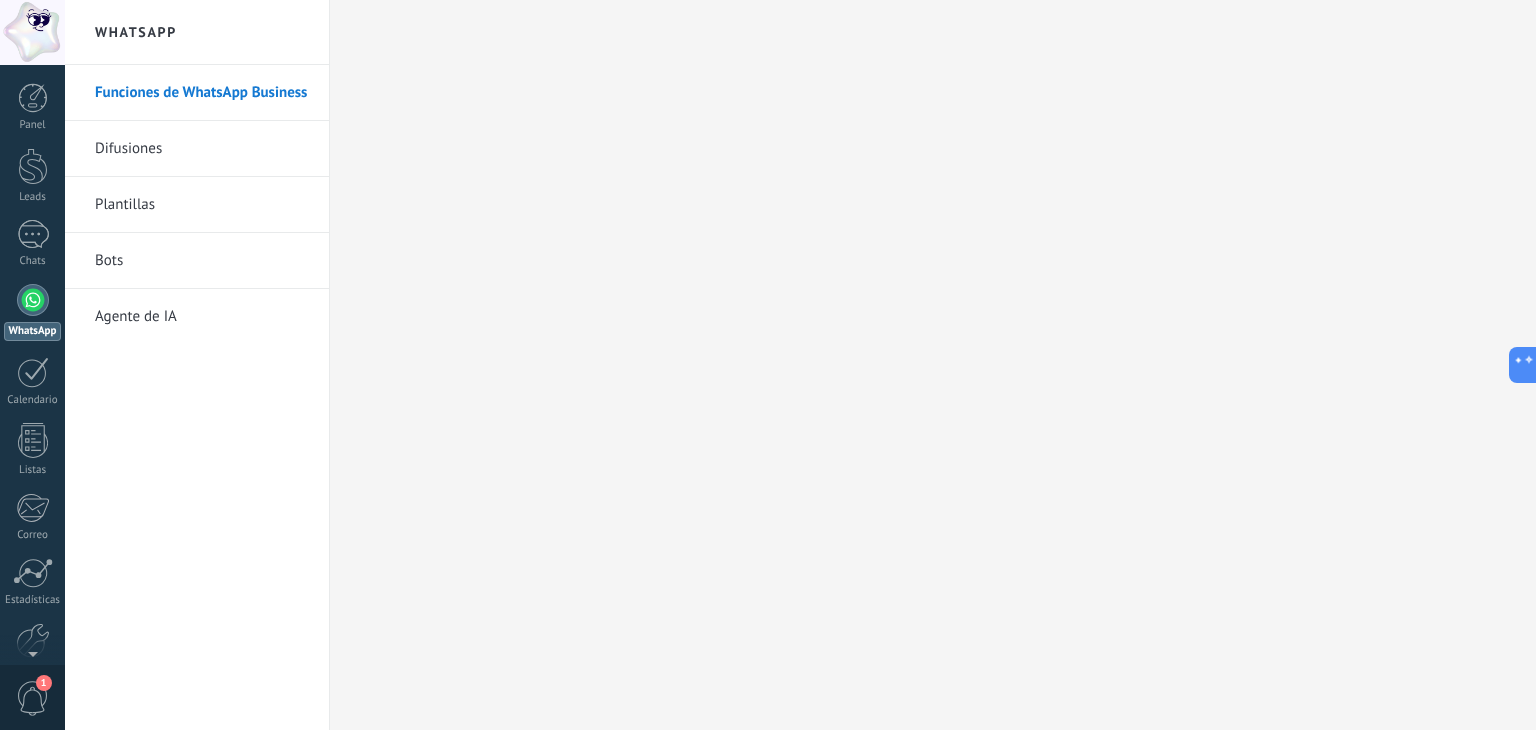 scroll, scrollTop: 0, scrollLeft: 0, axis: both 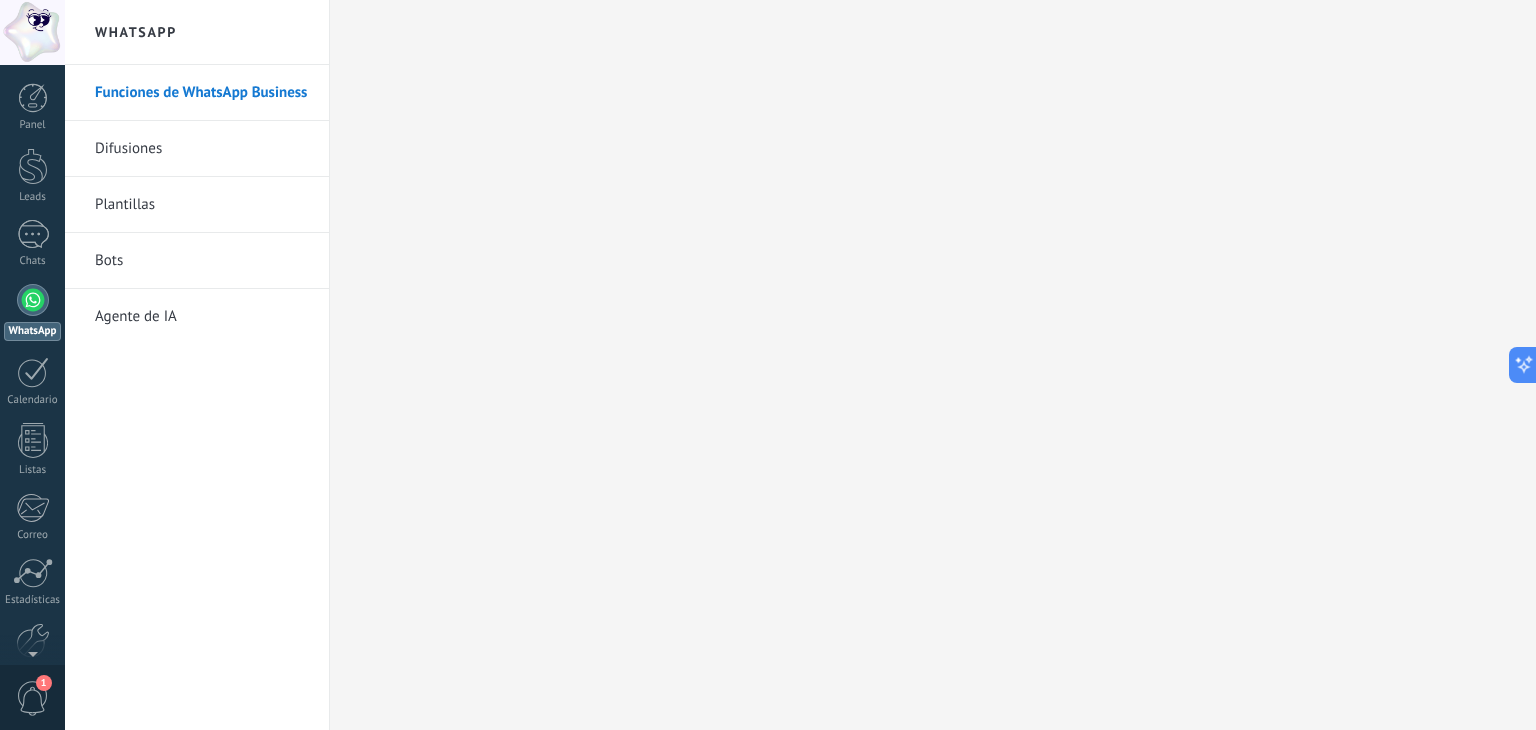 click at bounding box center (33, 300) 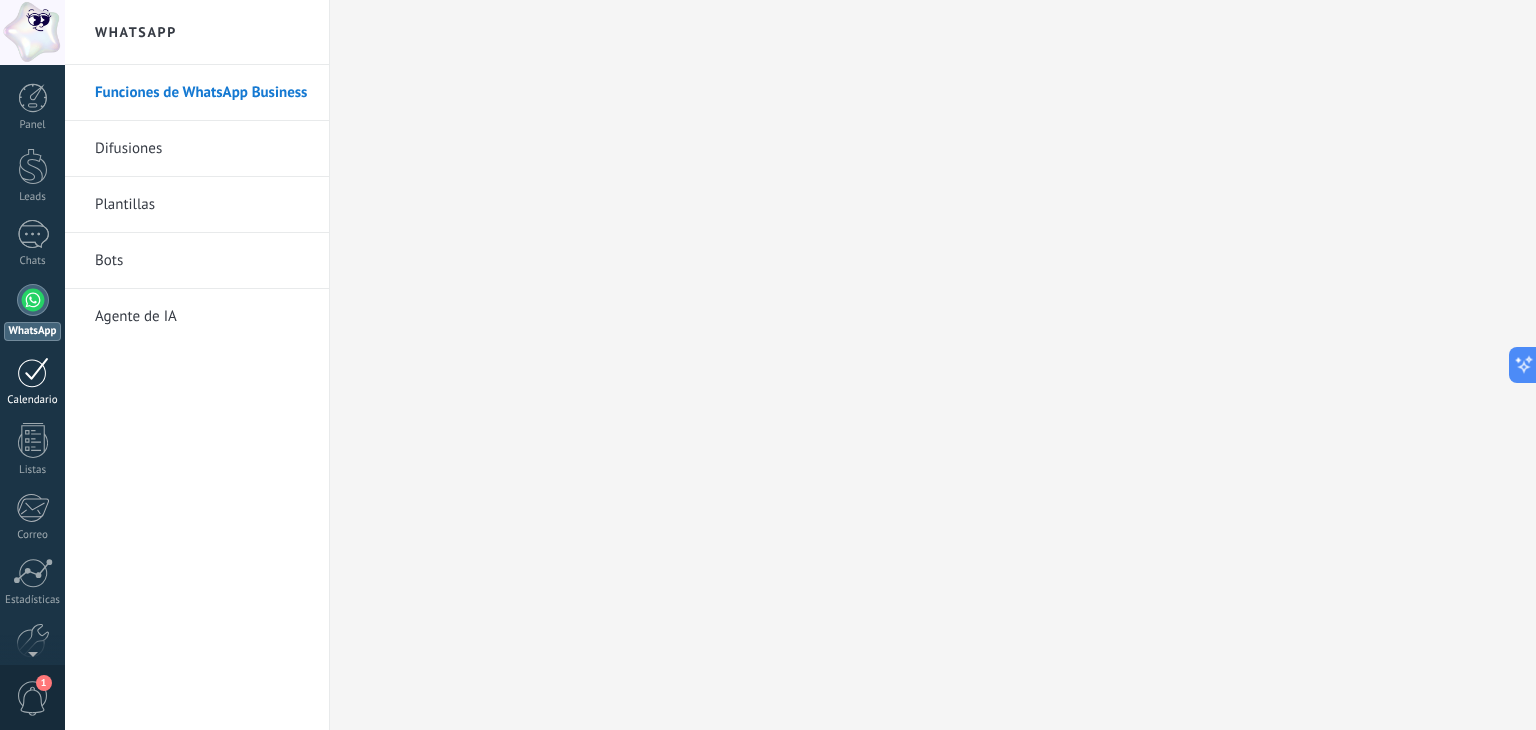 click at bounding box center (33, 372) 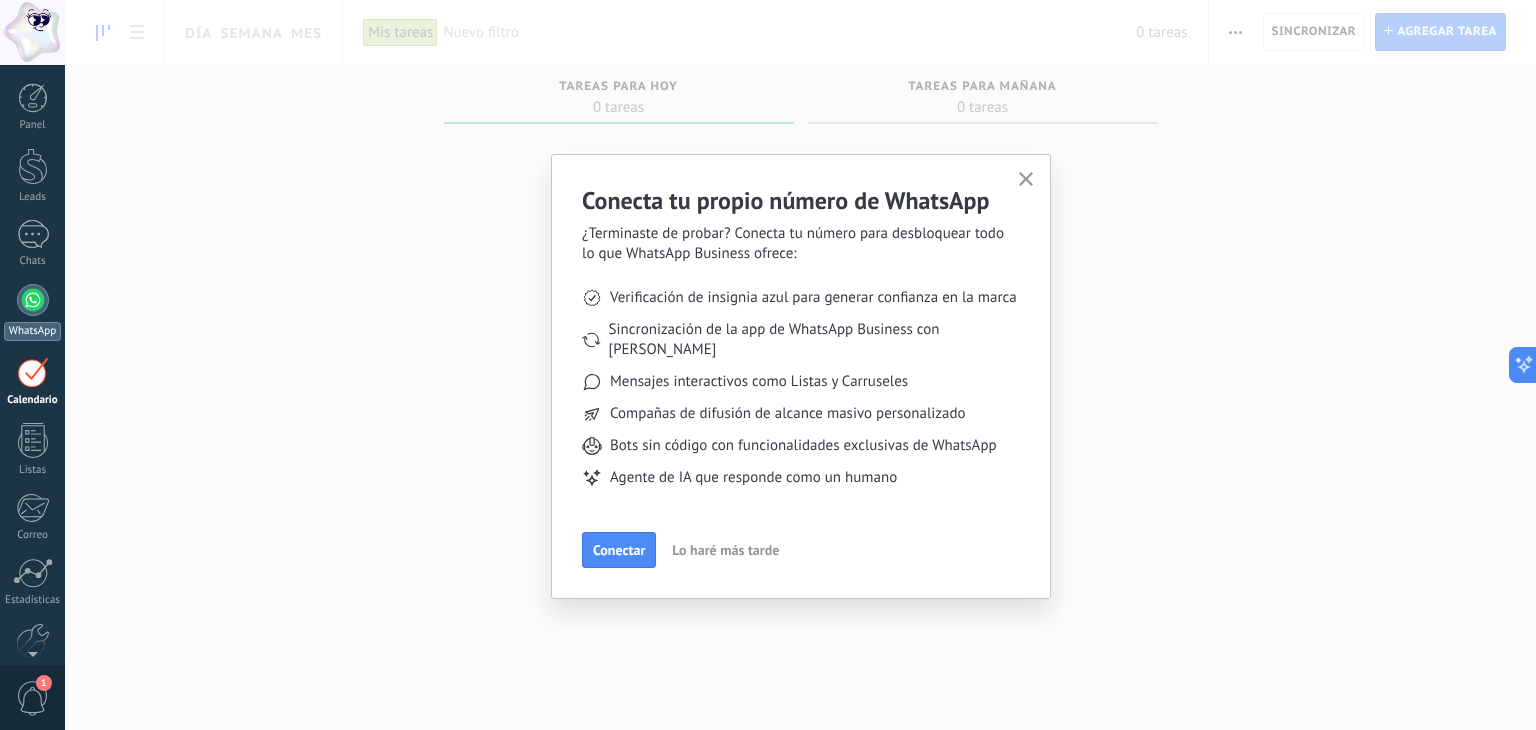click on "WhatsApp" at bounding box center [32, 312] 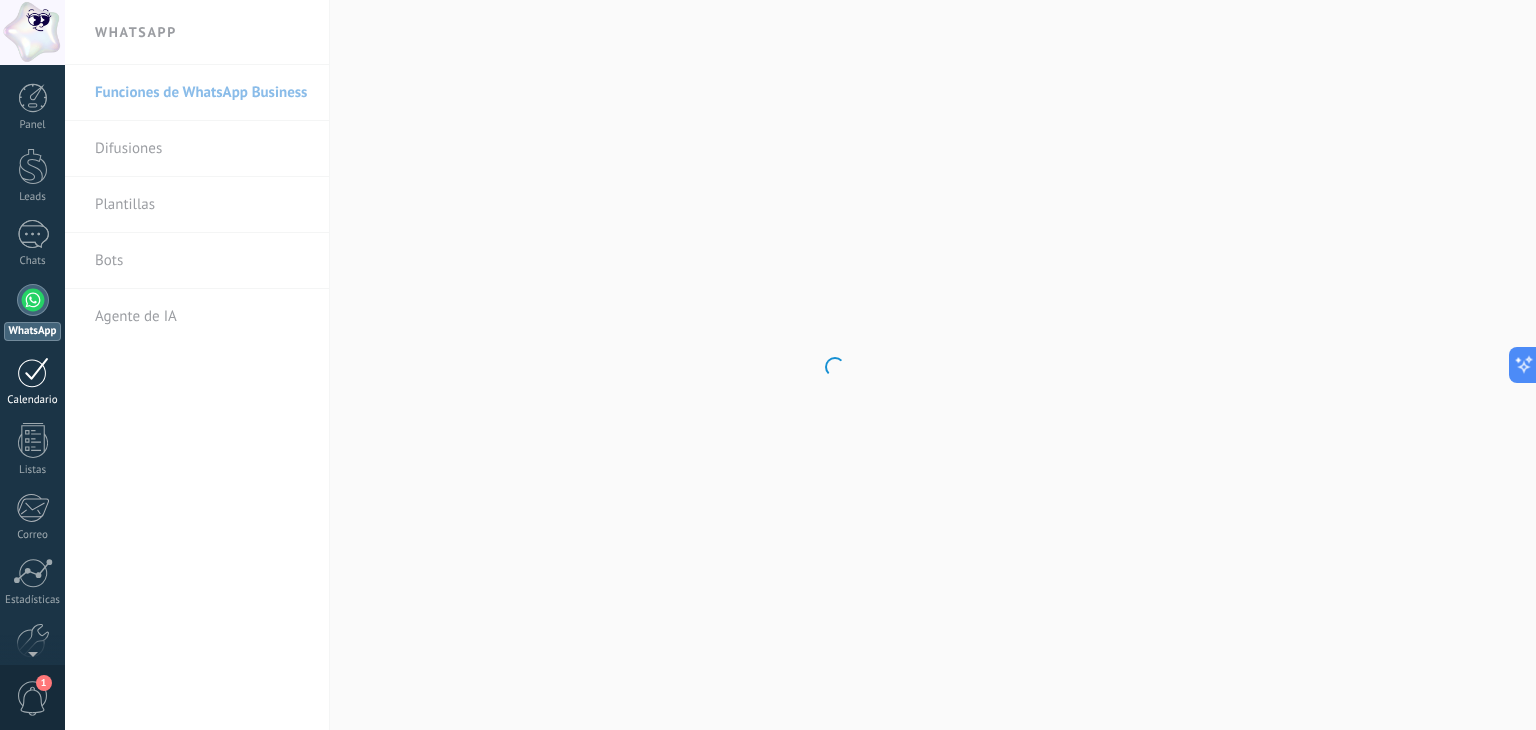 click at bounding box center (33, 372) 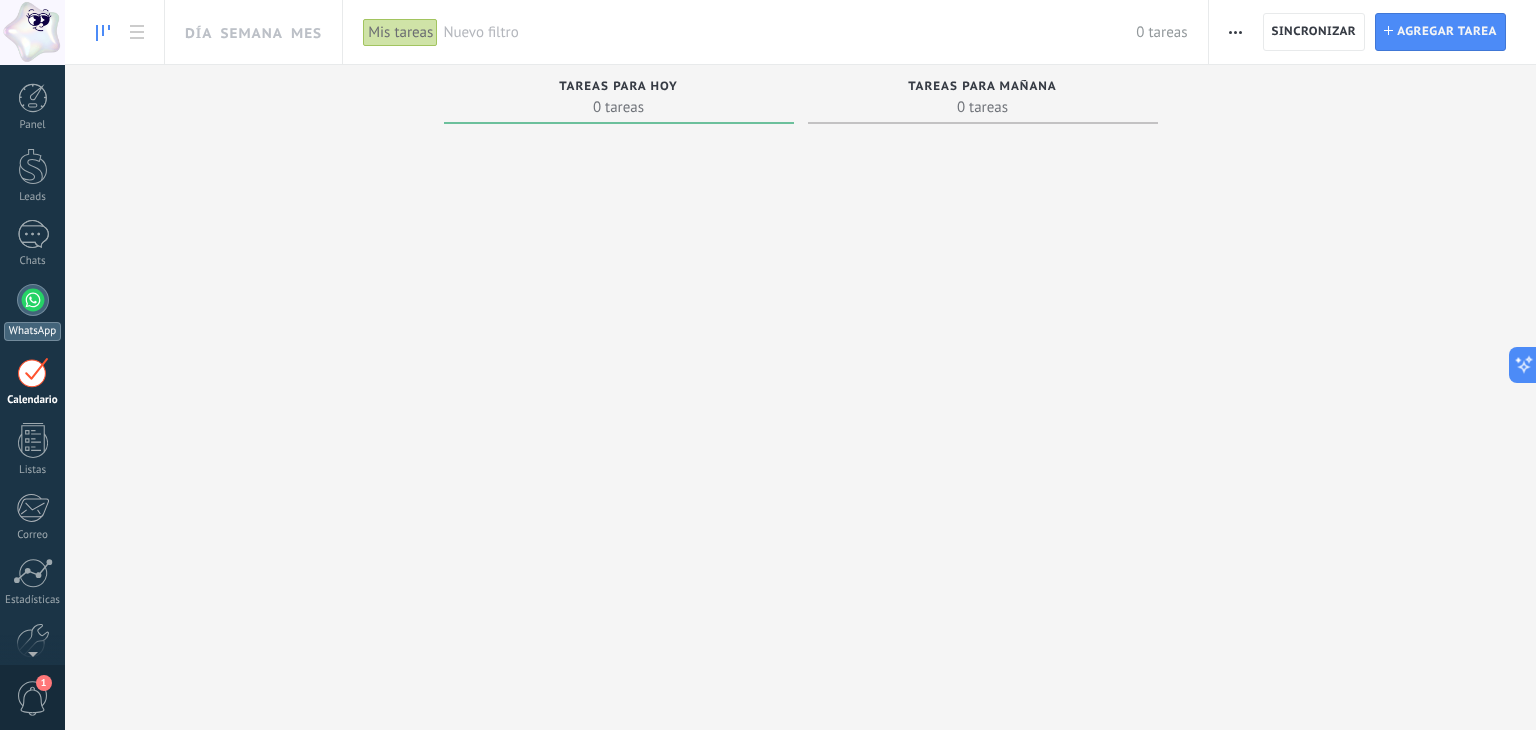 click at bounding box center (33, 300) 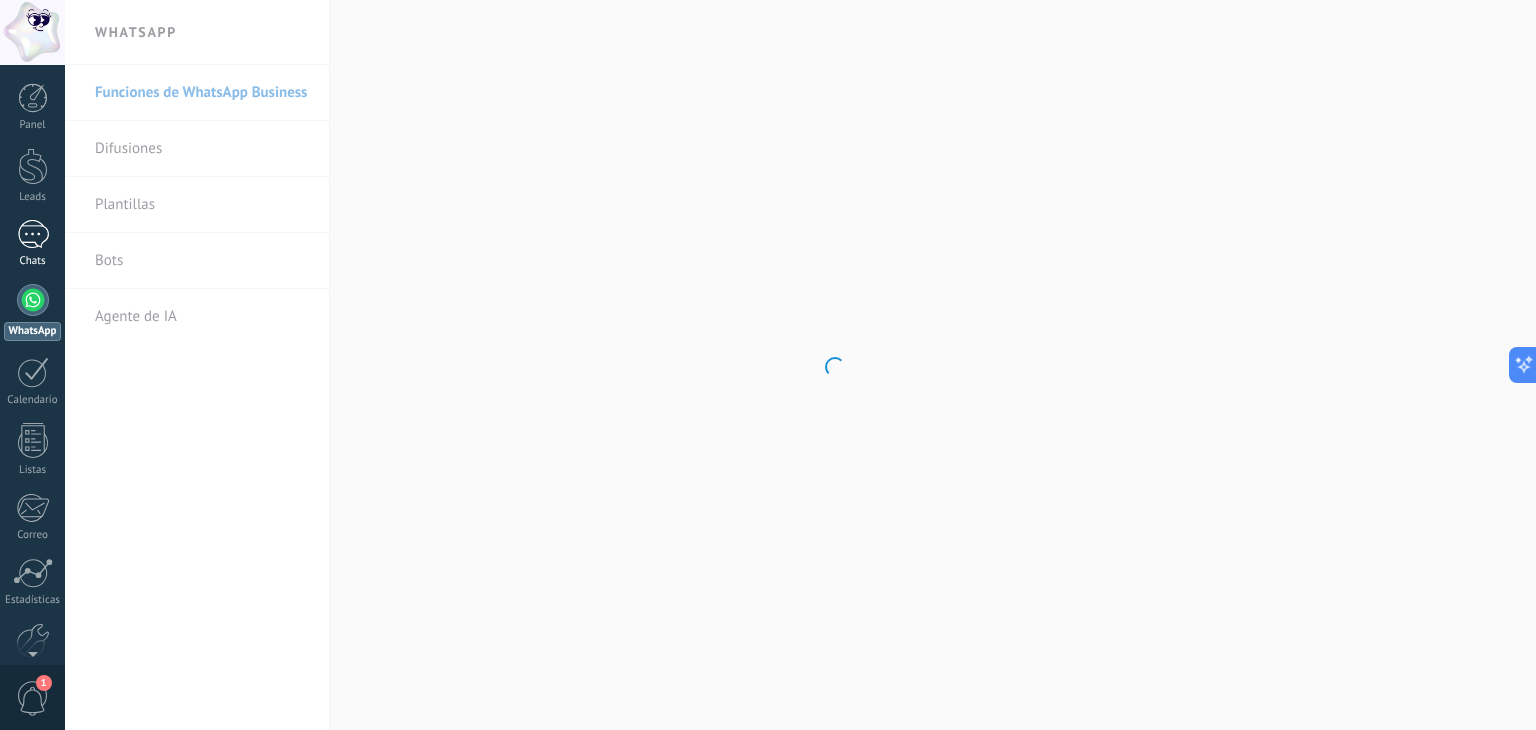 click on "1" at bounding box center (33, 234) 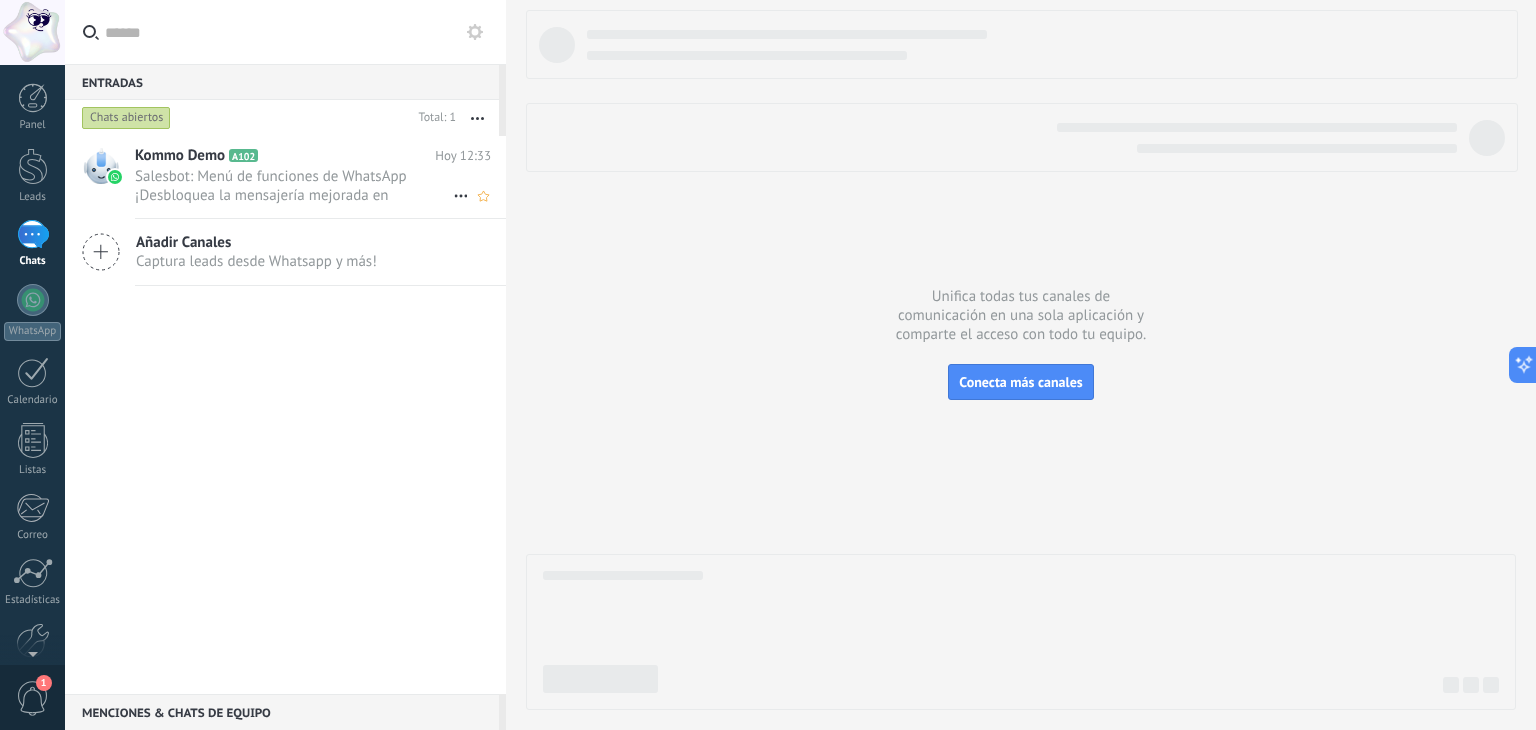 click on "Kommo Demo
A102" at bounding box center [285, 156] 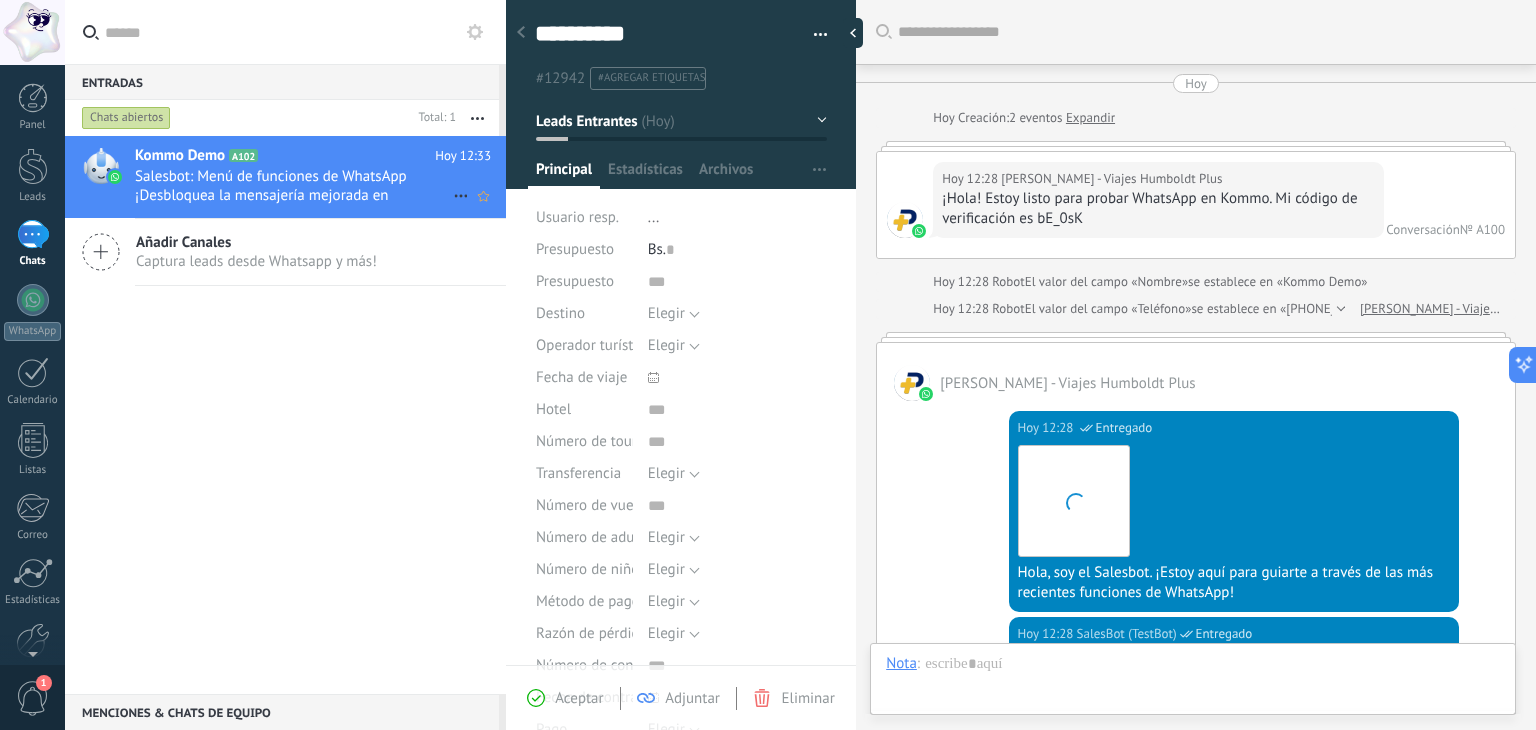 scroll, scrollTop: 29, scrollLeft: 0, axis: vertical 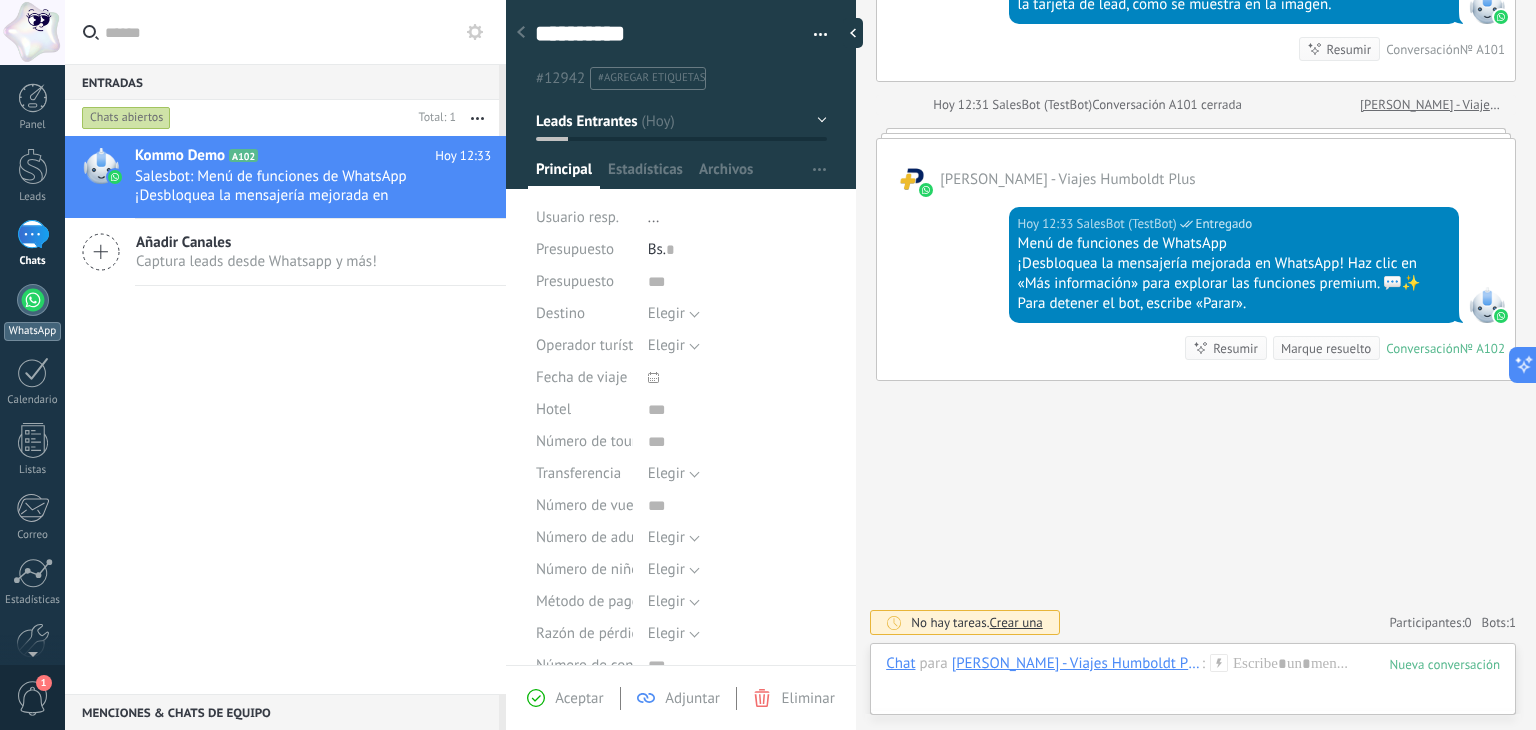 click at bounding box center [33, 300] 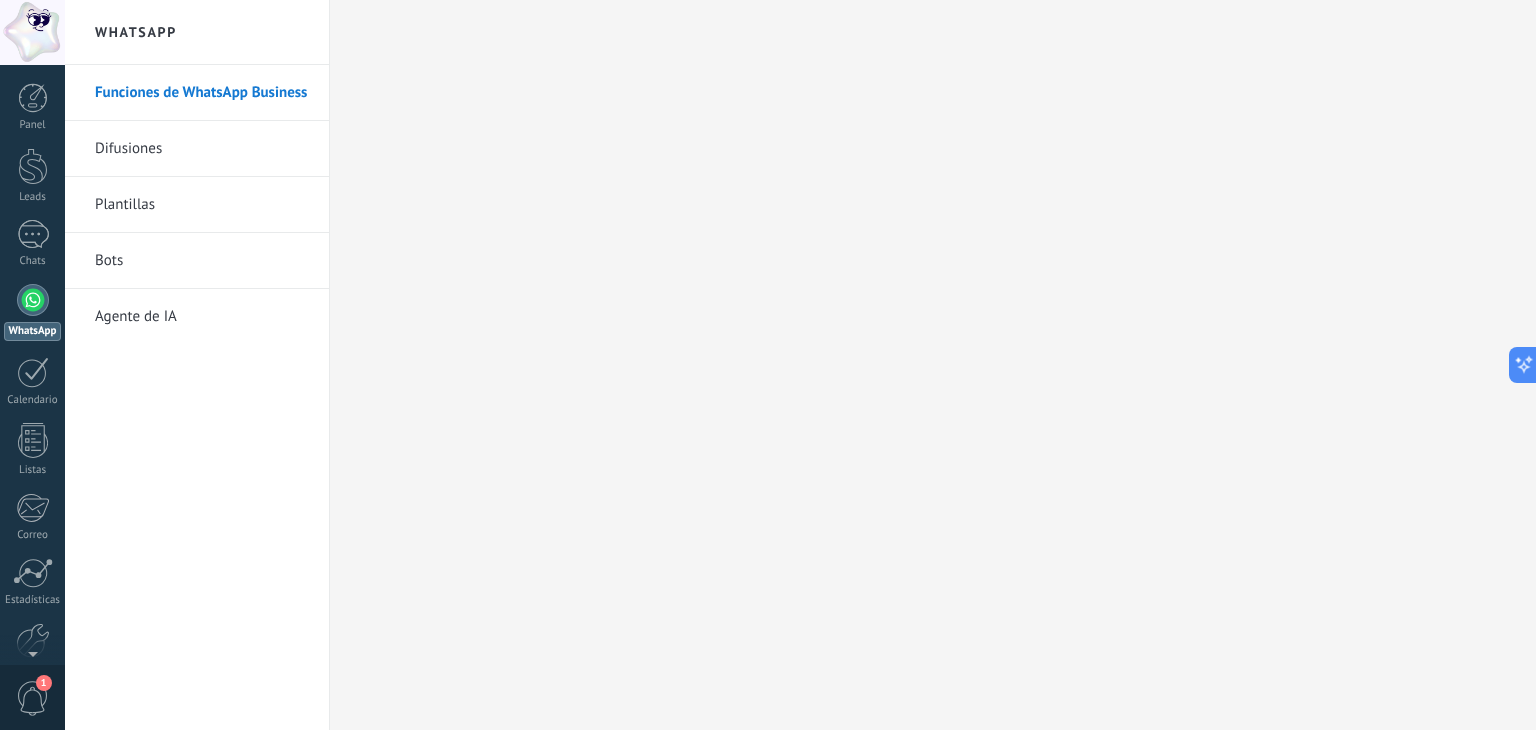 scroll, scrollTop: 101, scrollLeft: 0, axis: vertical 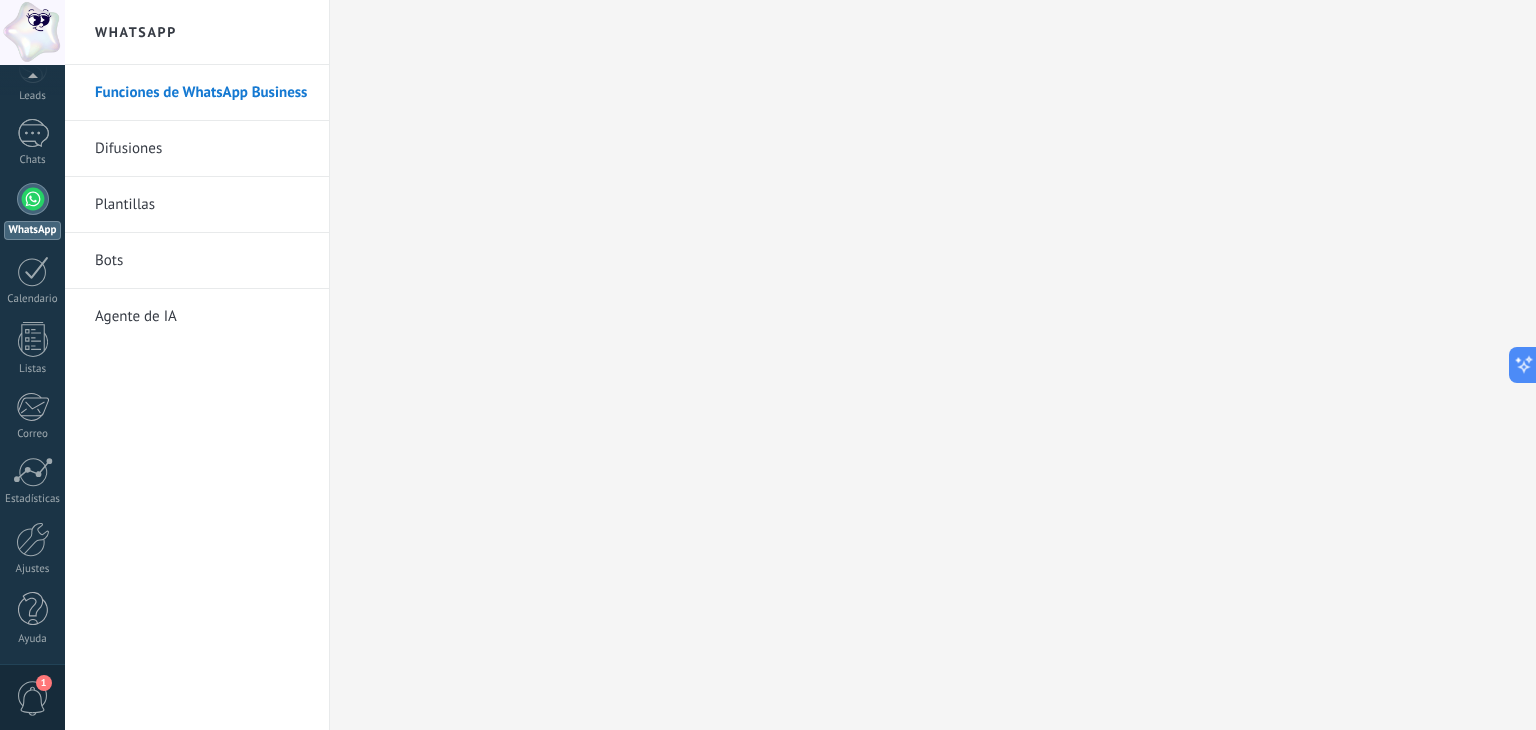 click on "1" at bounding box center (33, 698) 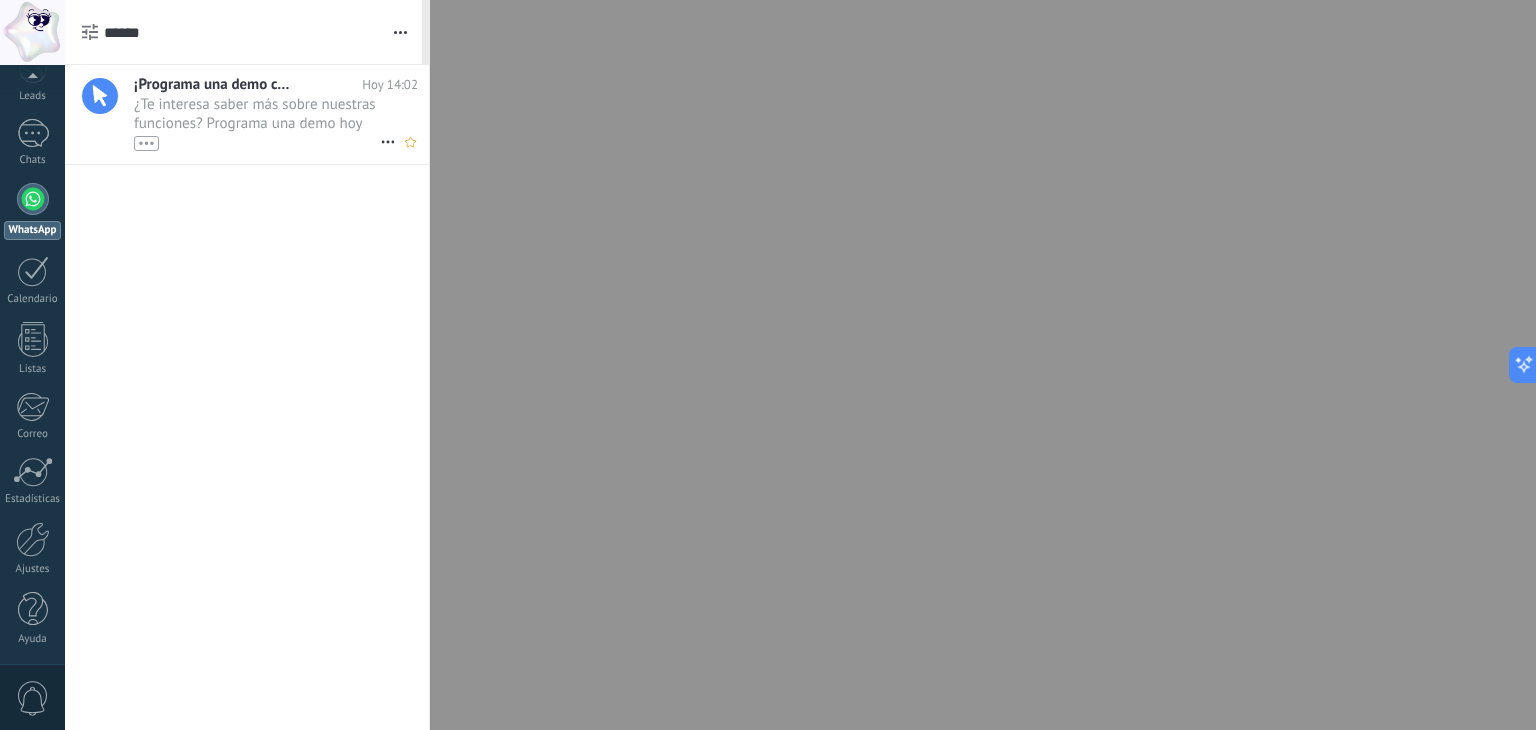 scroll, scrollTop: 0, scrollLeft: 0, axis: both 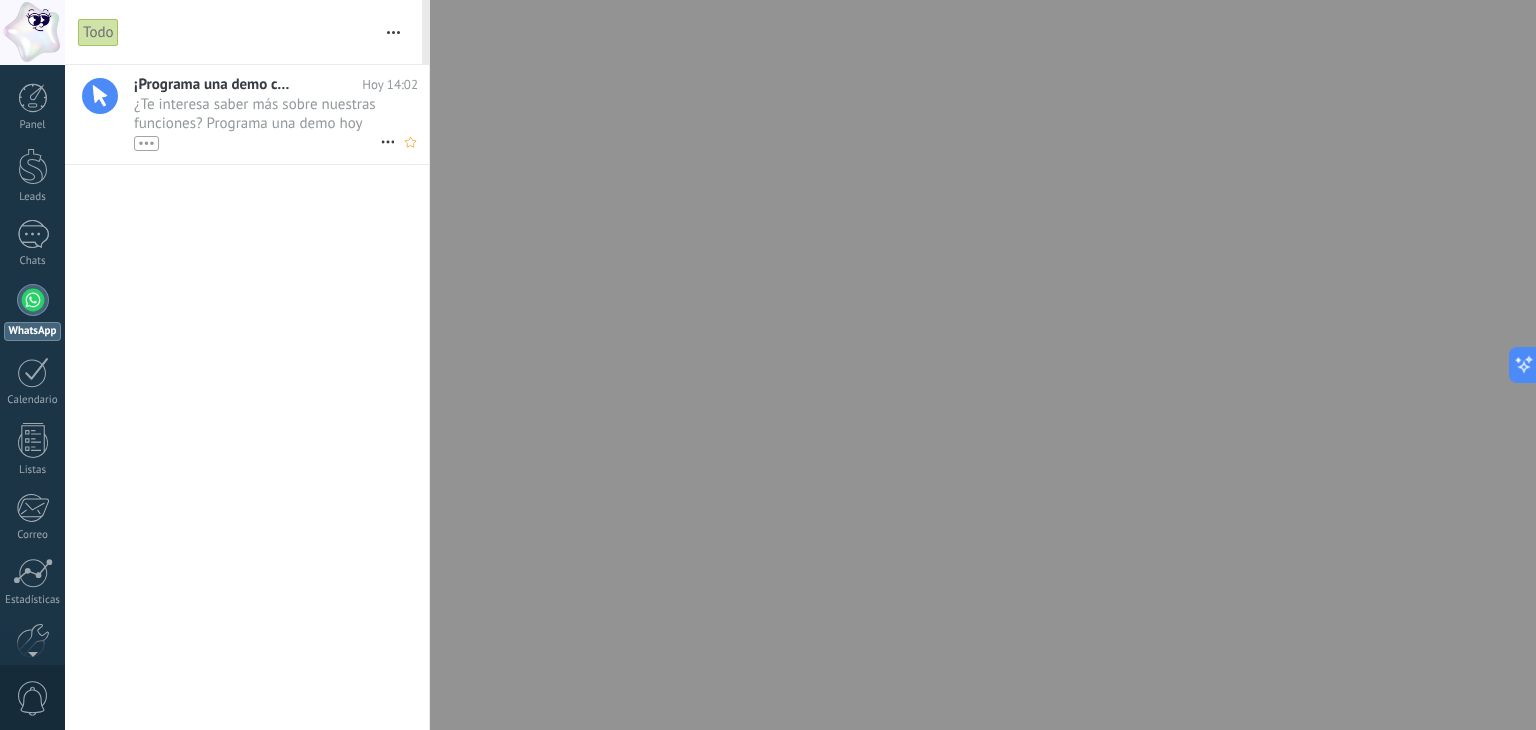 click on "¿Te interesa saber más sobre nuestras funciones? Programa una demo hoy mismo!
•••" at bounding box center (257, 123) 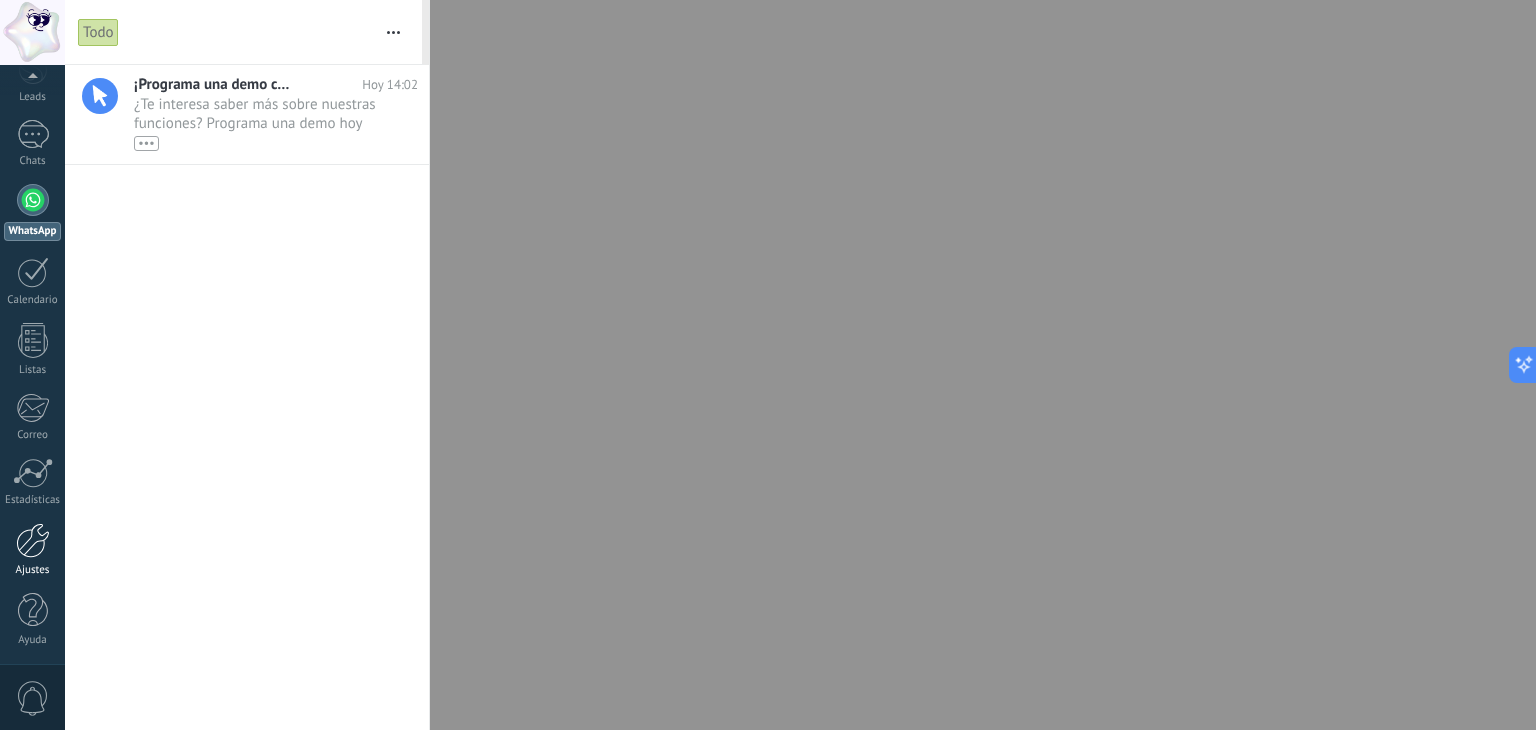 click at bounding box center [33, 540] 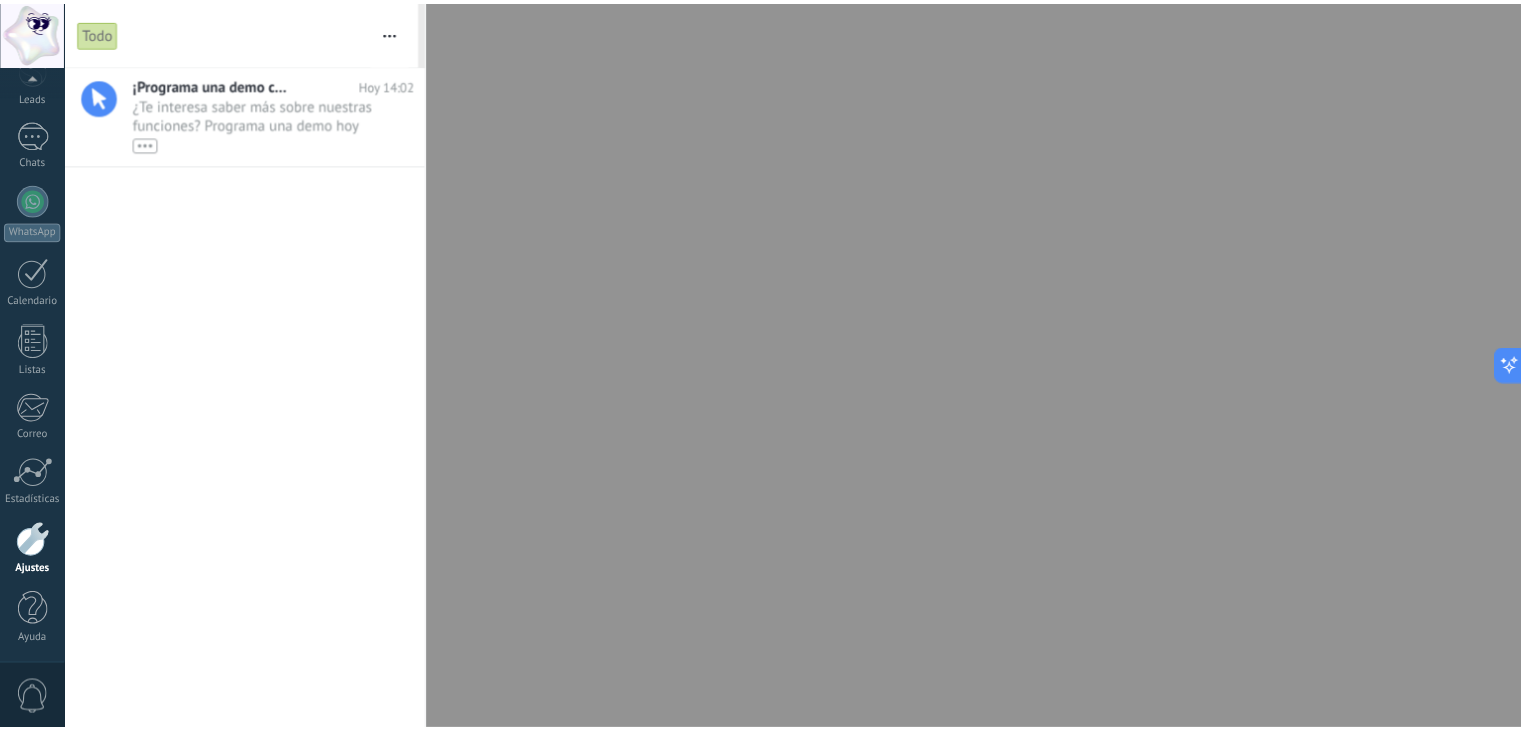 scroll, scrollTop: 101, scrollLeft: 0, axis: vertical 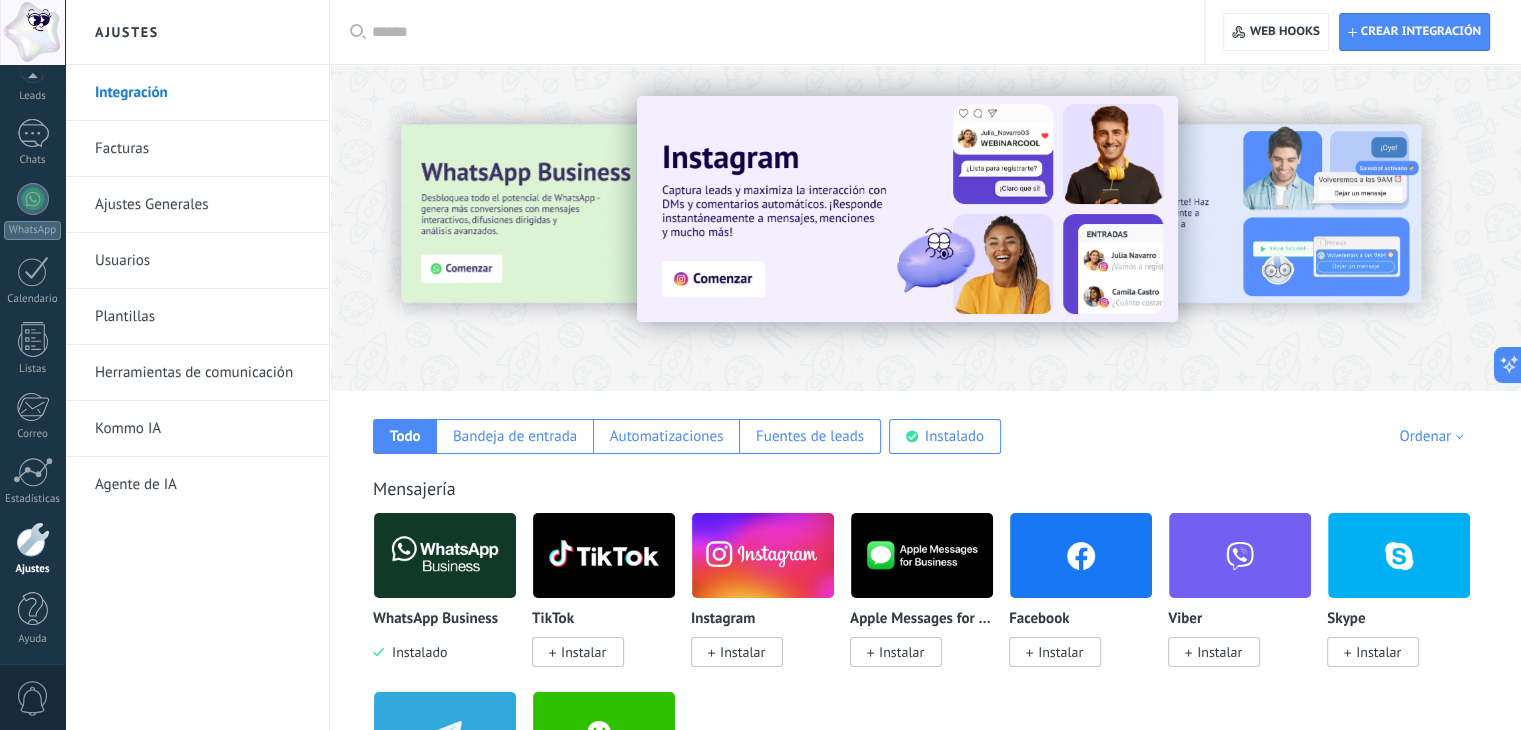 click on "Ajustes Generales" at bounding box center (202, 205) 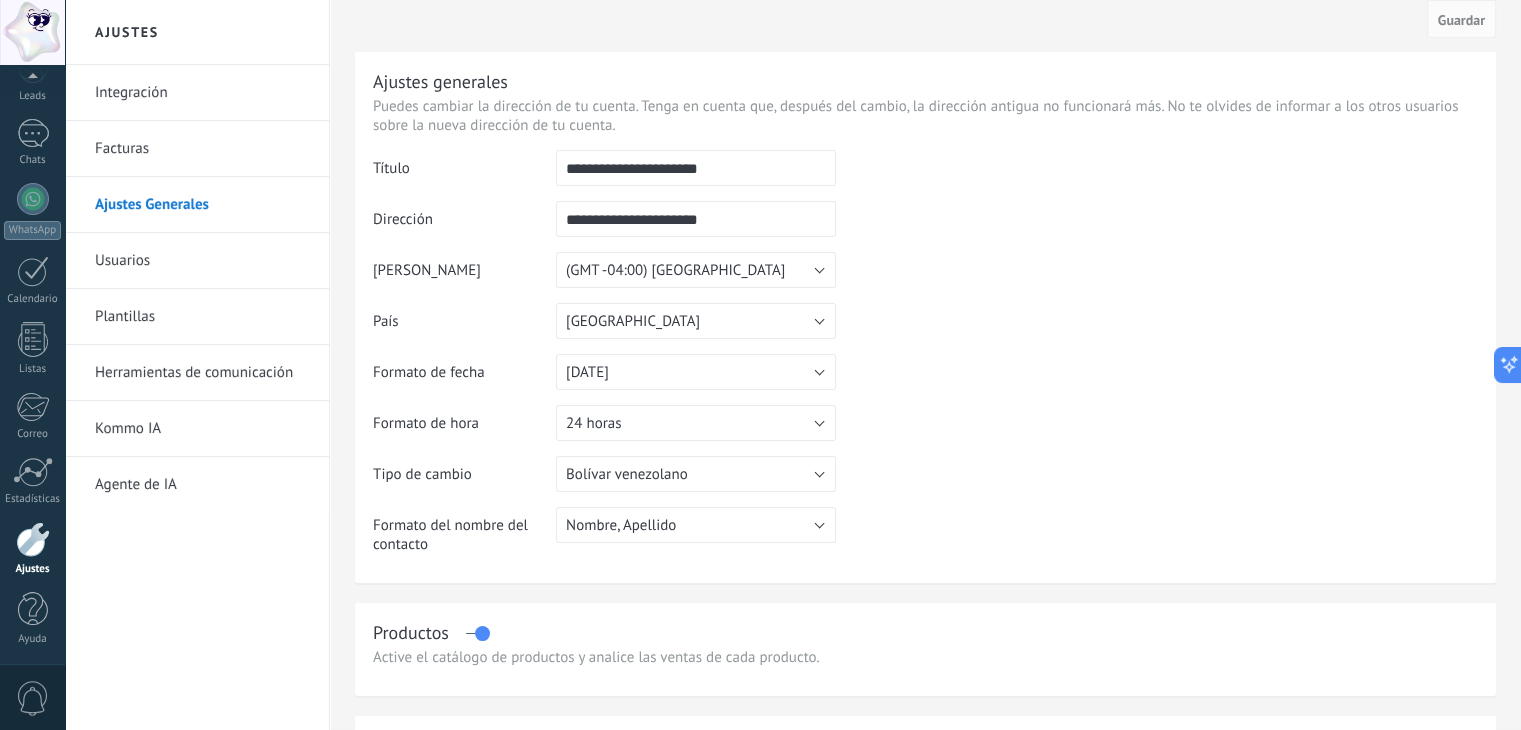 scroll, scrollTop: 0, scrollLeft: 0, axis: both 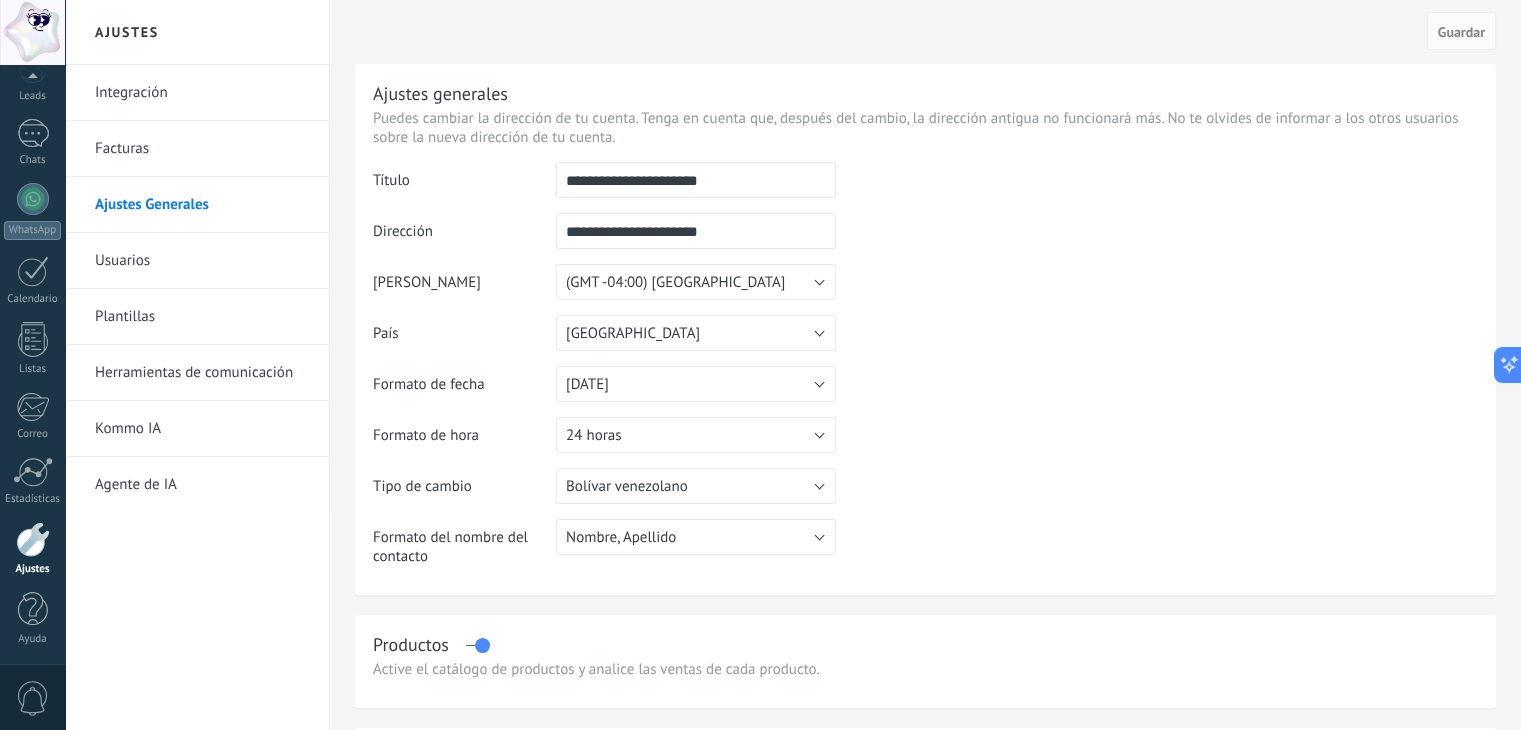 click on "Integración" at bounding box center [202, 93] 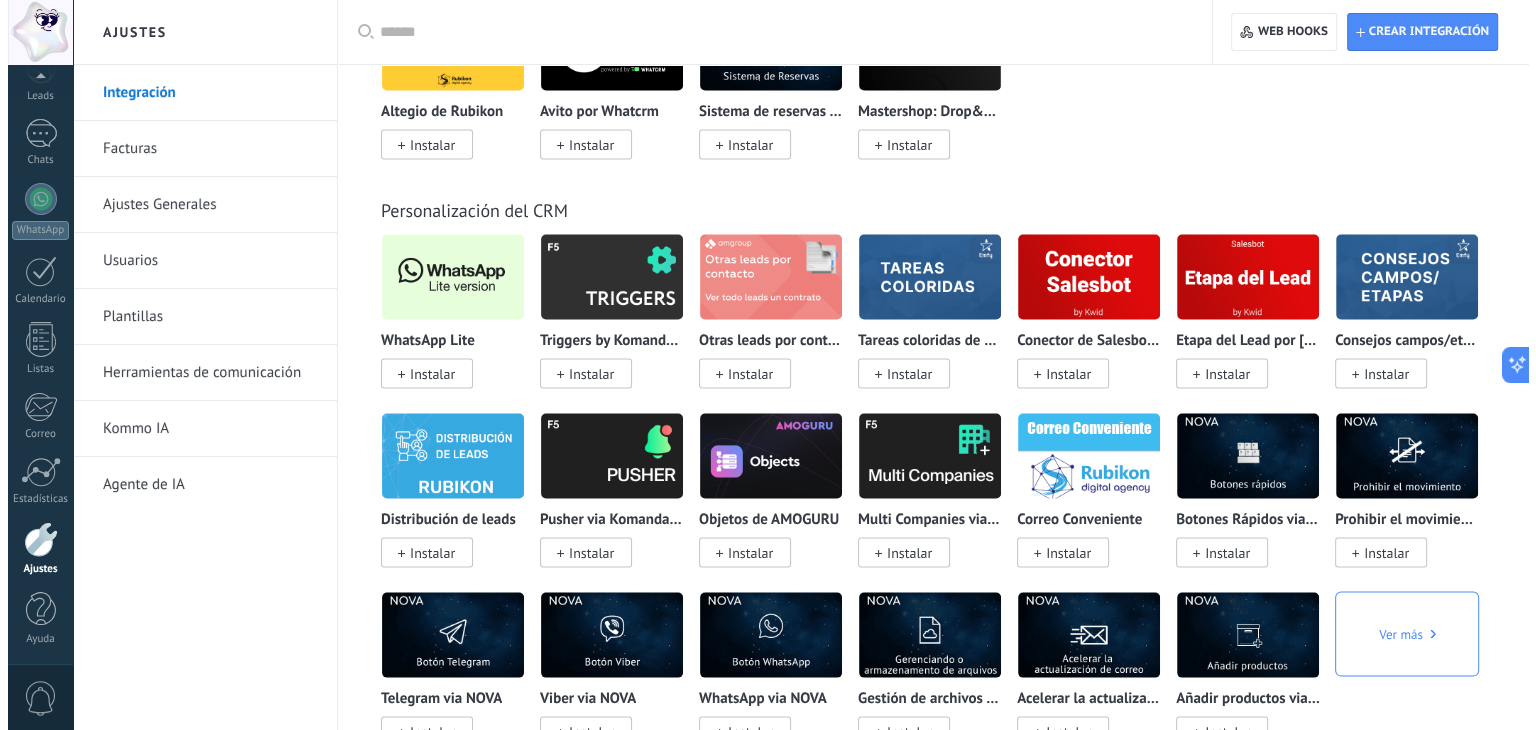 scroll, scrollTop: 3872, scrollLeft: 0, axis: vertical 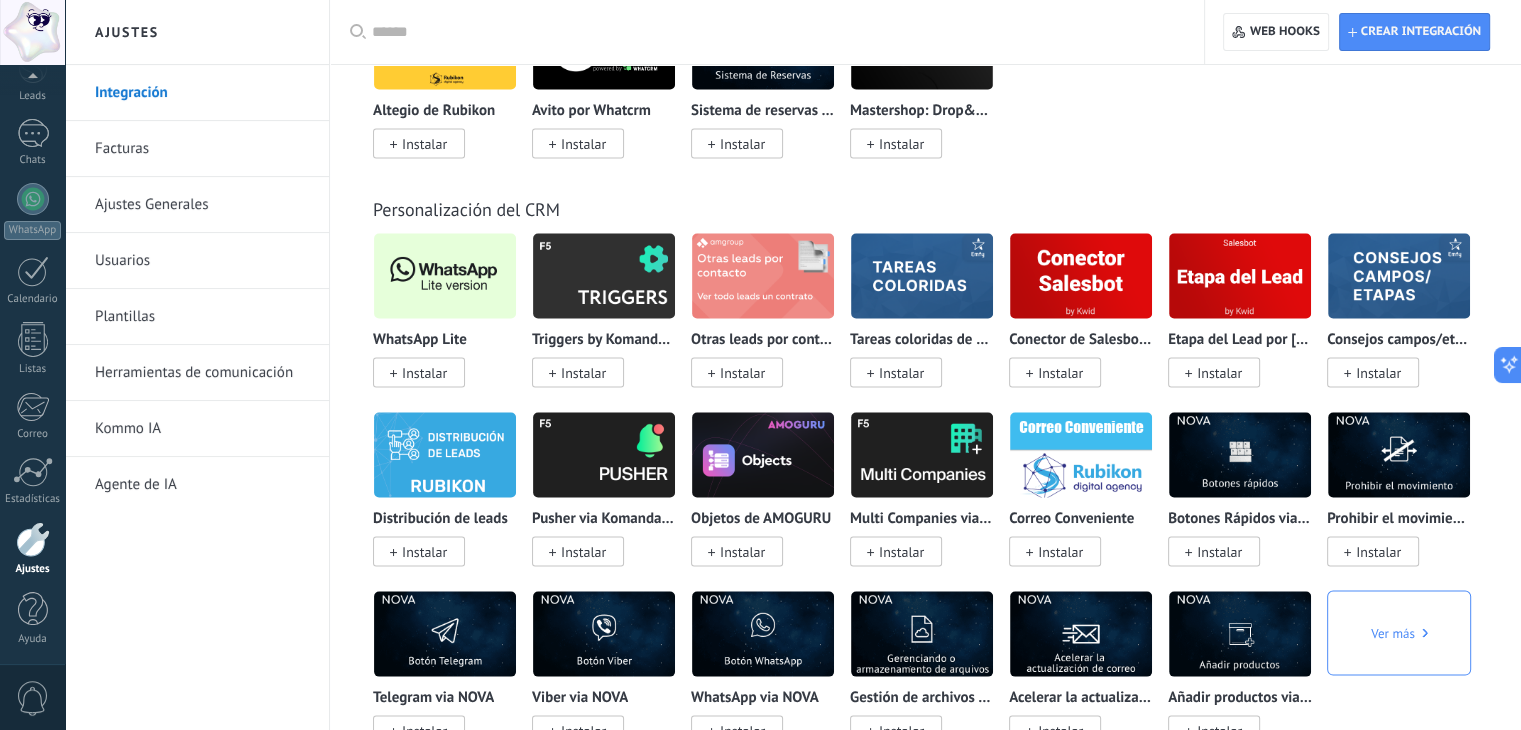 click on "Instalar" at bounding box center [424, 373] 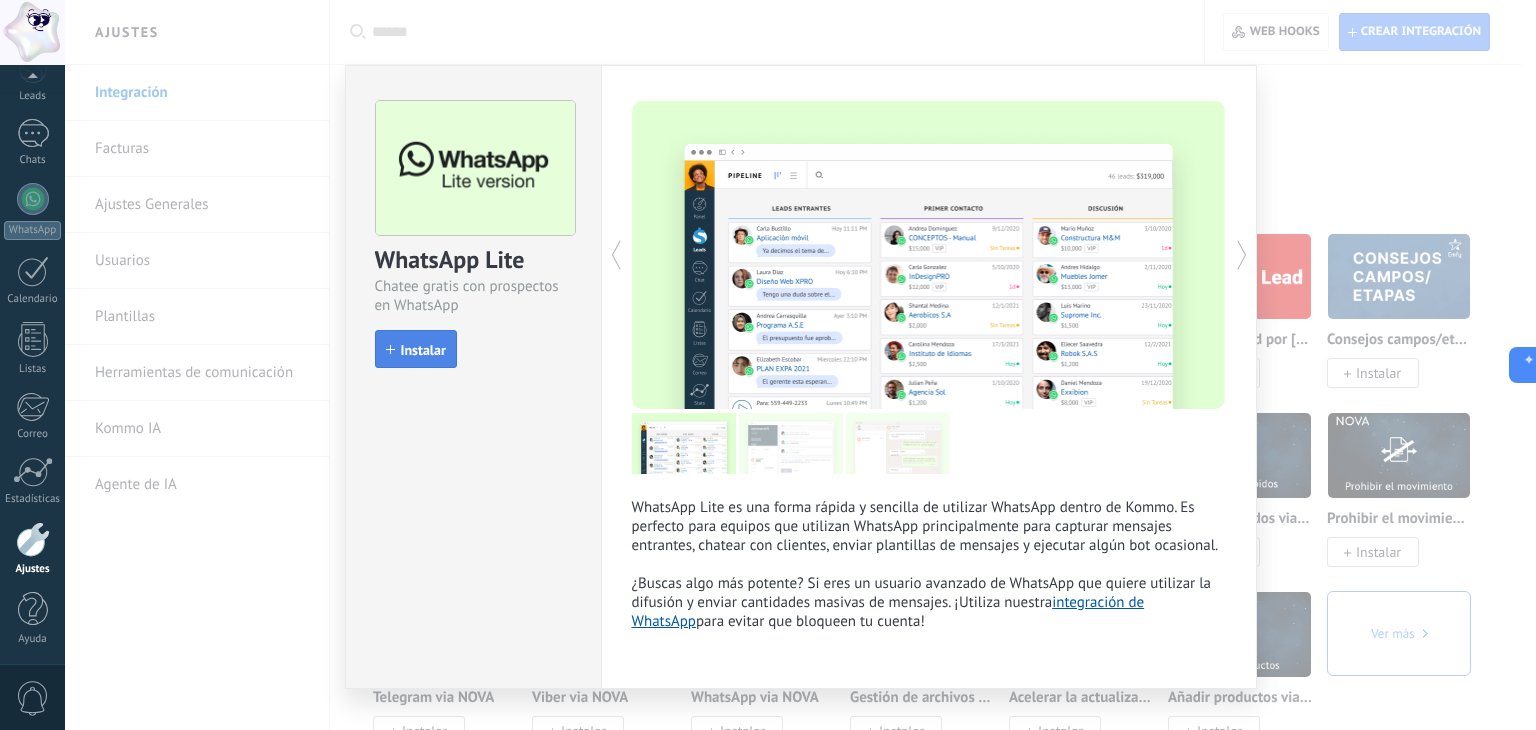 click on "Instalar" at bounding box center [423, 350] 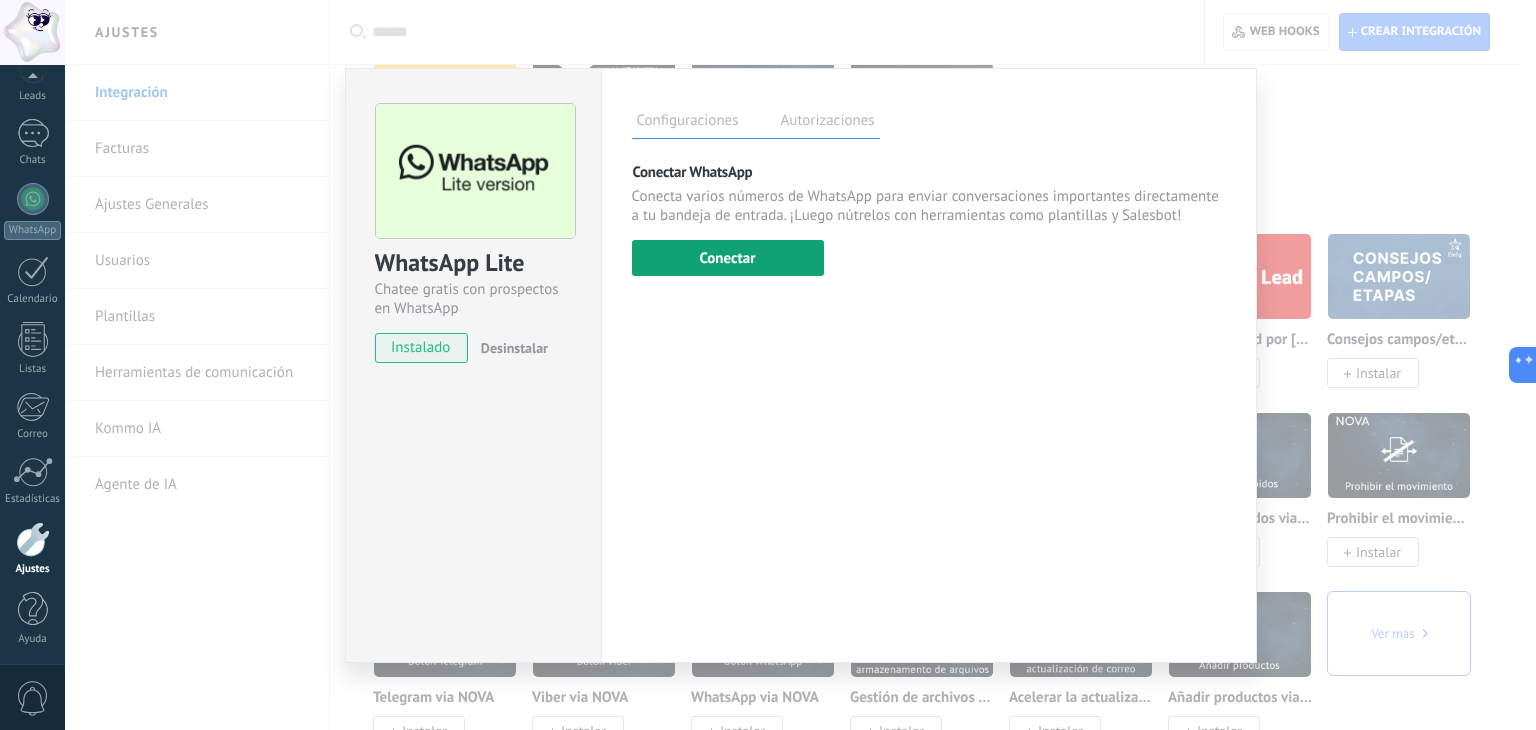 click on "Conectar" at bounding box center (728, 258) 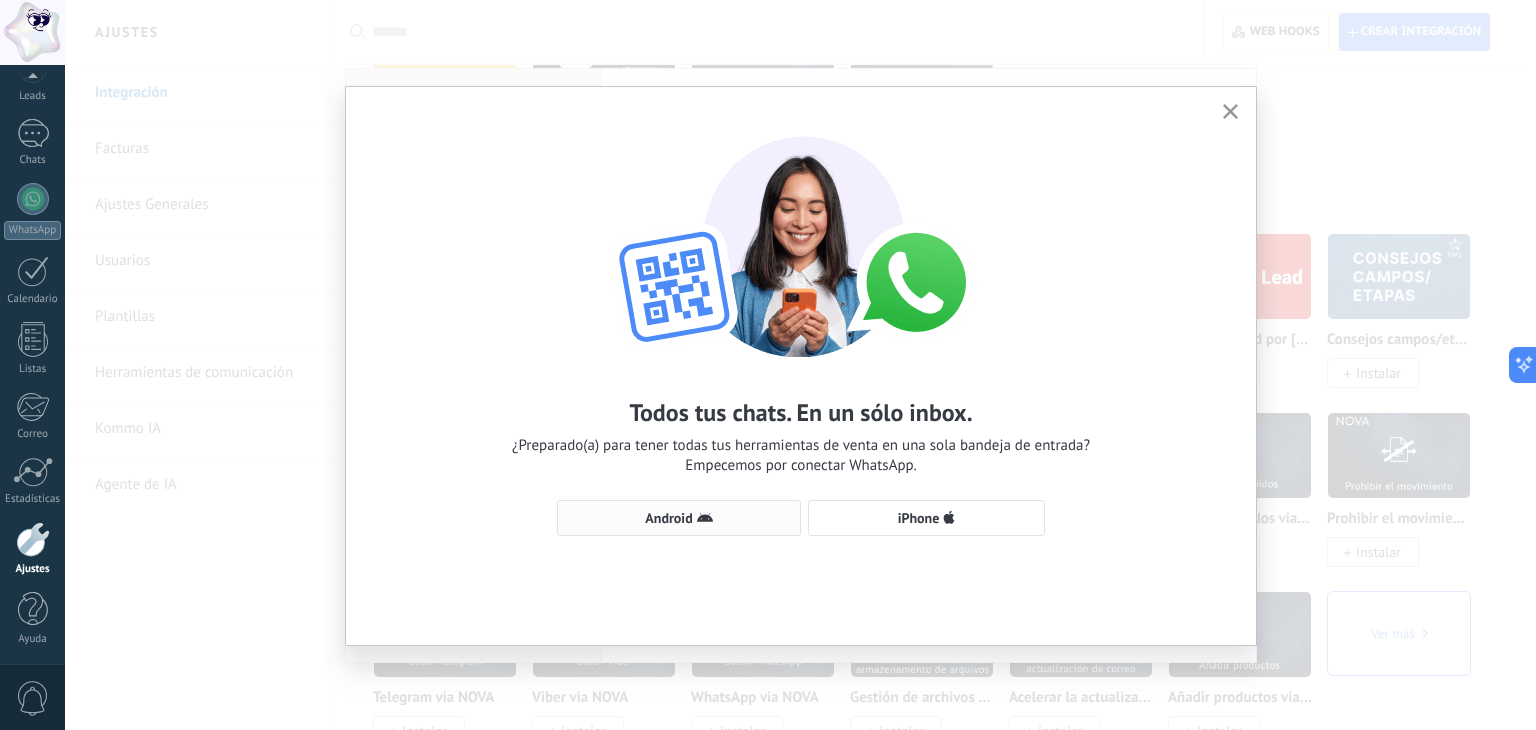 click 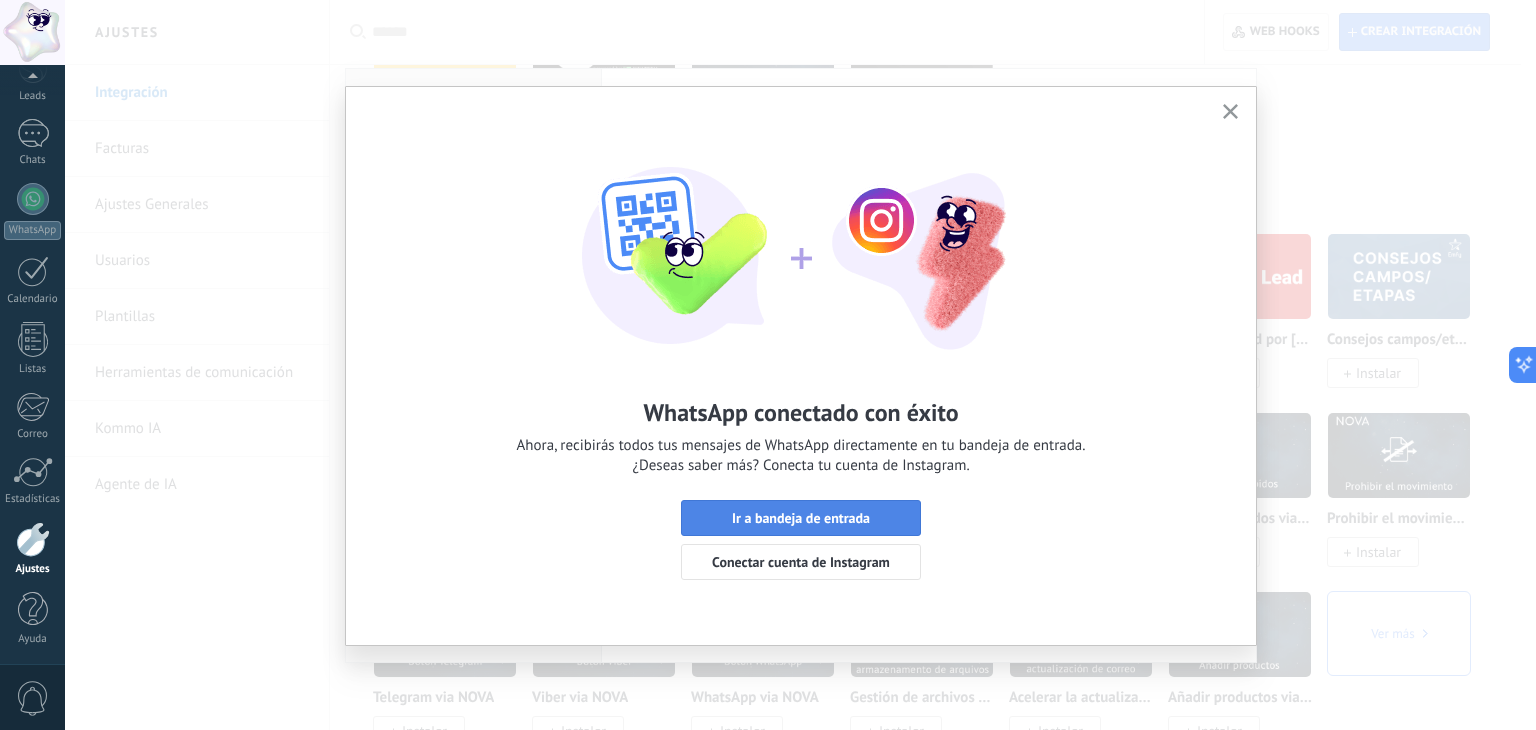 click on "Ir a bandeja de entrada" at bounding box center [801, 518] 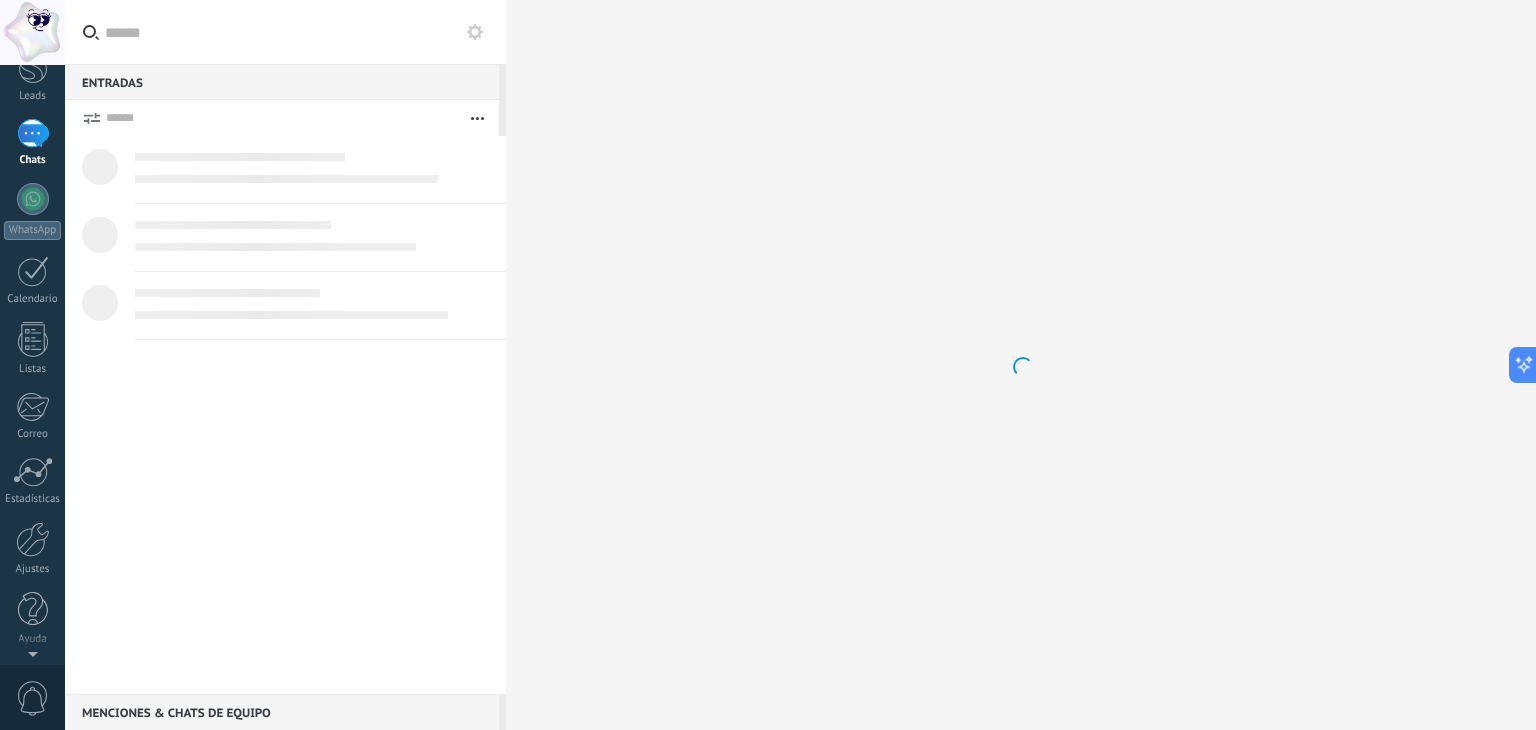 scroll, scrollTop: 0, scrollLeft: 0, axis: both 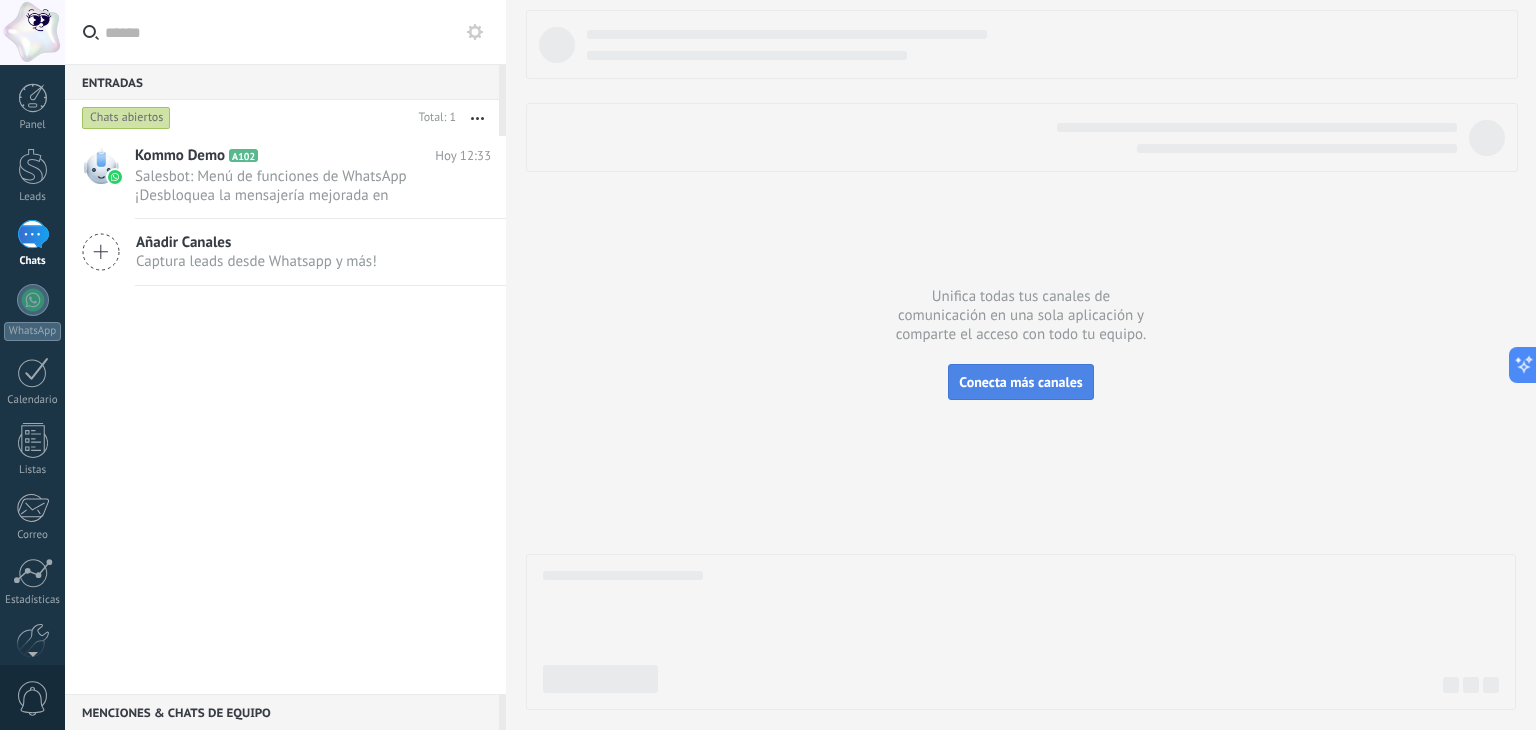 click on "Conecta más canales" at bounding box center (1020, 382) 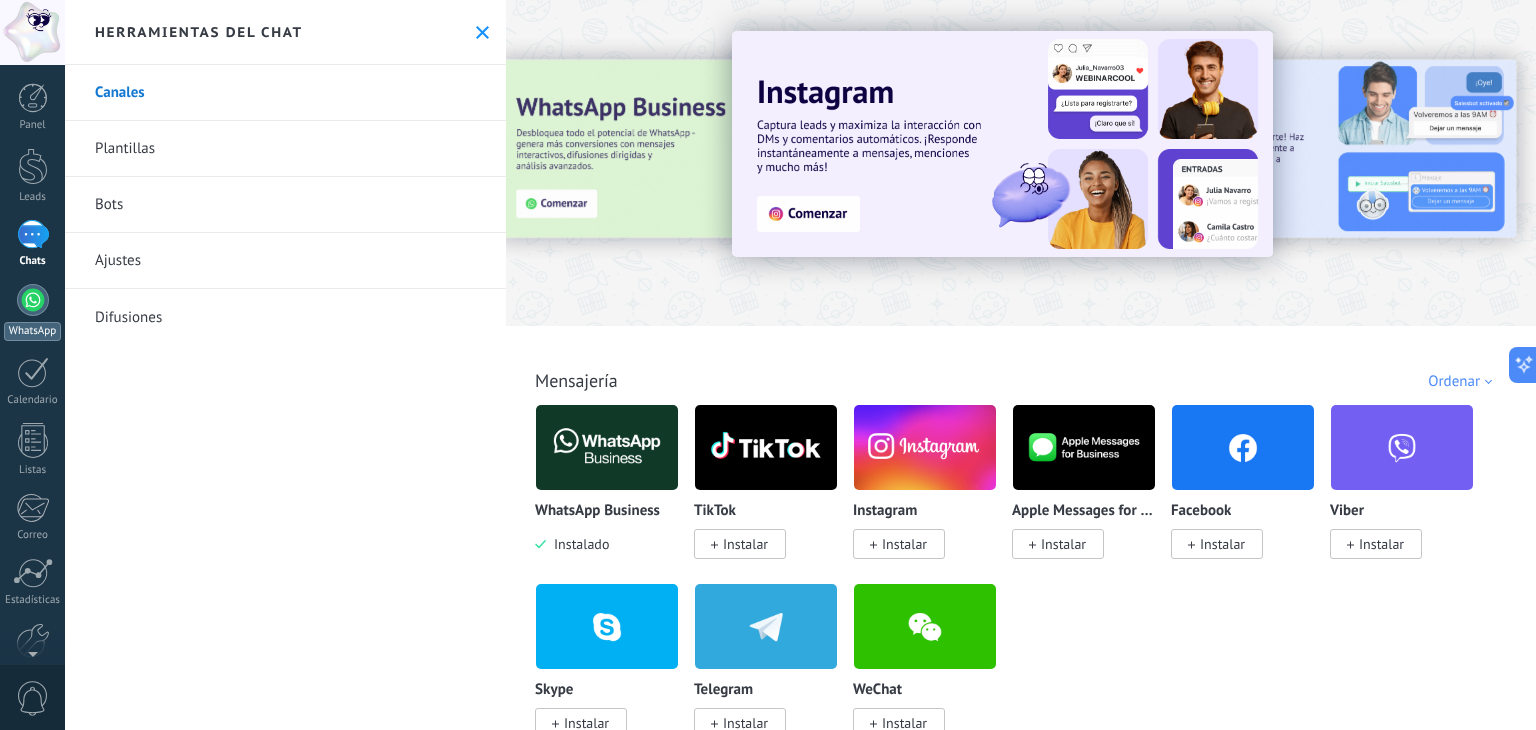 click at bounding box center (33, 300) 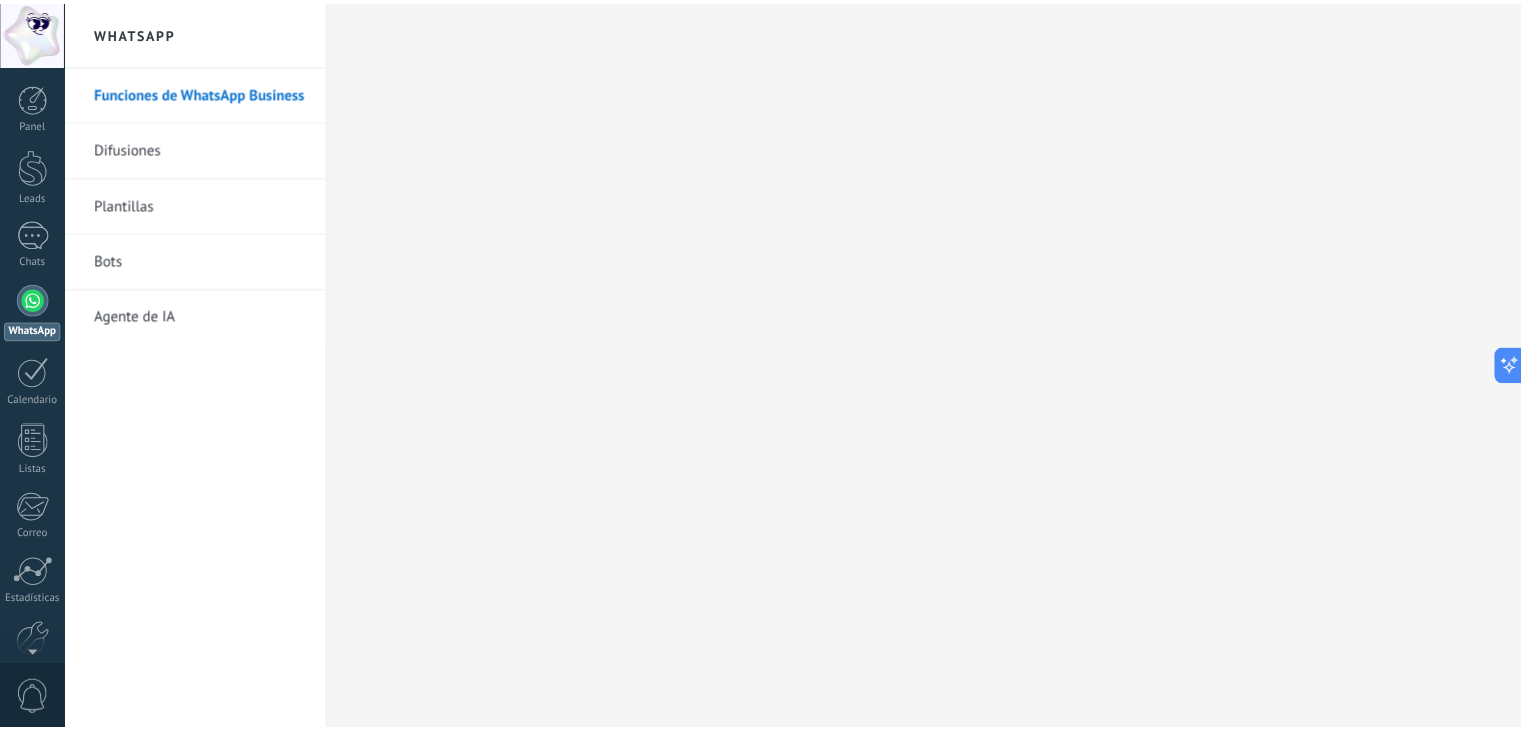 scroll, scrollTop: 101, scrollLeft: 0, axis: vertical 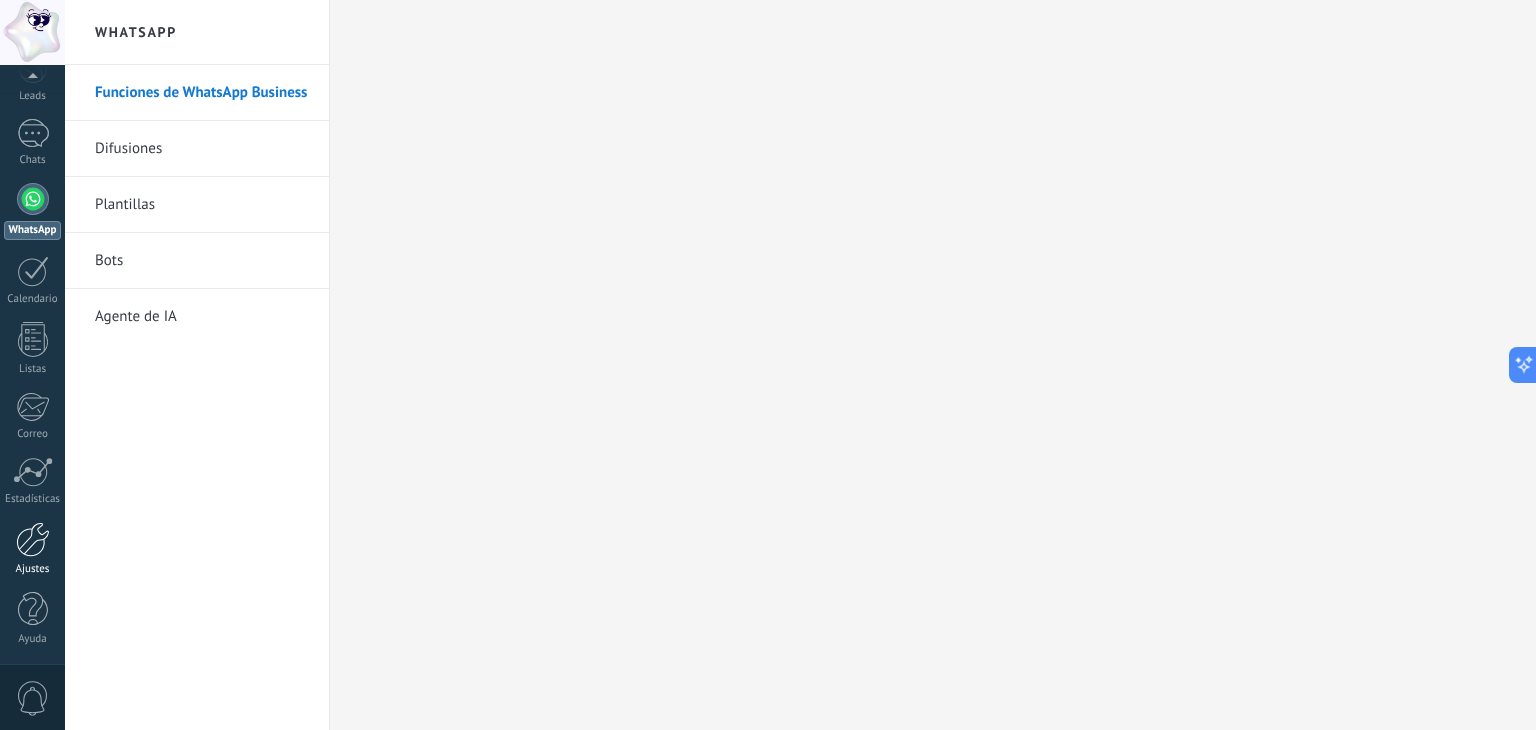 click at bounding box center (33, 539) 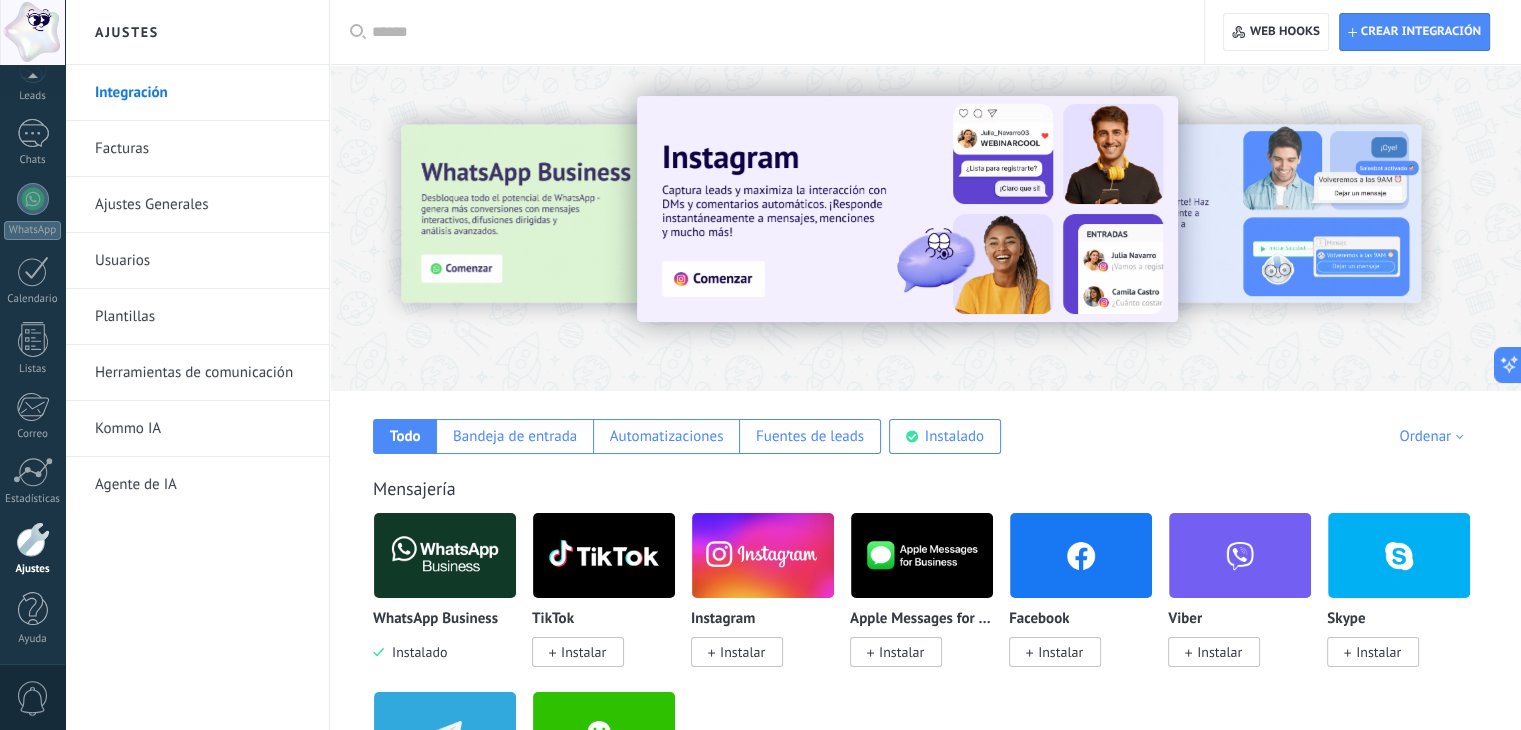 click on "Integración" at bounding box center (202, 93) 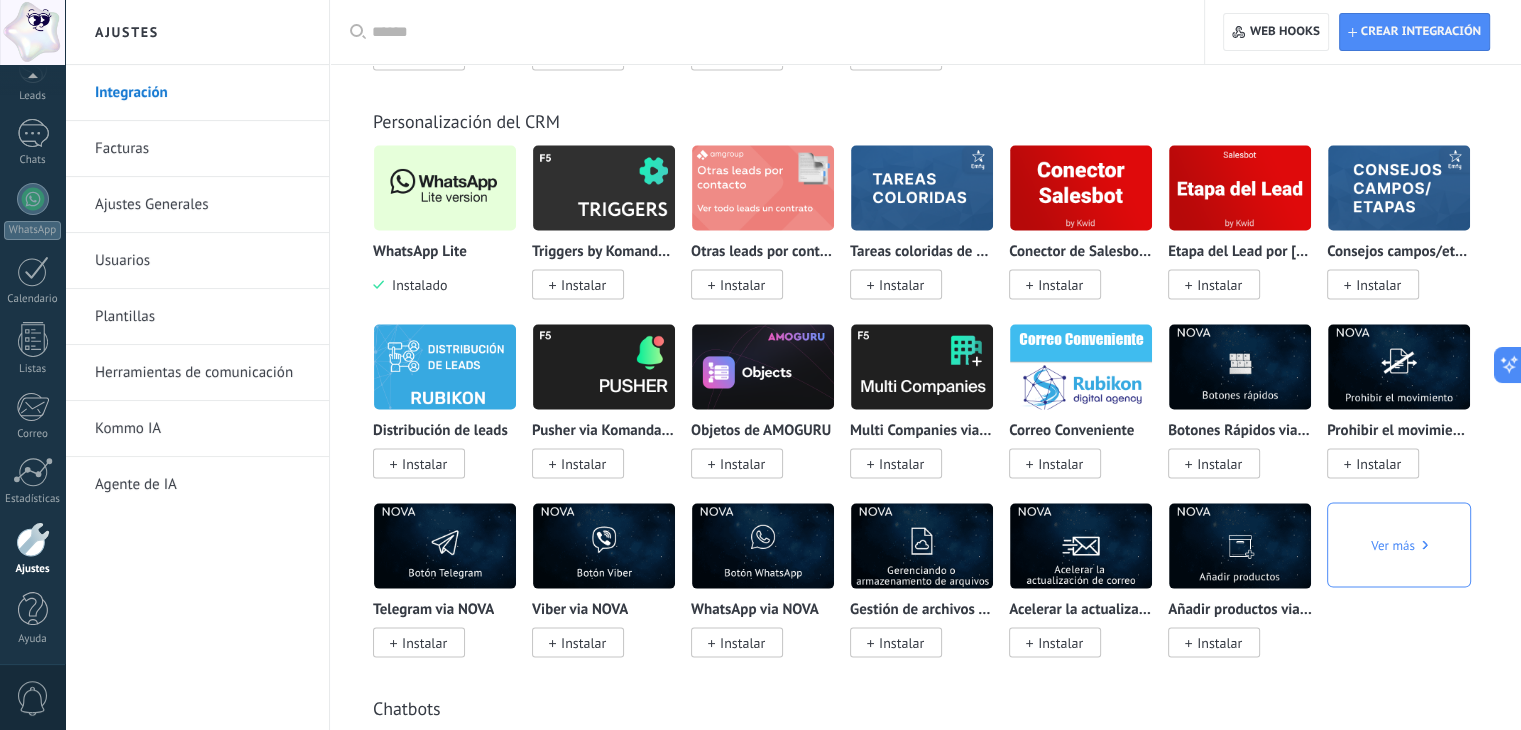 scroll, scrollTop: 3975, scrollLeft: 0, axis: vertical 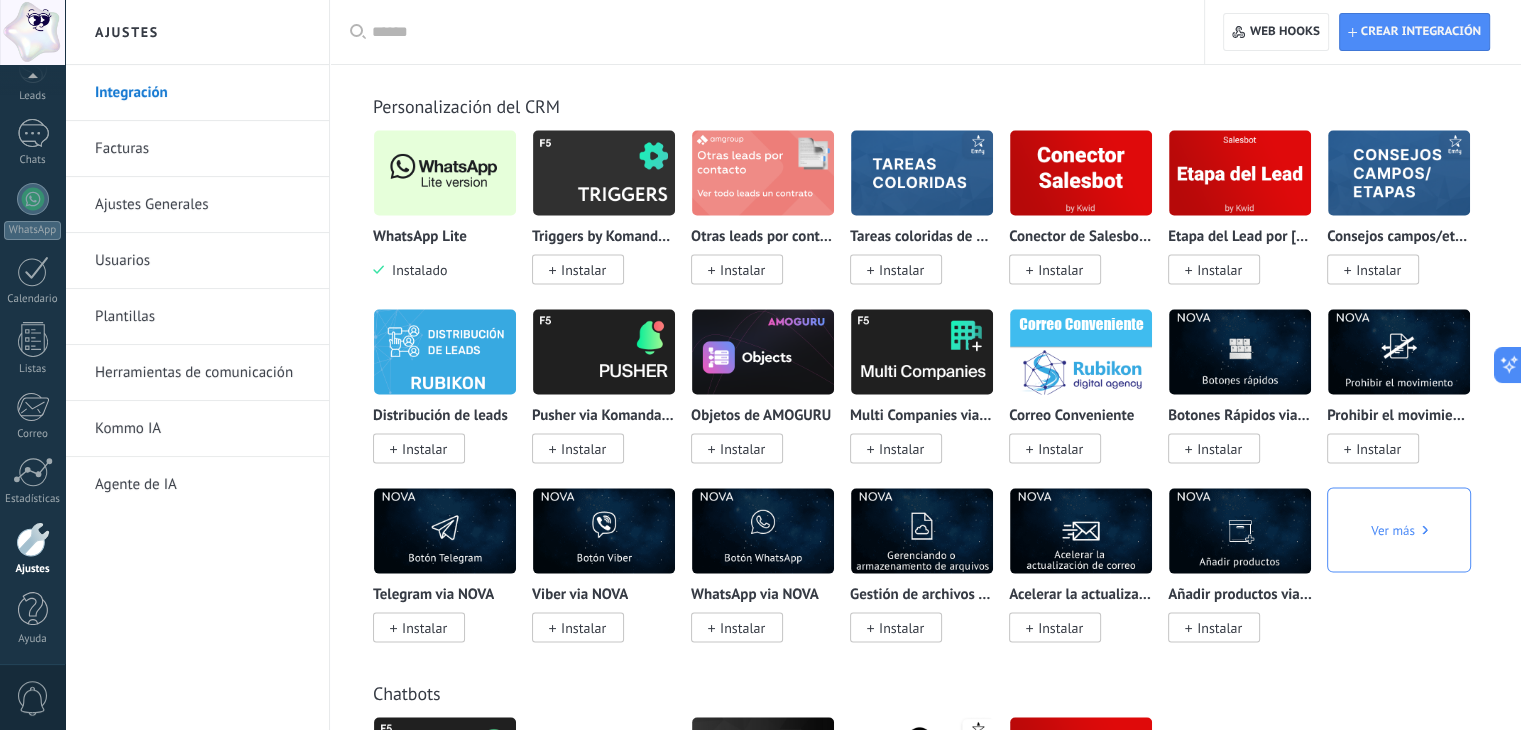click at bounding box center [445, 173] 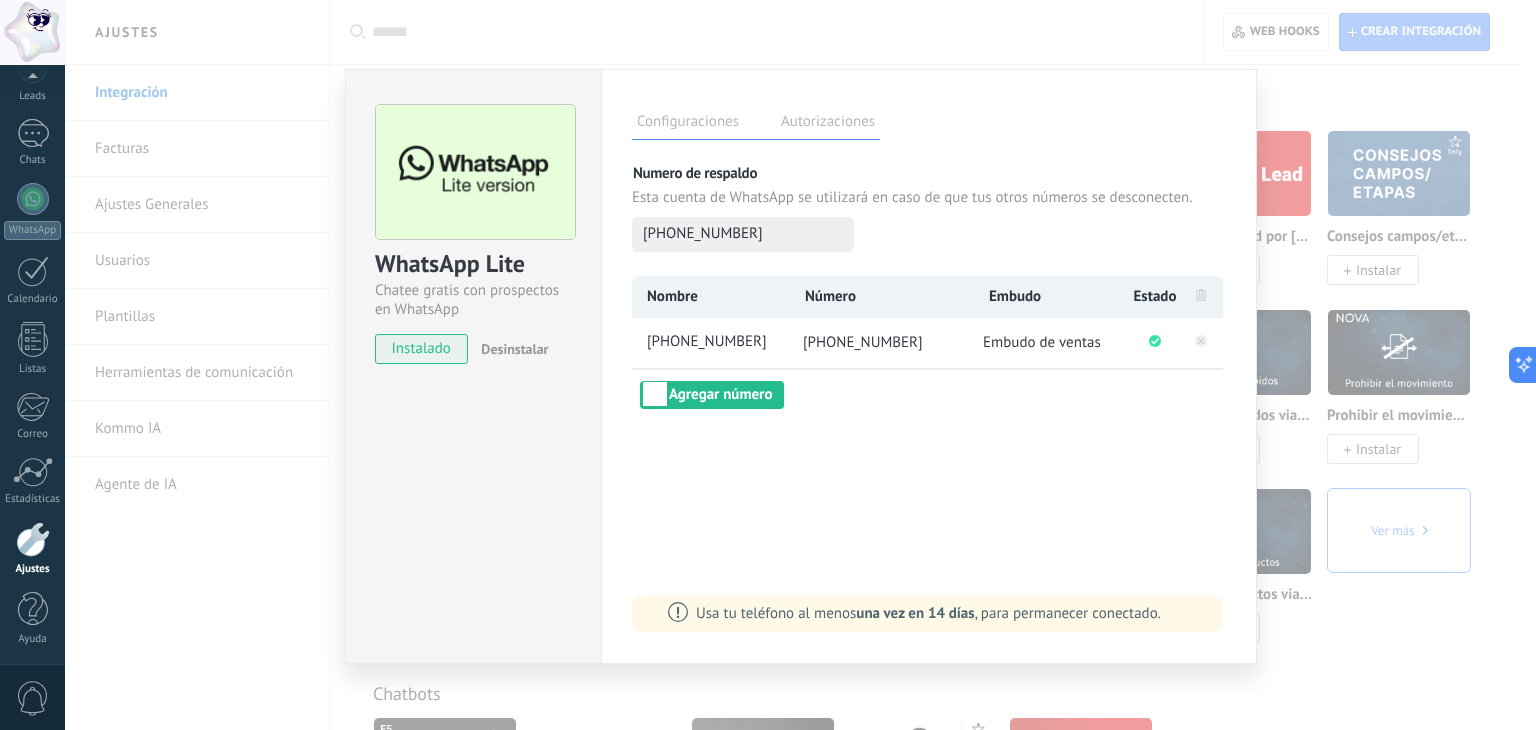 click on "instalado" at bounding box center [421, 349] 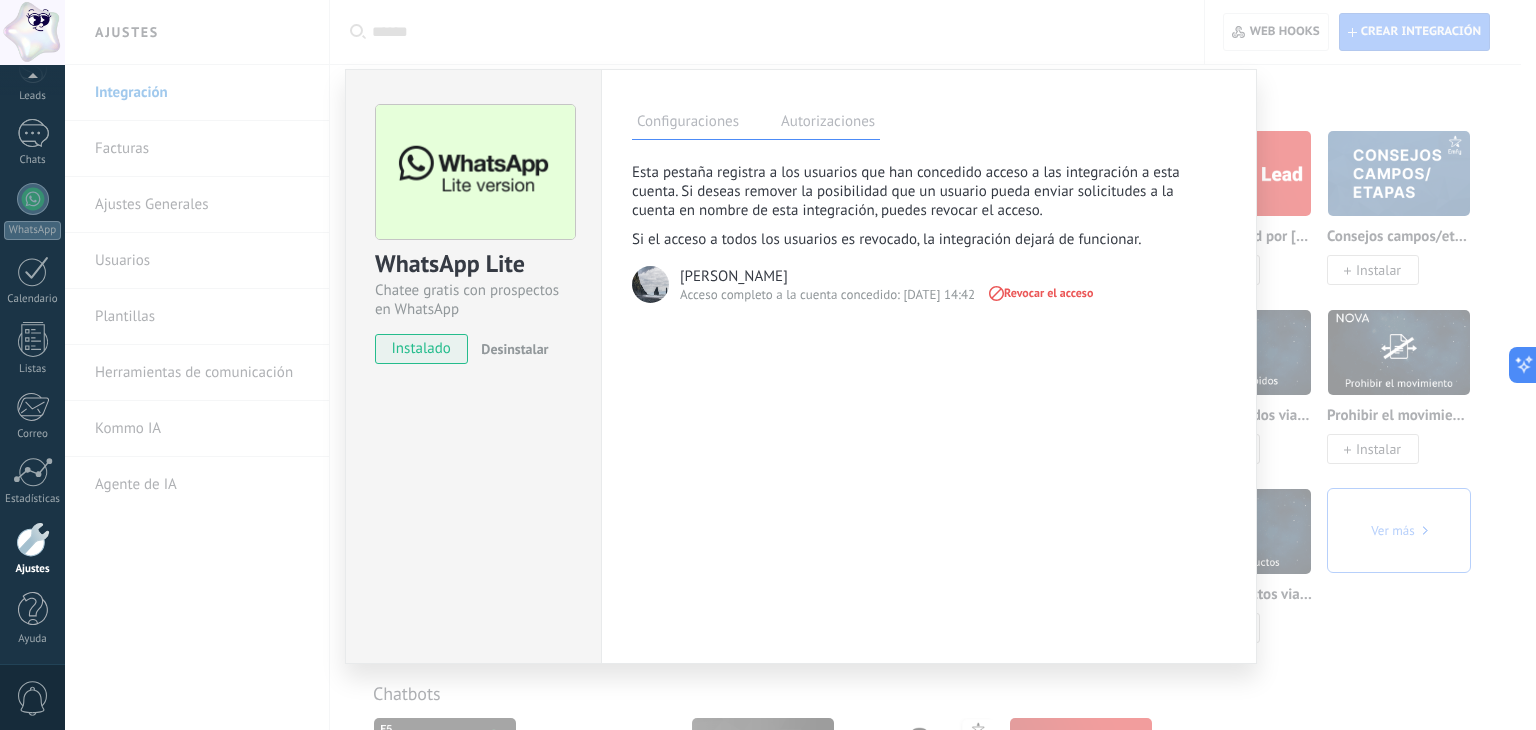 click on "Configuraciones" at bounding box center [688, 124] 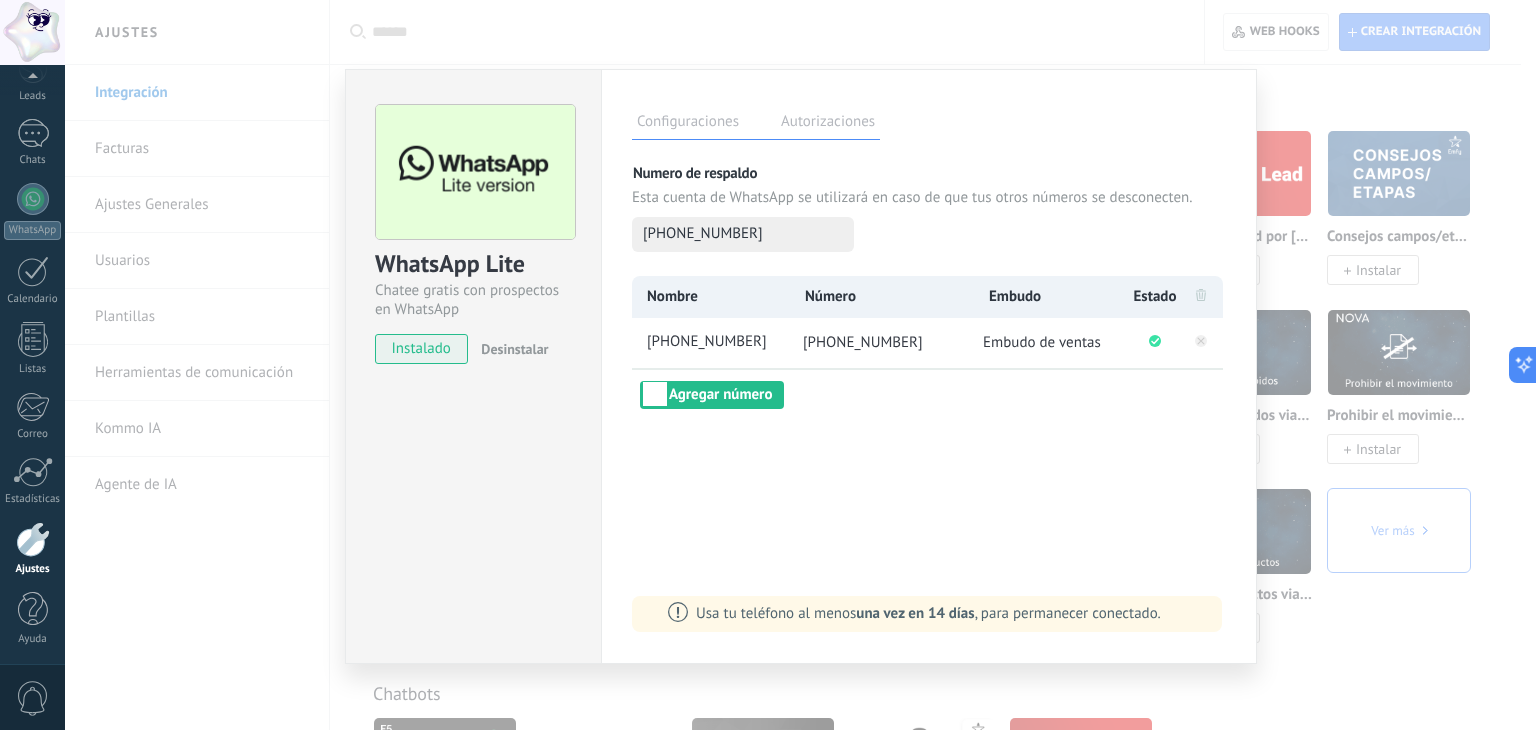 click on "WhatsApp Lite Chatee gratis con prospectos en WhatsApp instalado Desinstalar Configuraciones Autorizaciones Esta pestaña registra a los usuarios que han concedido acceso a las integración a esta cuenta. Si deseas remover la posibilidad que un usuario pueda enviar solicitudes a la cuenta en nombre de esta integración, puedes revocar el acceso. Si el acceso a todos los usuarios es revocado, la integración dejará de funcionar. Esta aplicacion está instalada, pero nadie le ha dado acceso aun. Más de 2 mil millones de personas utilizan activamente WhatsApp para conectarse con amigos, familiares y empresas. Esta integración agrega el chat más popular a tu arsenal de comunicación: captura automáticamente leads desde los mensajes entrantes, comparte el acceso al chat con todo tu equipo y potencia todo con las herramientas integradas de Kommo, como el botón de compromiso y Salesbot. más _:  Guardar Numero de respaldo Esta cuenta de WhatsApp se utilizará en caso de que tus otros números se desconecten." at bounding box center [800, 365] 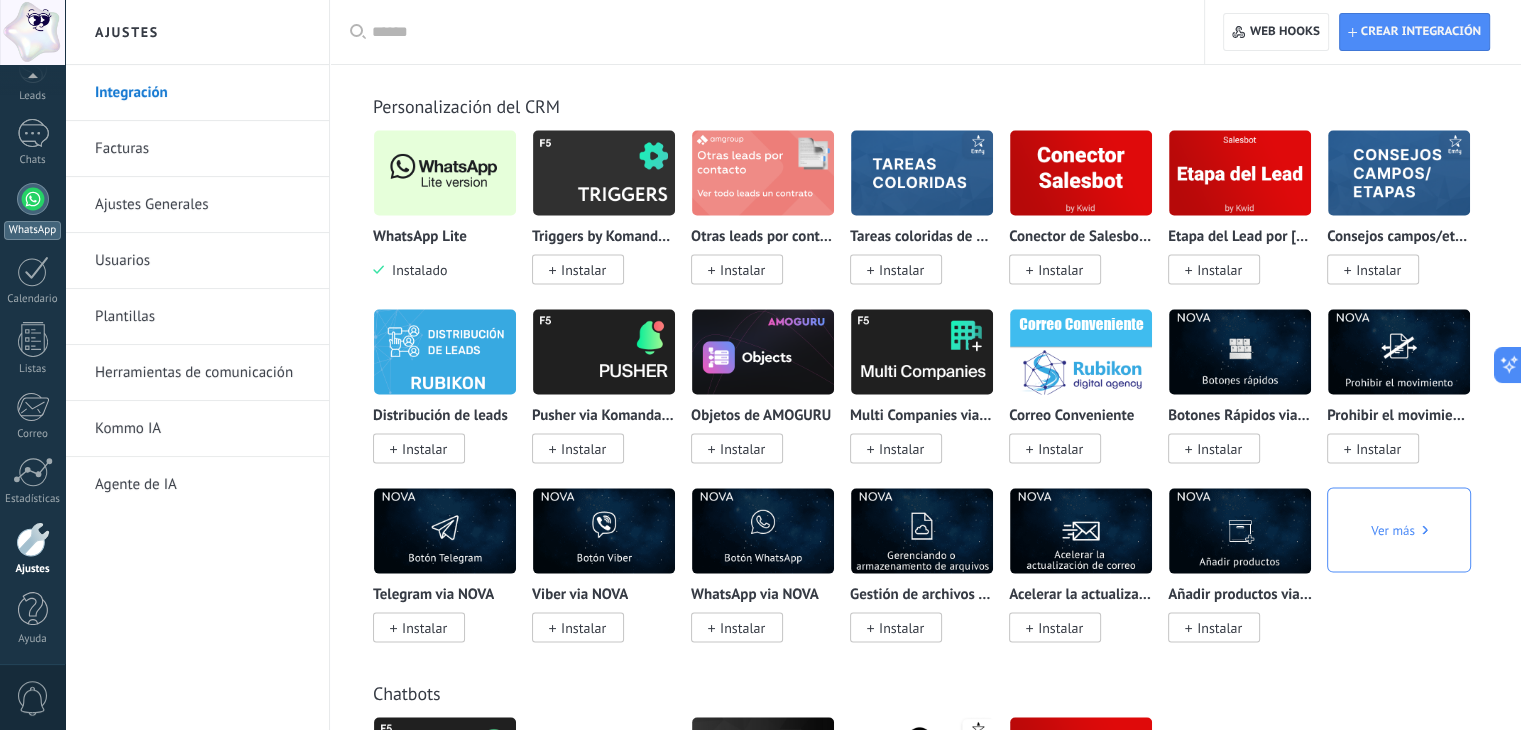 click on "WhatsApp" at bounding box center (32, 230) 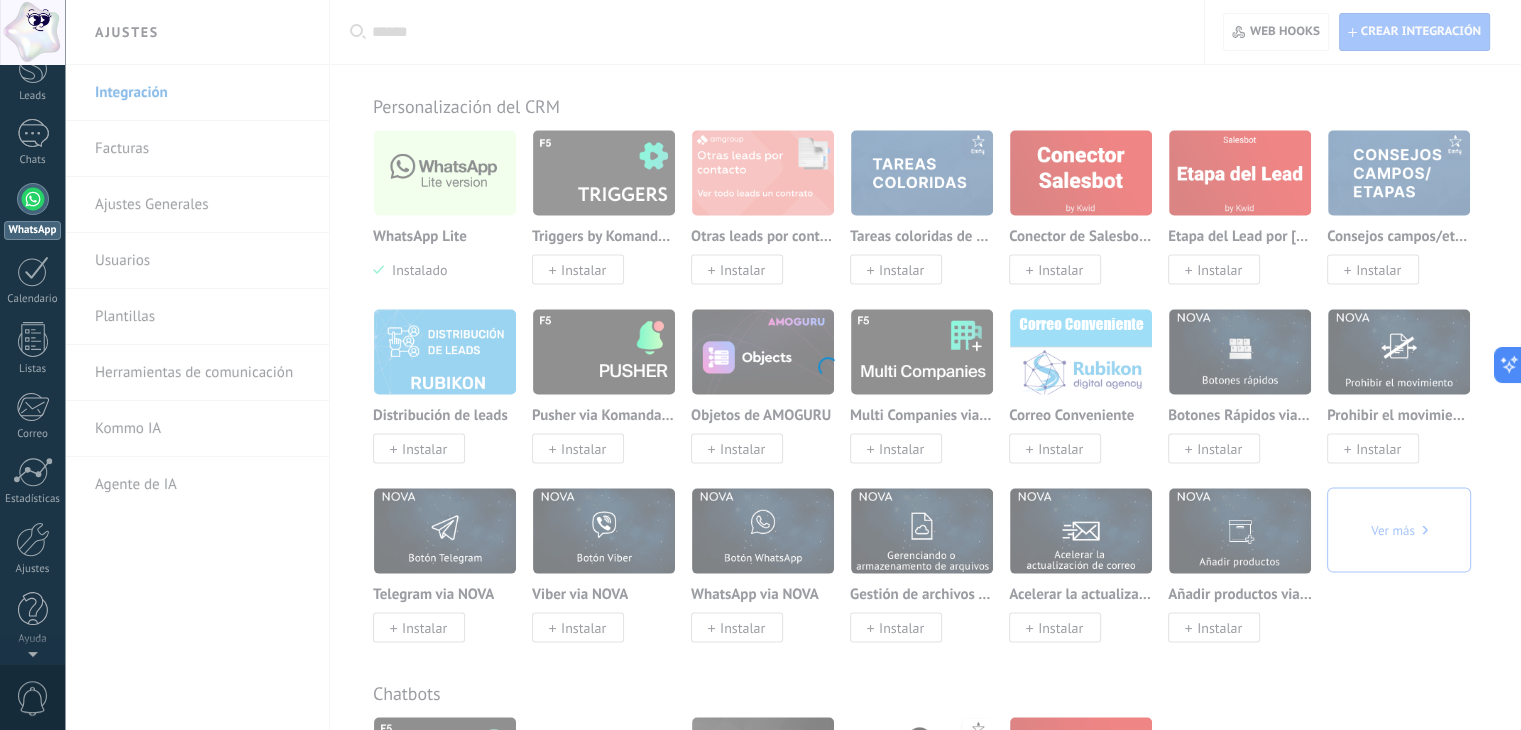 scroll, scrollTop: 0, scrollLeft: 0, axis: both 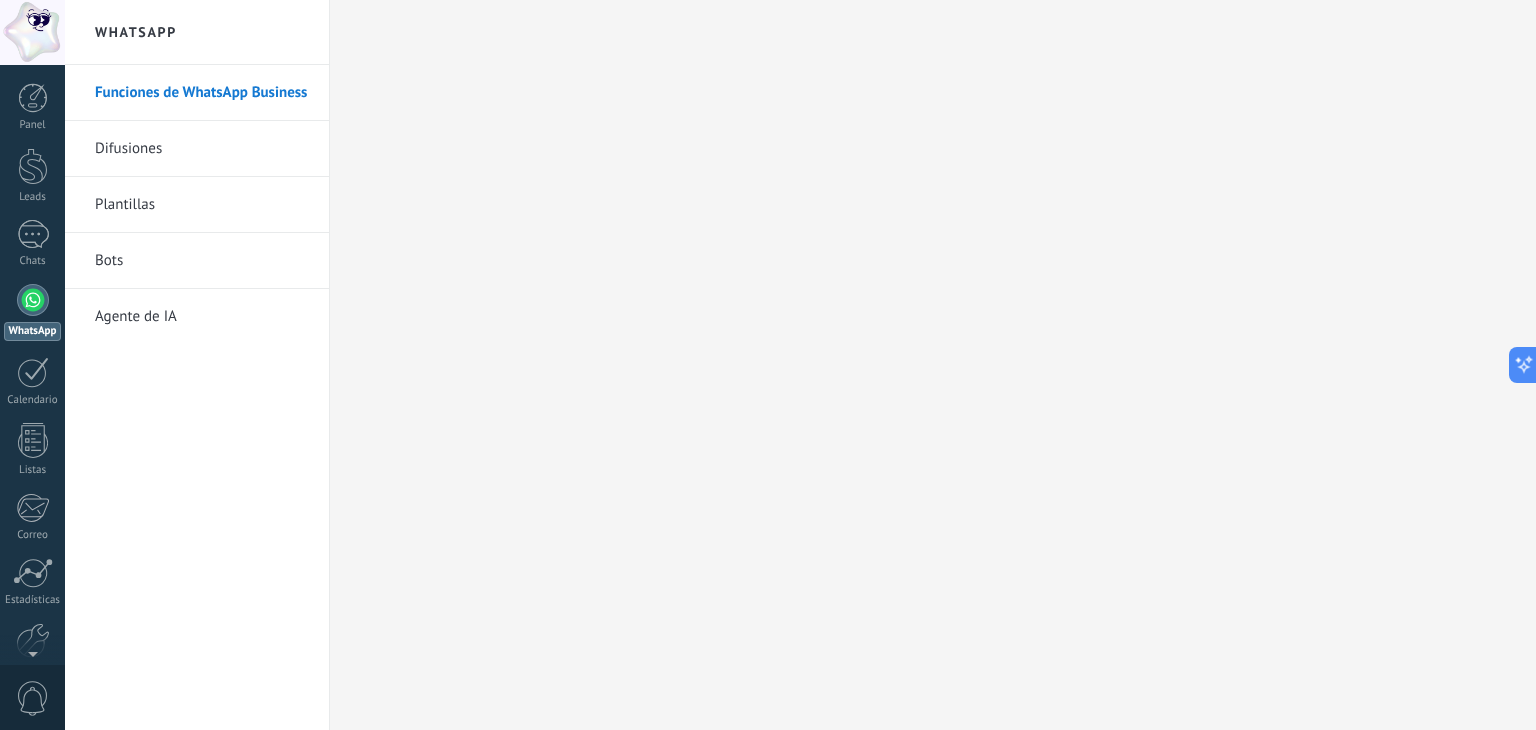 click on "Agente de IA" at bounding box center [202, 317] 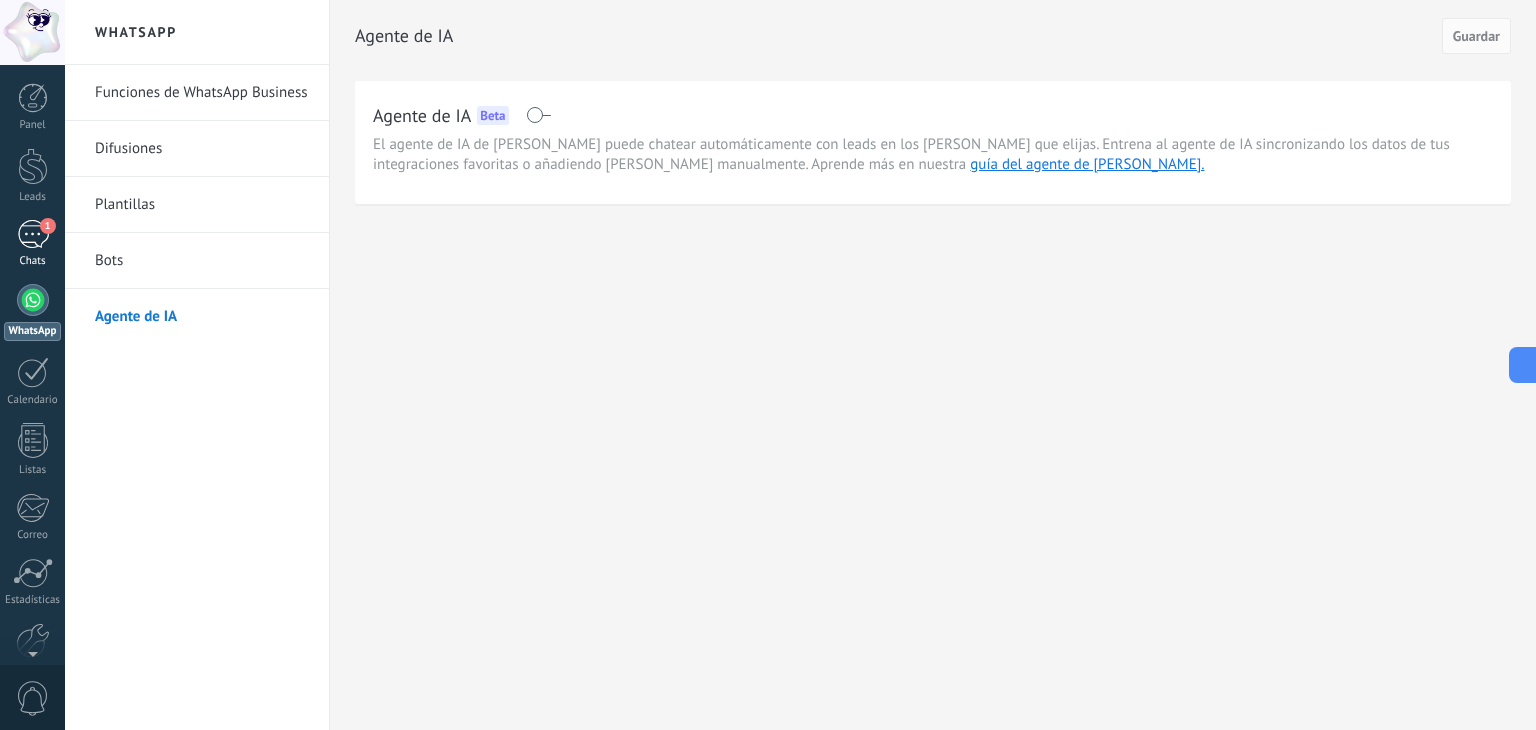 click on "1" at bounding box center (33, 234) 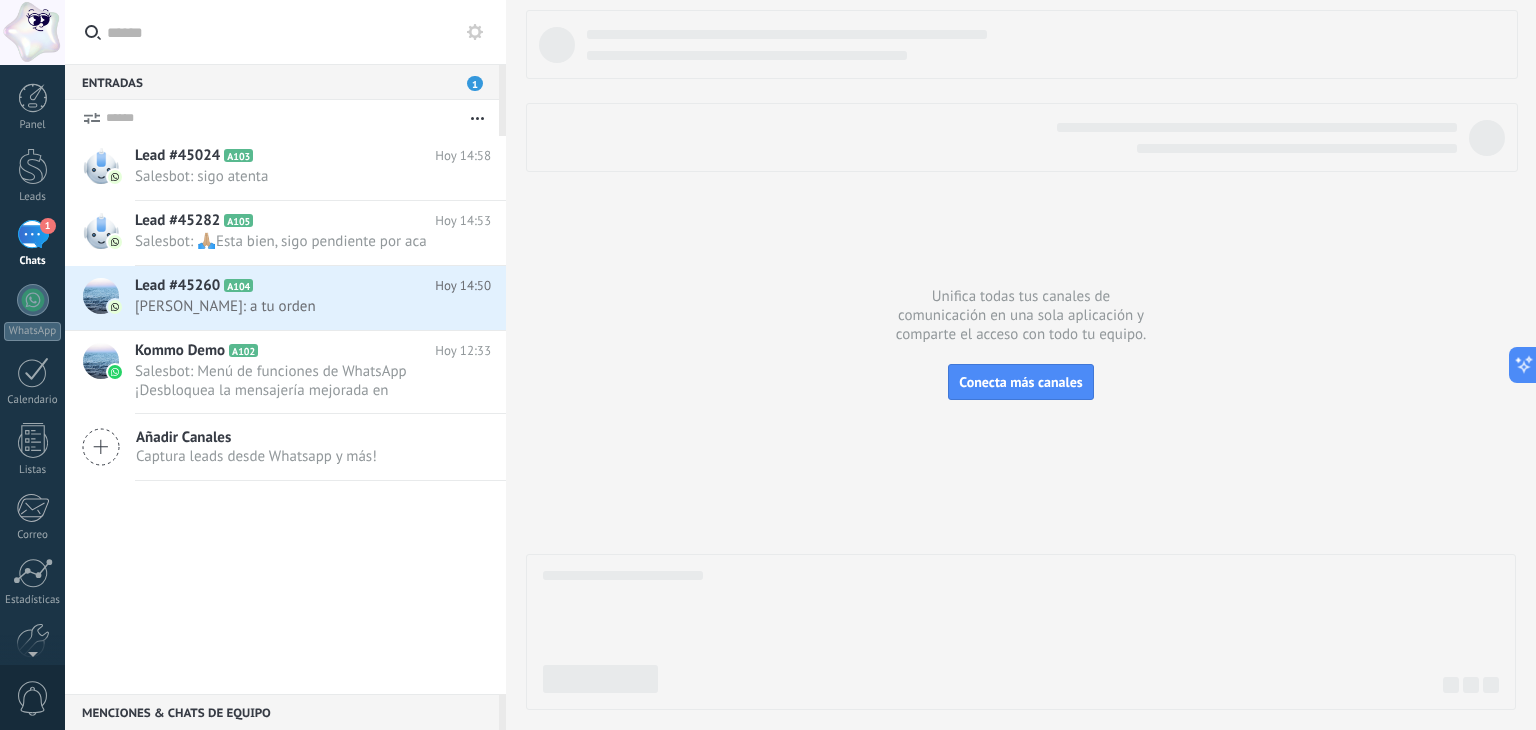 click on "1" at bounding box center [33, 234] 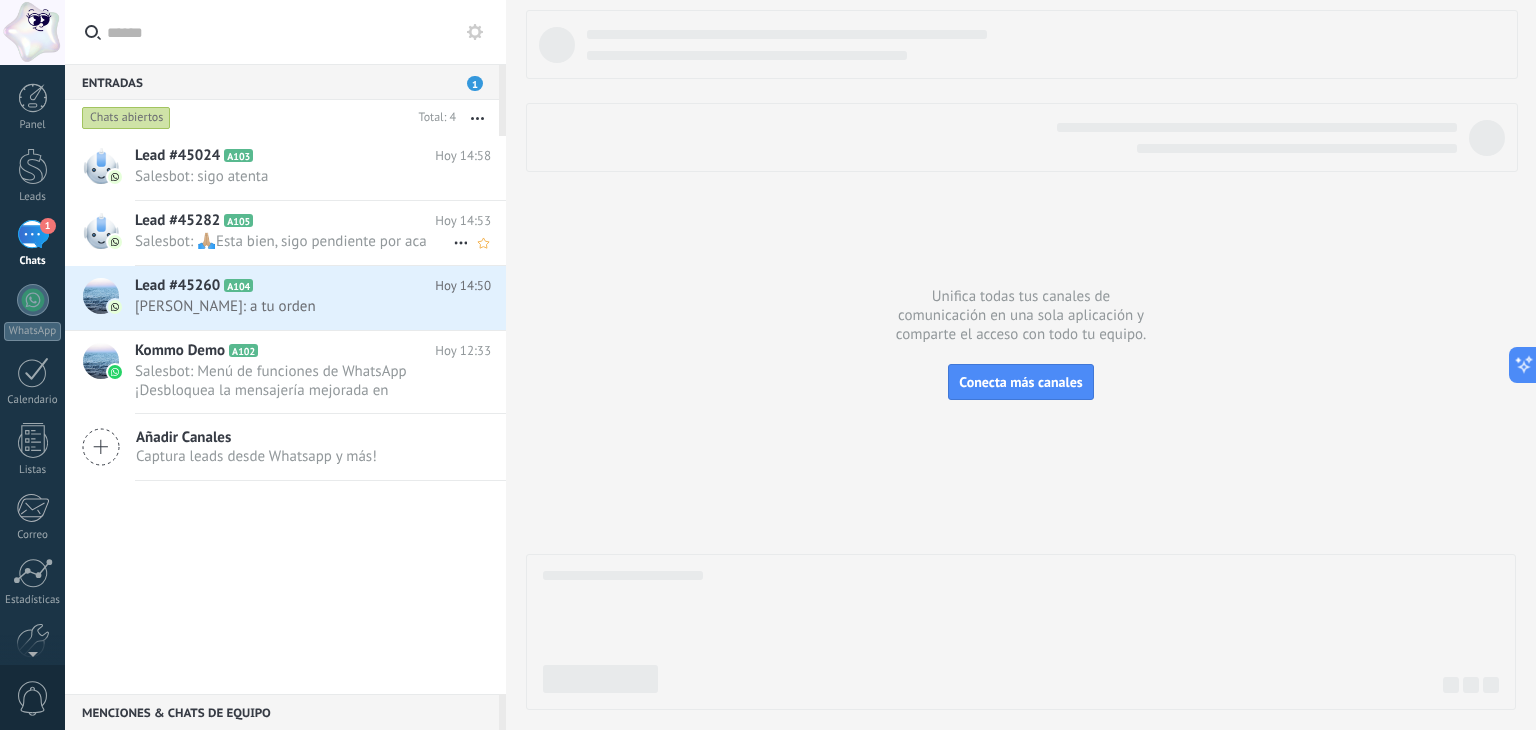 click on "Lead #45282
A105" at bounding box center [285, 221] 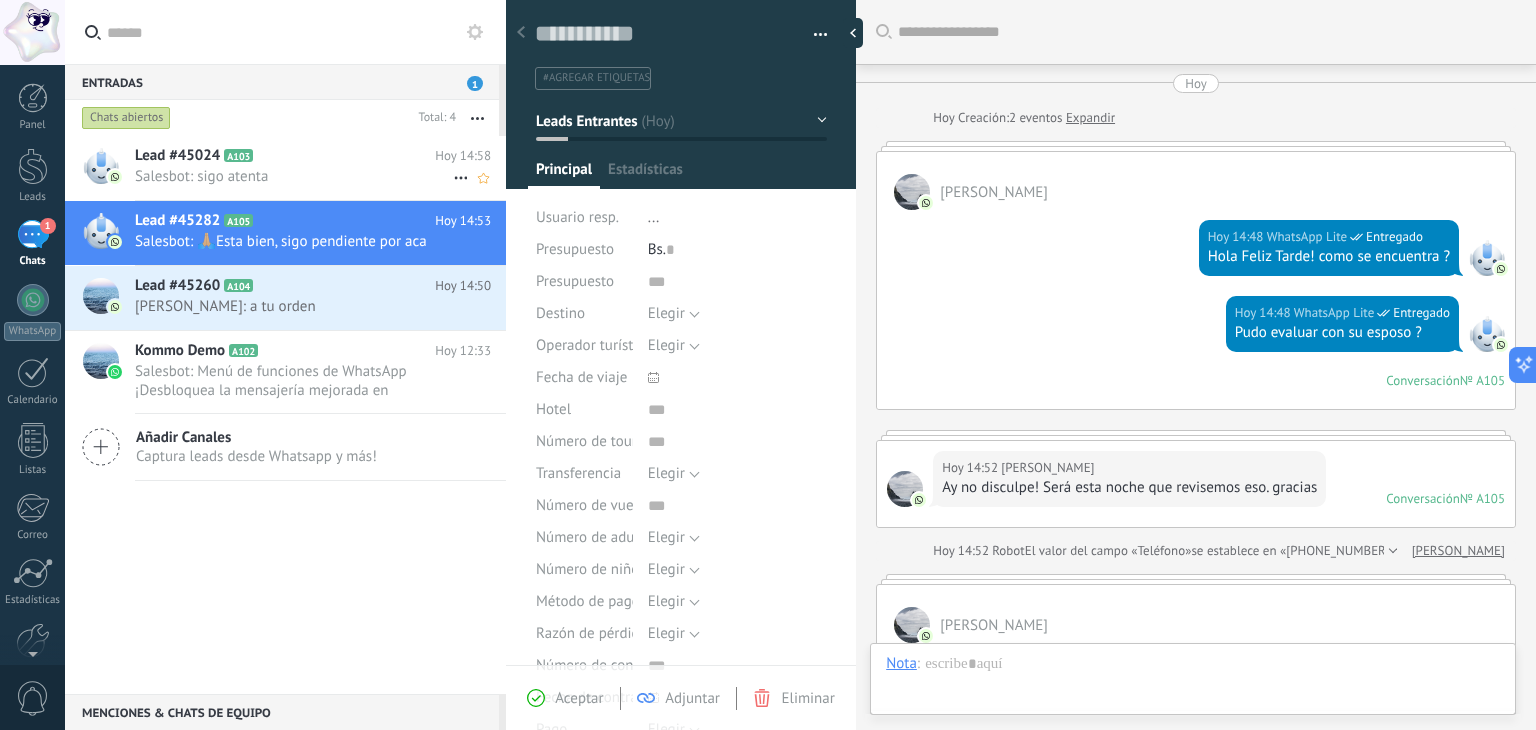 scroll, scrollTop: 29, scrollLeft: 0, axis: vertical 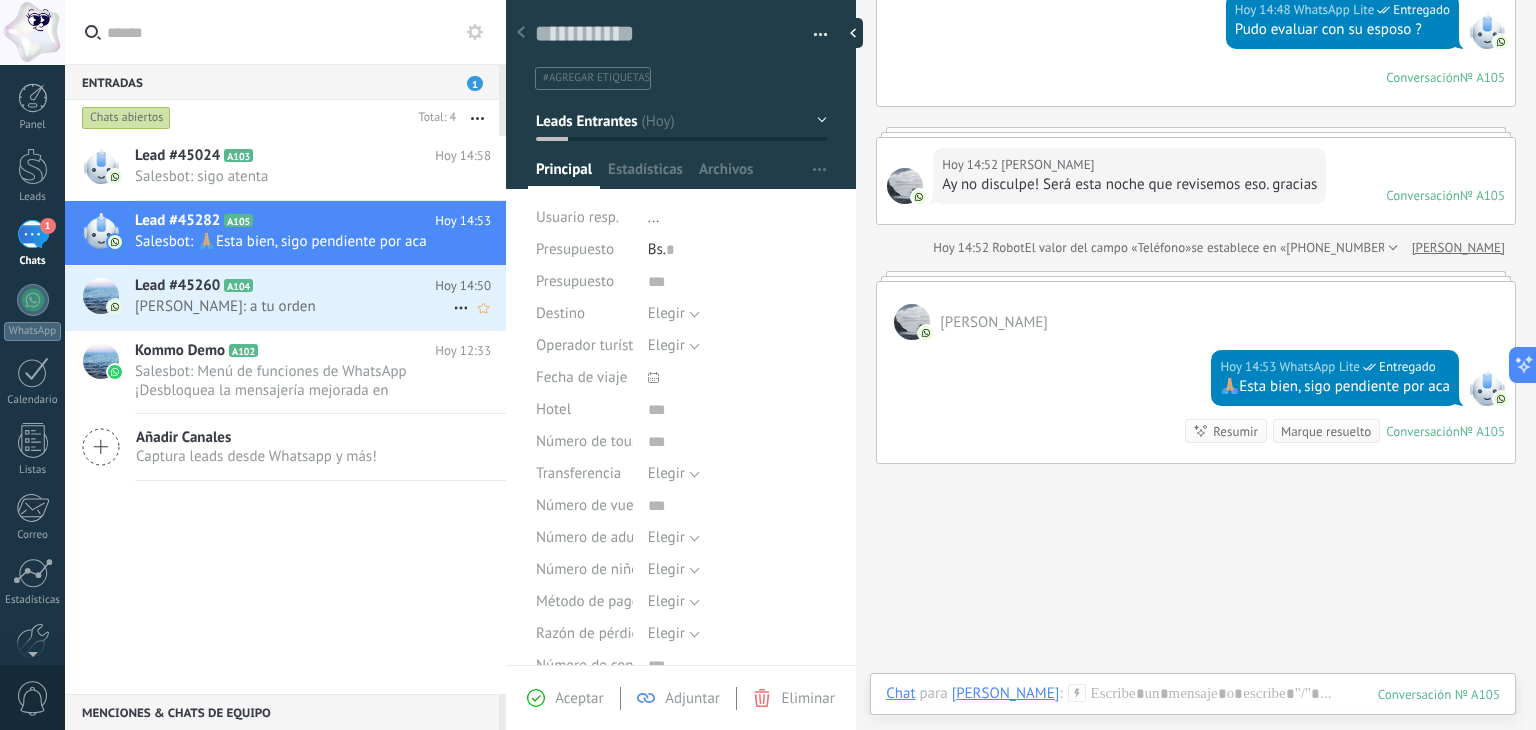 click on "Lead #45260
A104" at bounding box center (285, 286) 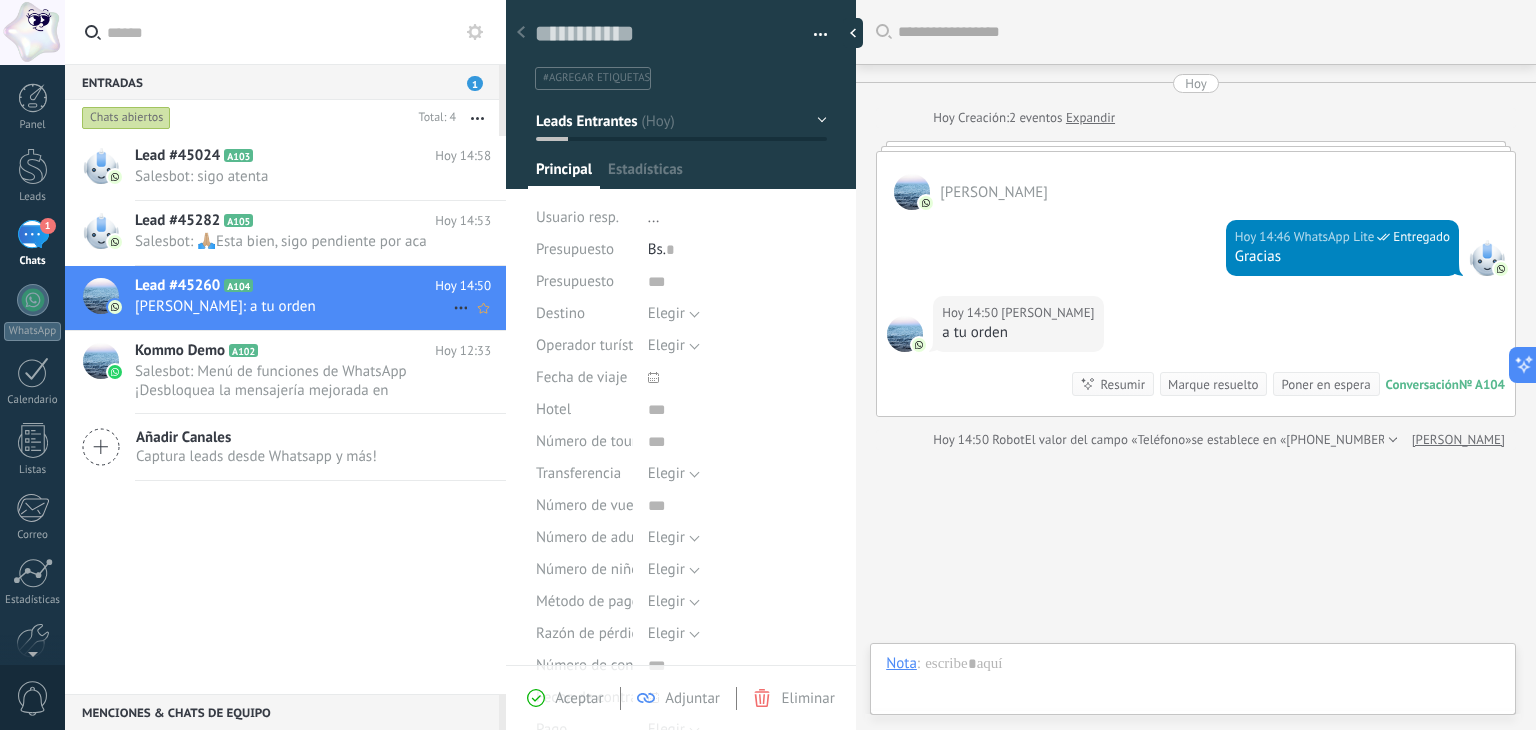 scroll, scrollTop: 29, scrollLeft: 0, axis: vertical 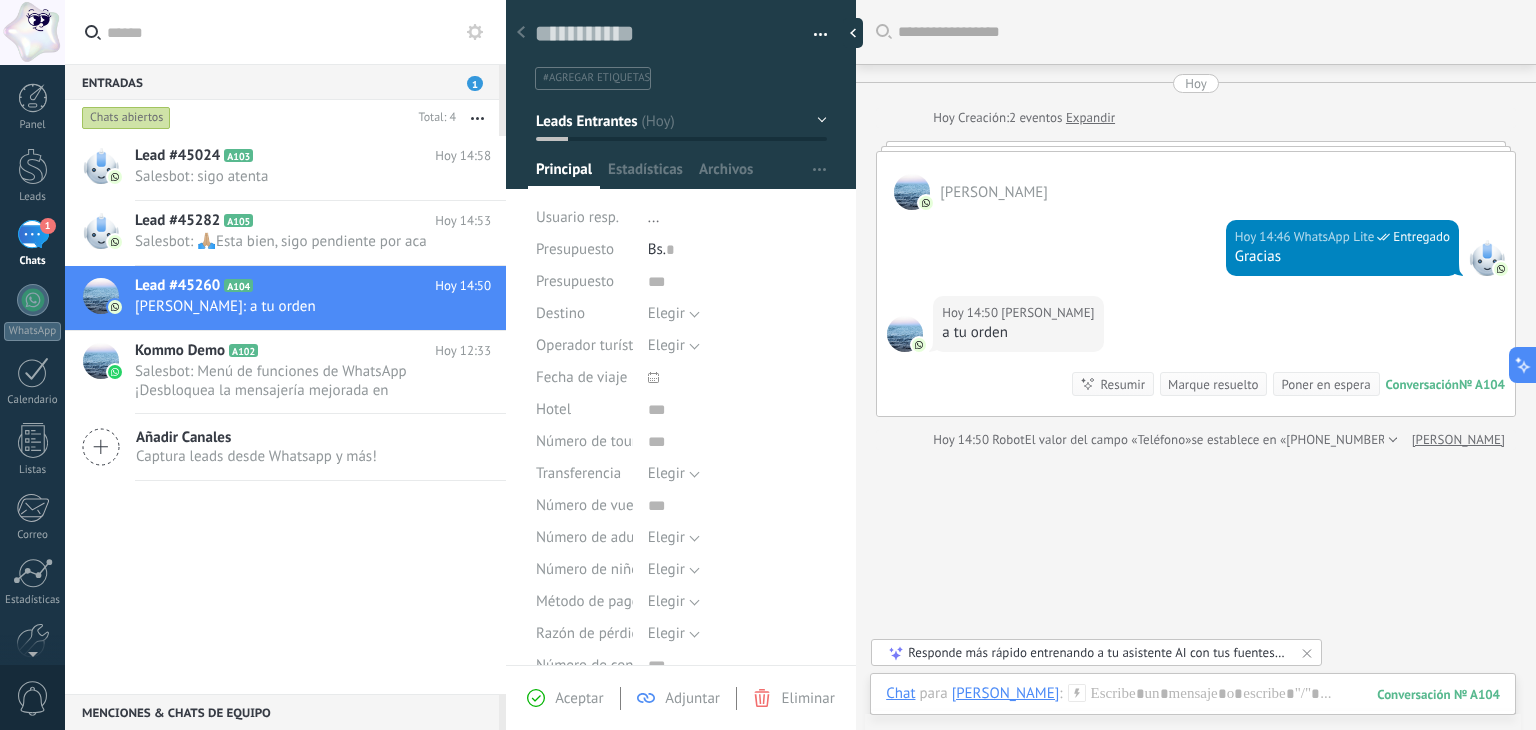 click at bounding box center (912, 192) 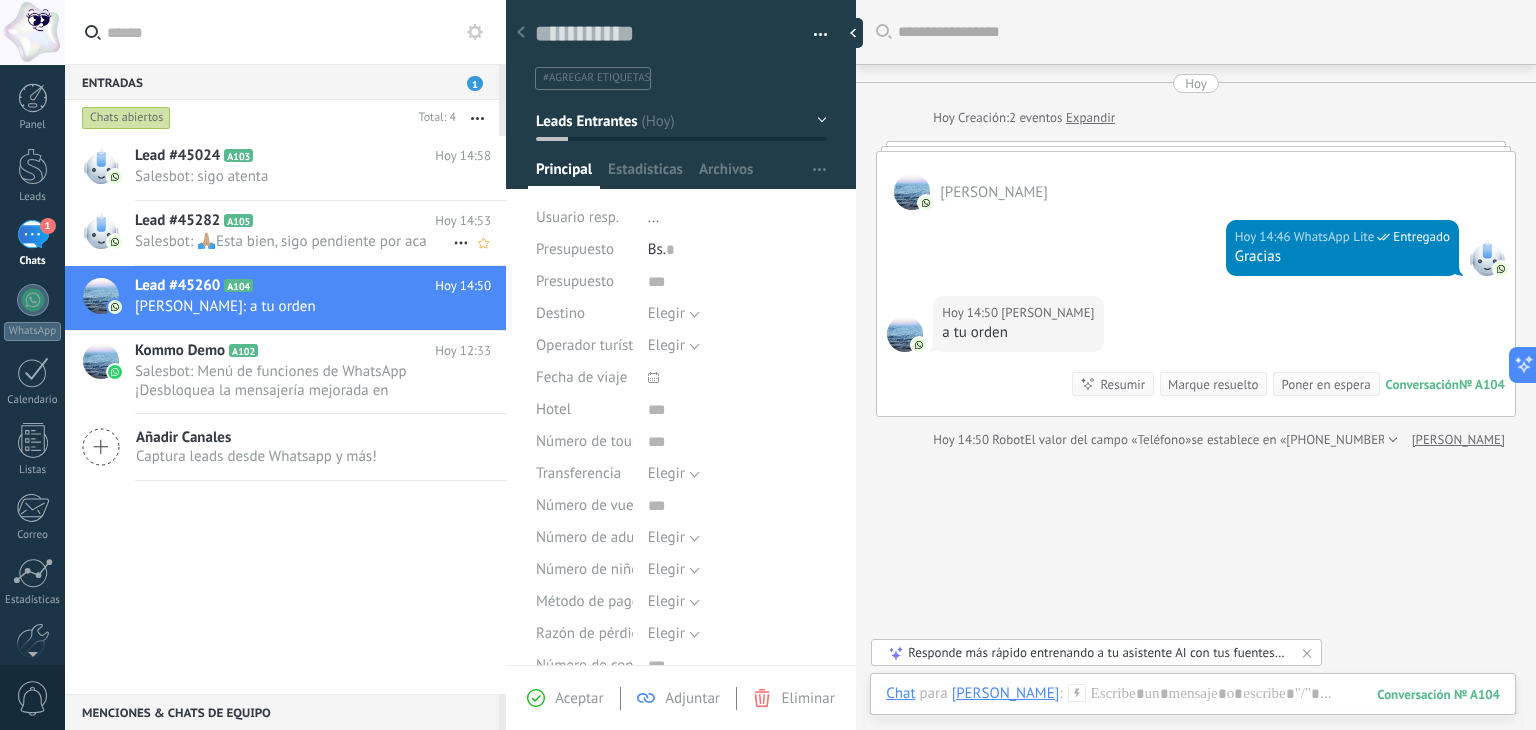 click on "Salesbot: 🙏🏼Esta bien, sigo pendiente por aca" at bounding box center [294, 241] 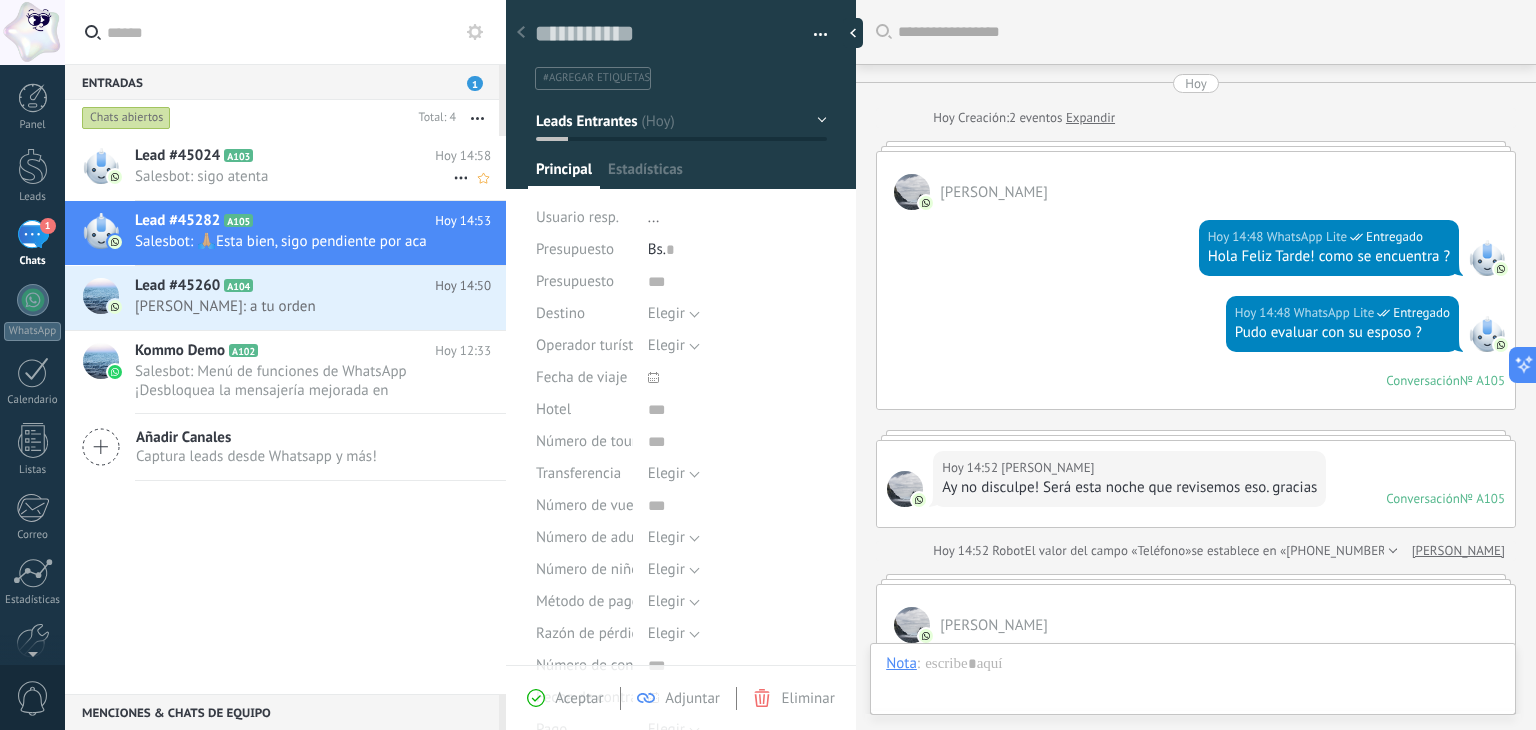 scroll, scrollTop: 29, scrollLeft: 0, axis: vertical 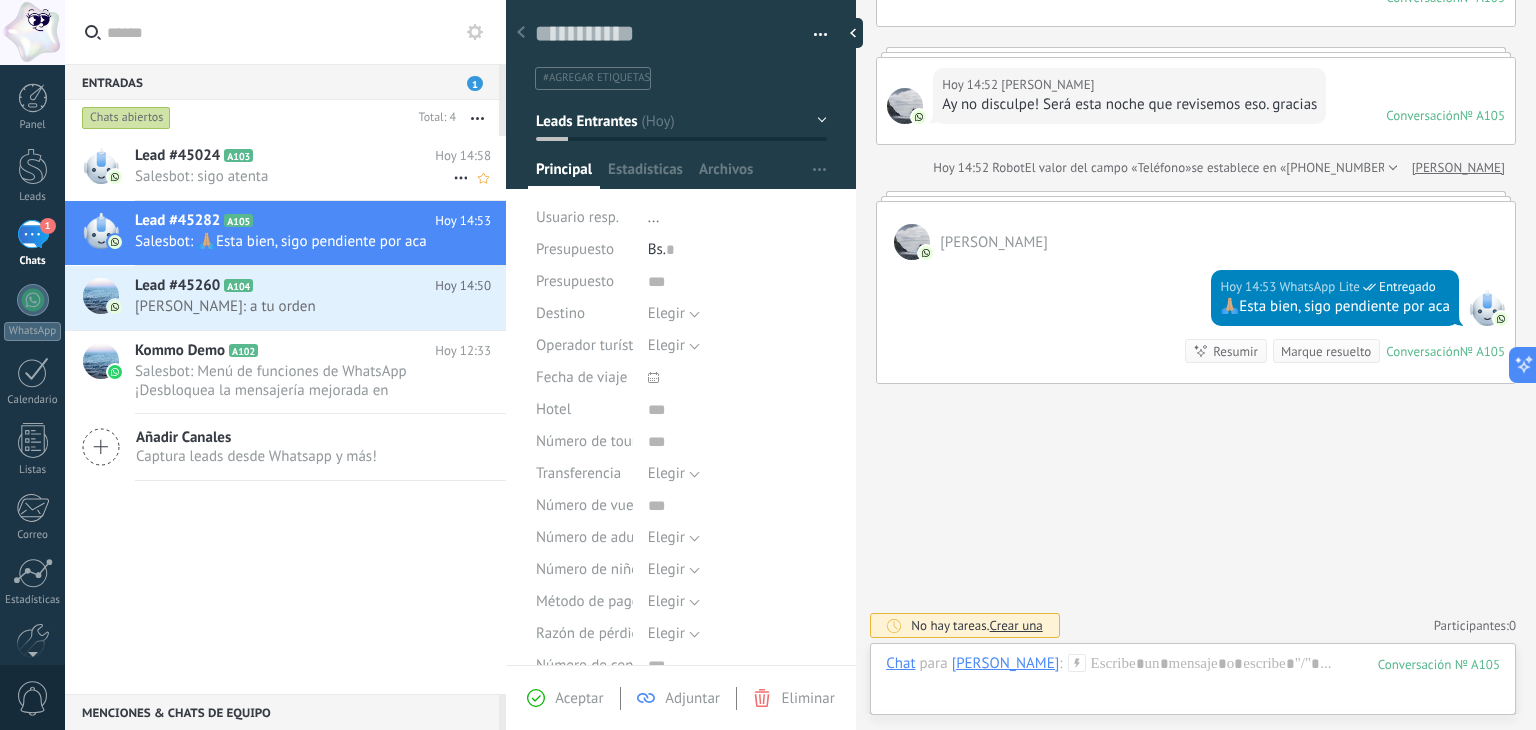click on "Salesbot: sigo atenta" at bounding box center (294, 176) 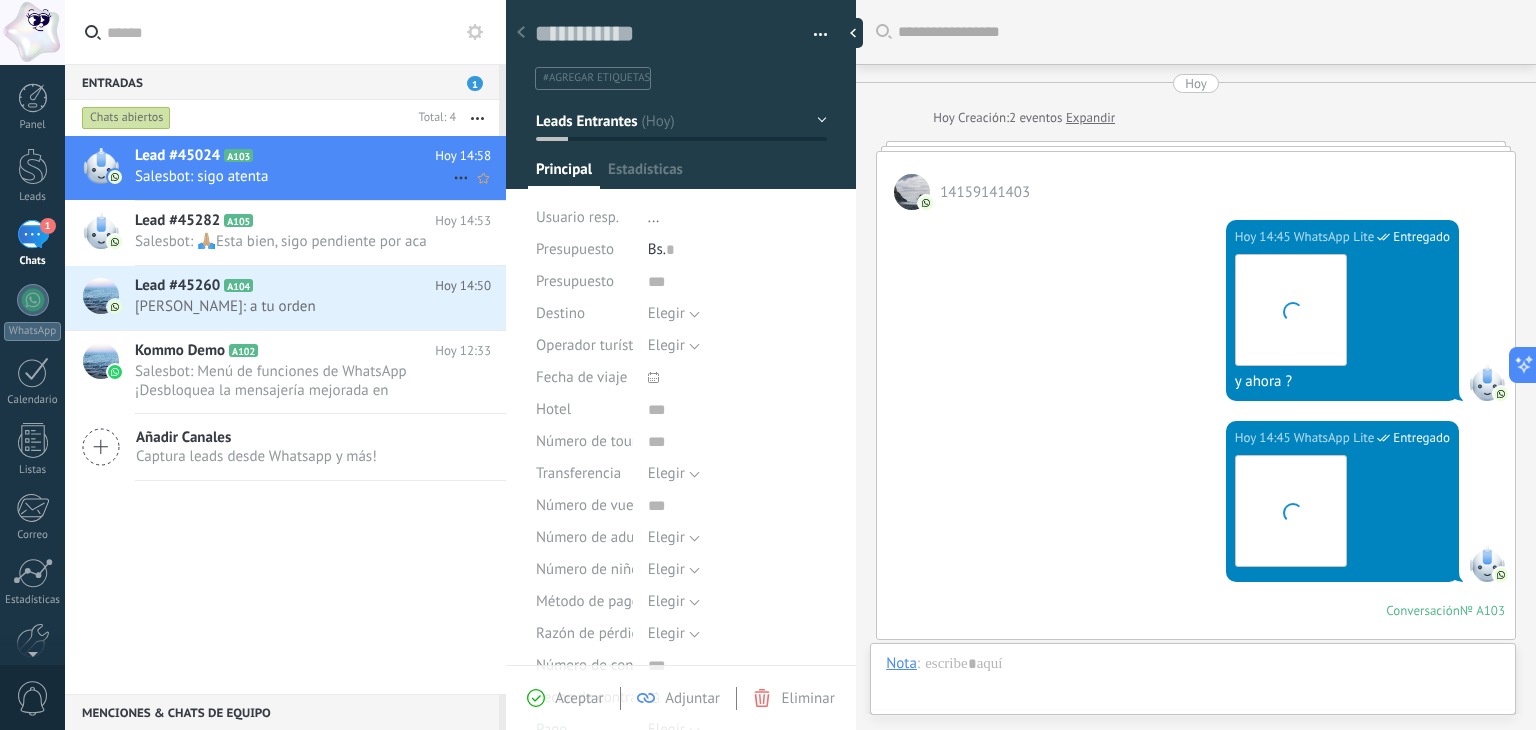 type on "**********" 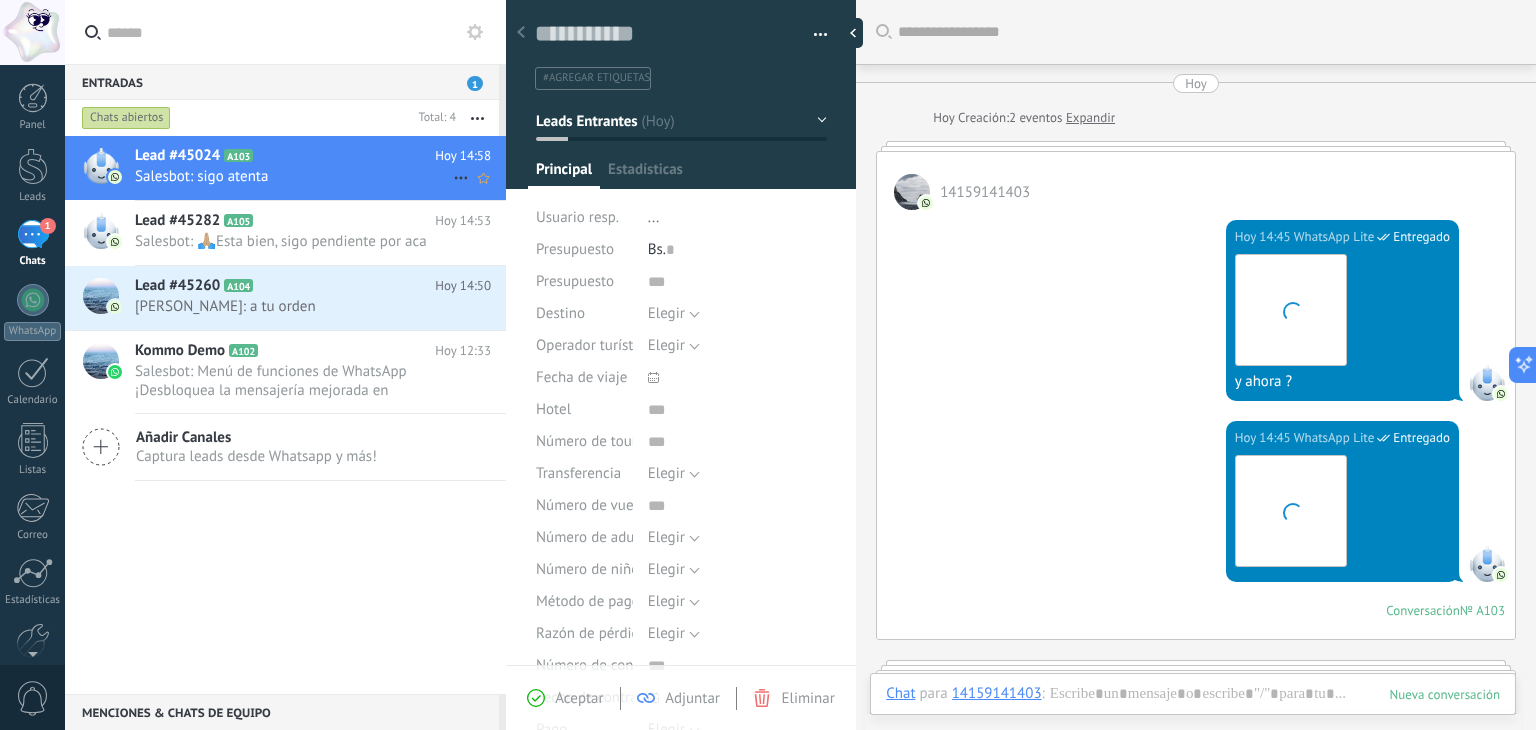 scroll, scrollTop: 29, scrollLeft: 0, axis: vertical 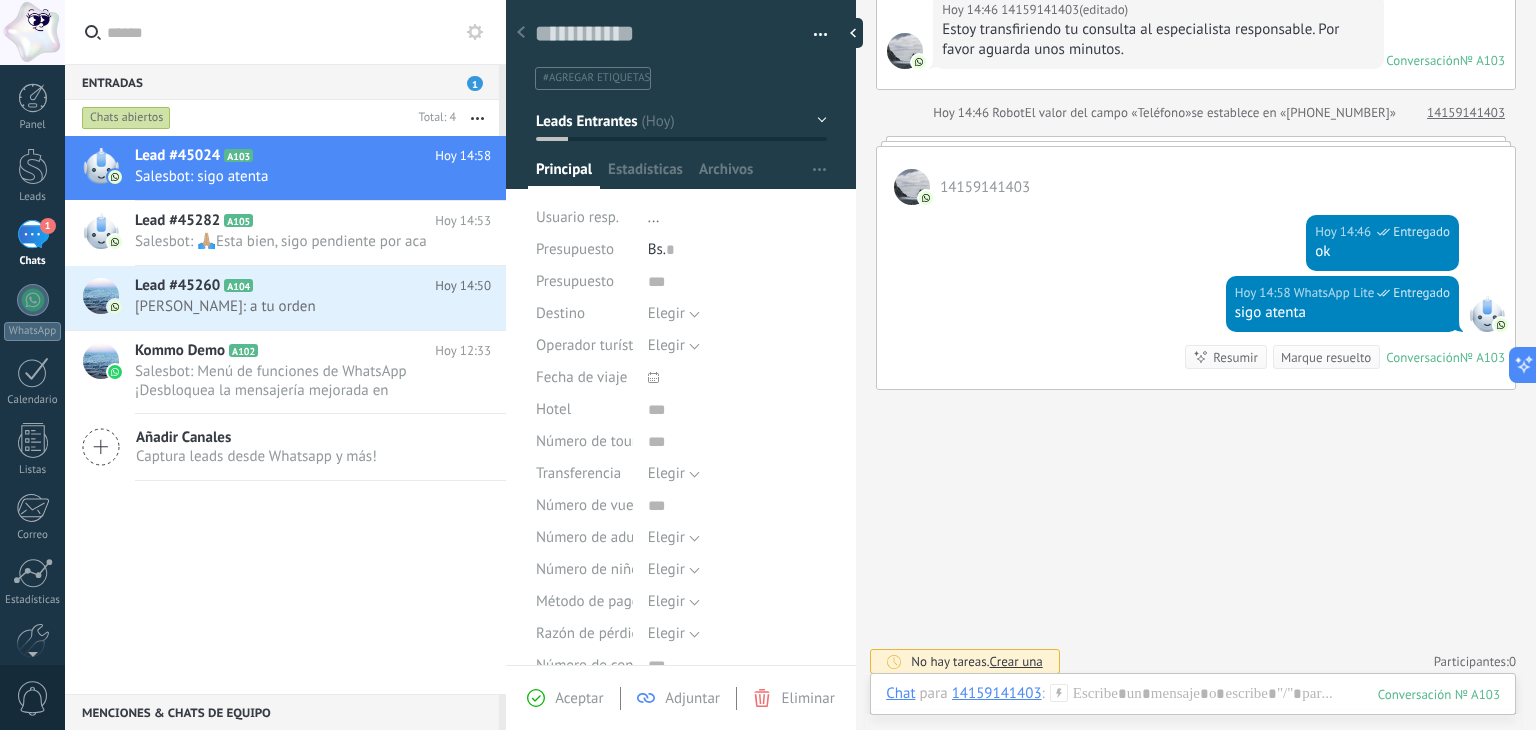 click at bounding box center [477, 118] 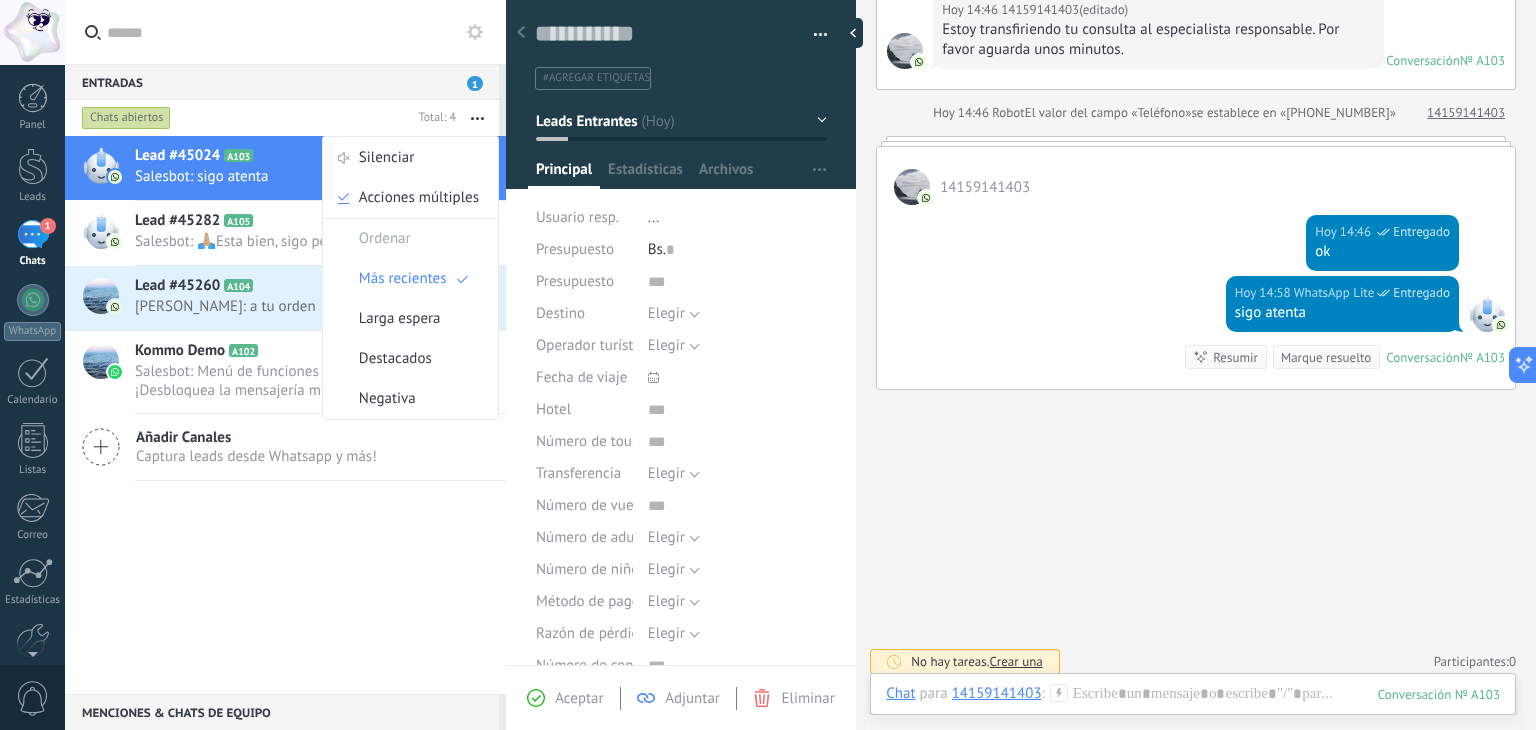 click at bounding box center (296, 32) 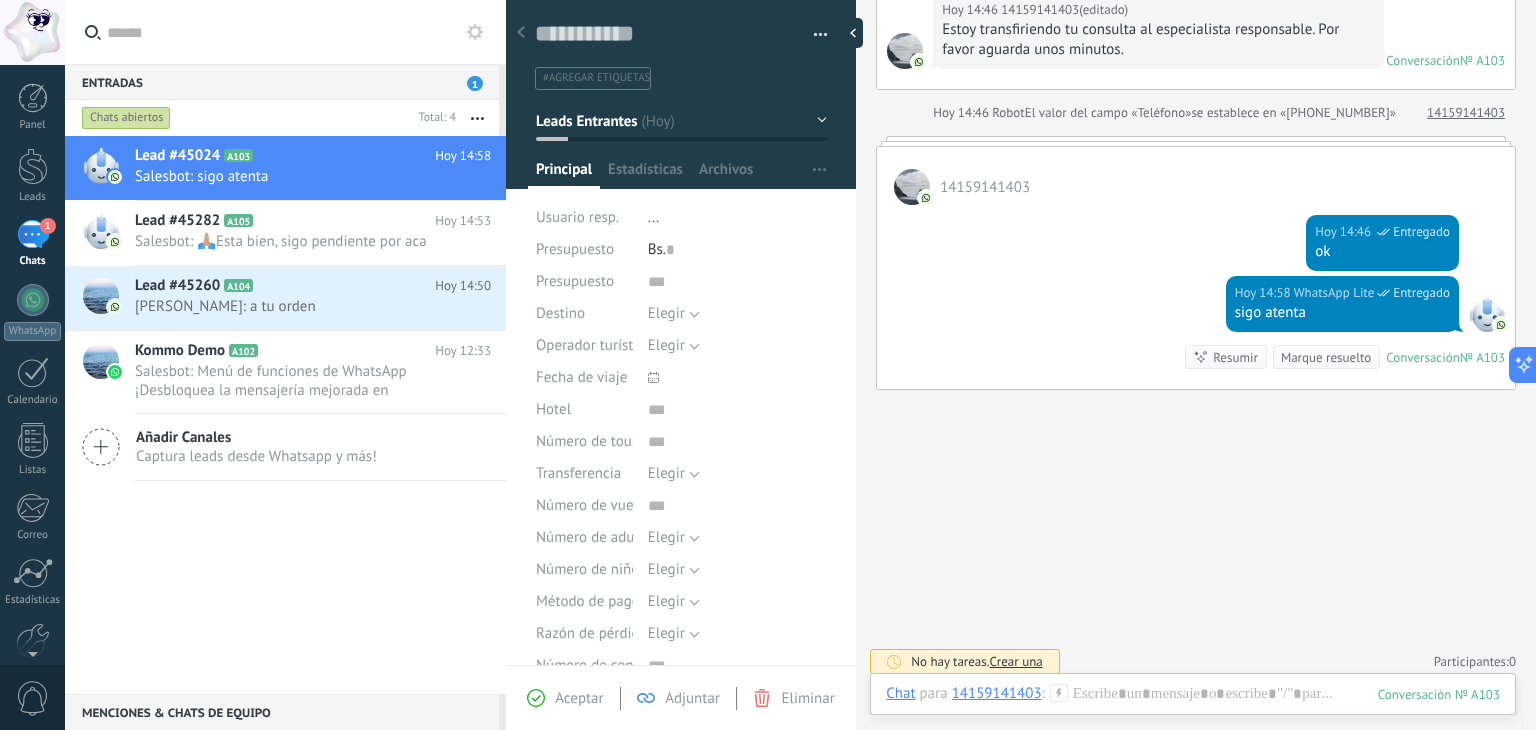 click on "Añadir Canales
Captura leads desde Whatsapp y más!" at bounding box center [285, 447] 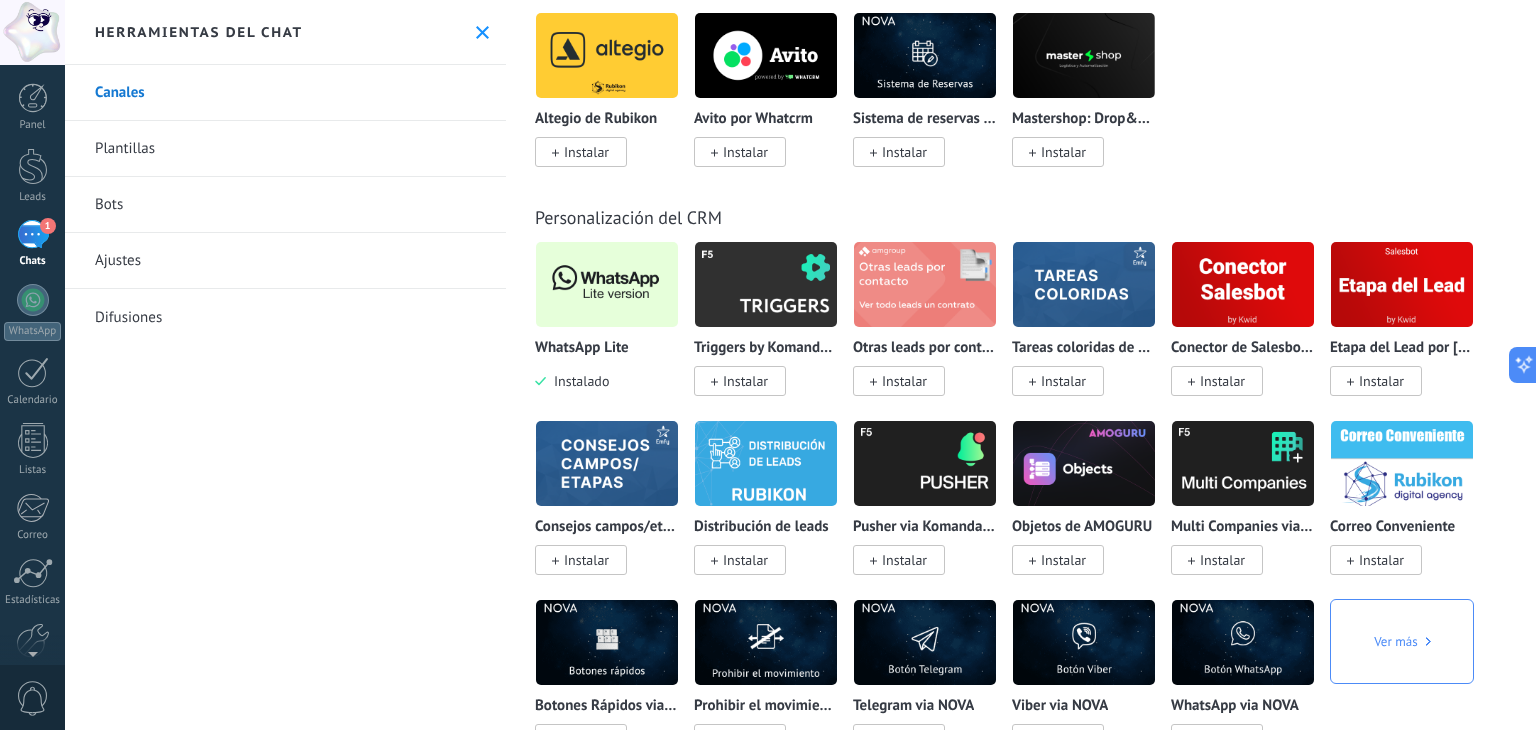 scroll, scrollTop: 4530, scrollLeft: 0, axis: vertical 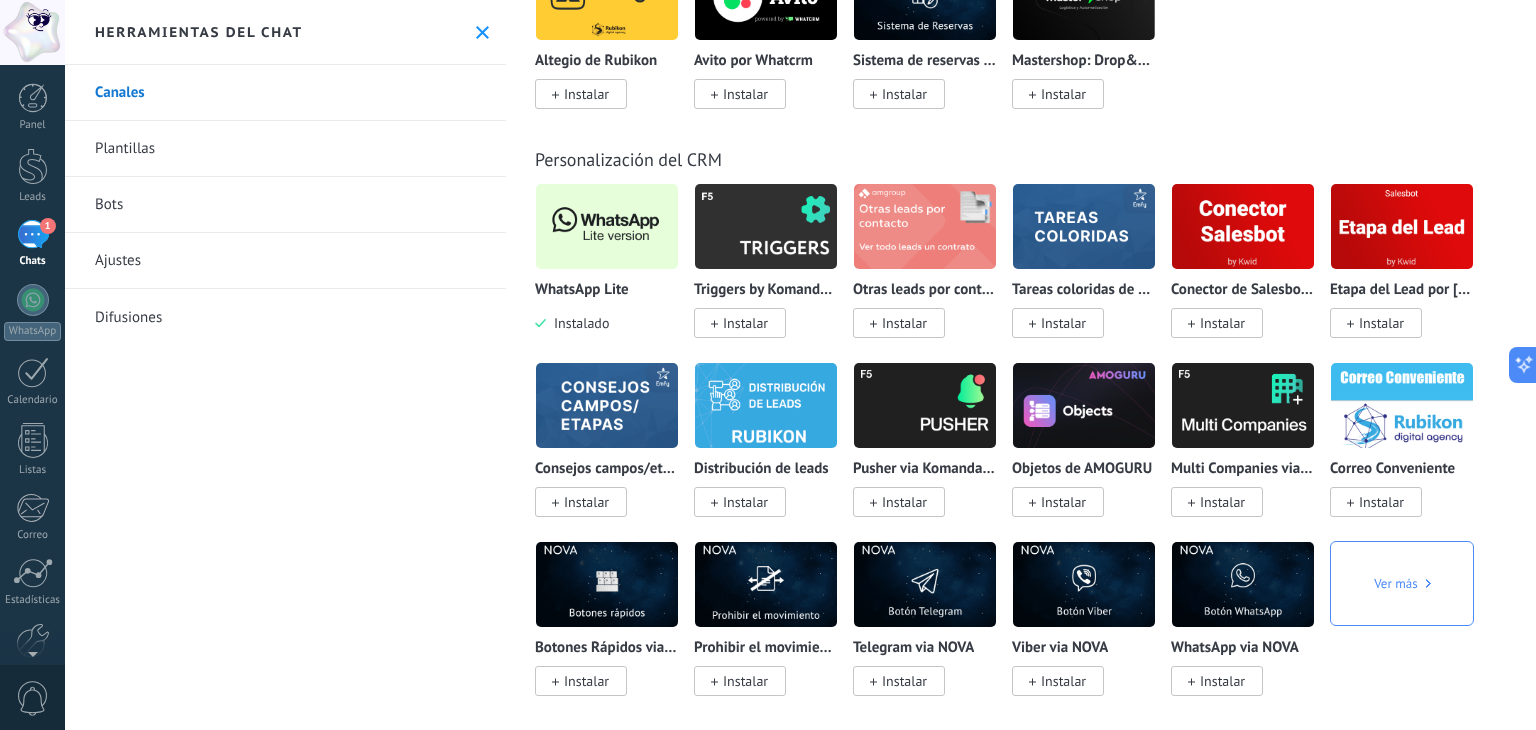 click at bounding box center [607, 226] 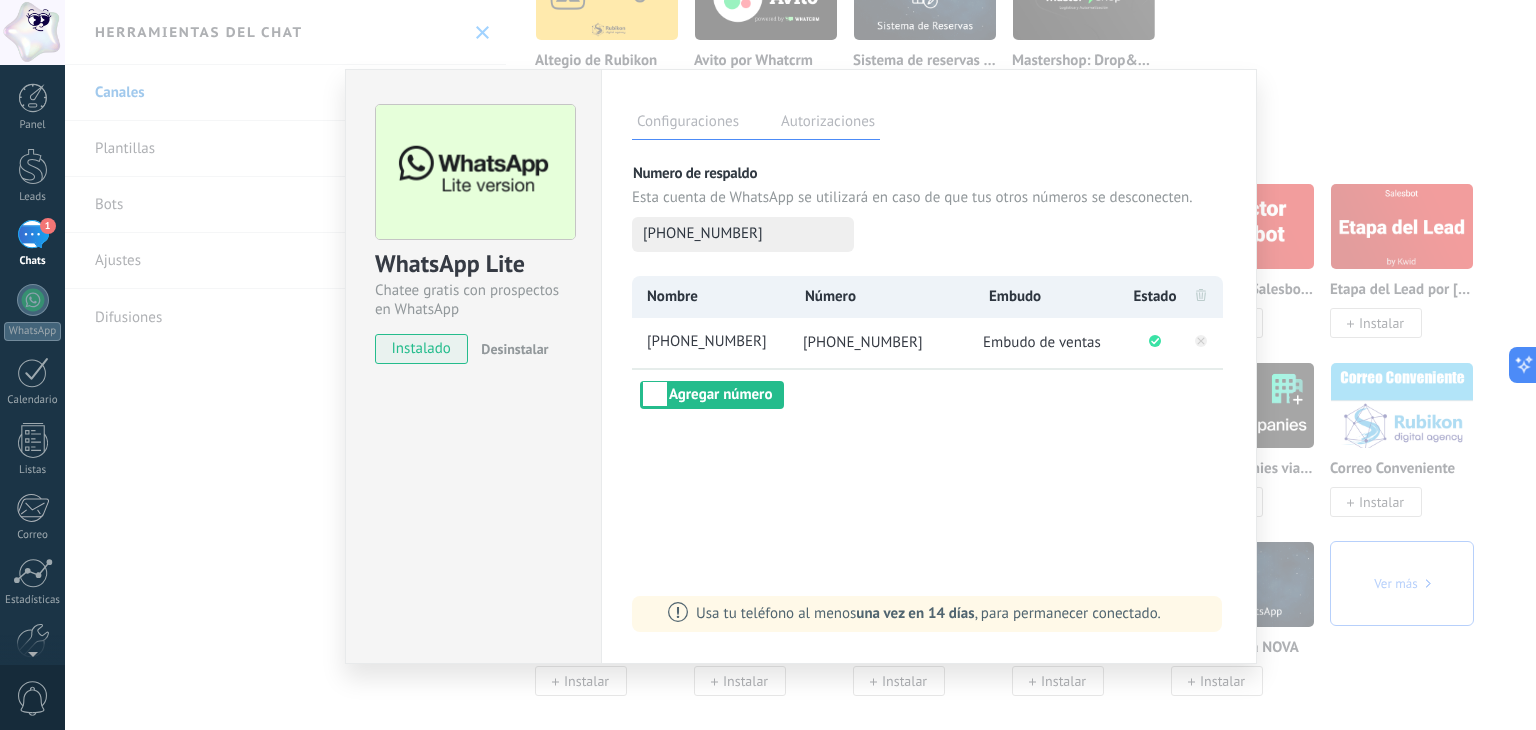 click on "Embudo de ventas" at bounding box center (1042, 342) 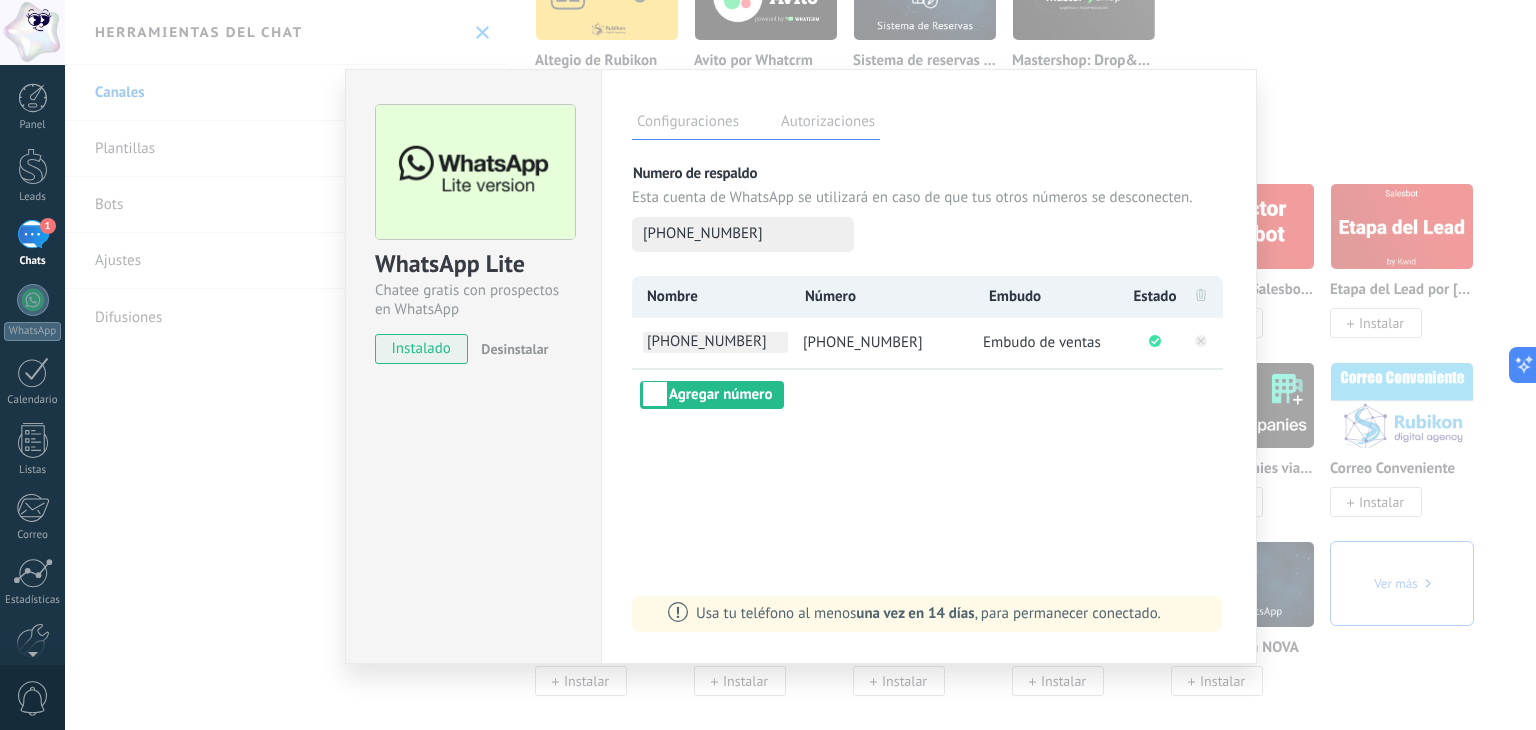 click on "[PHONE_NUMBER]" at bounding box center [715, 342] 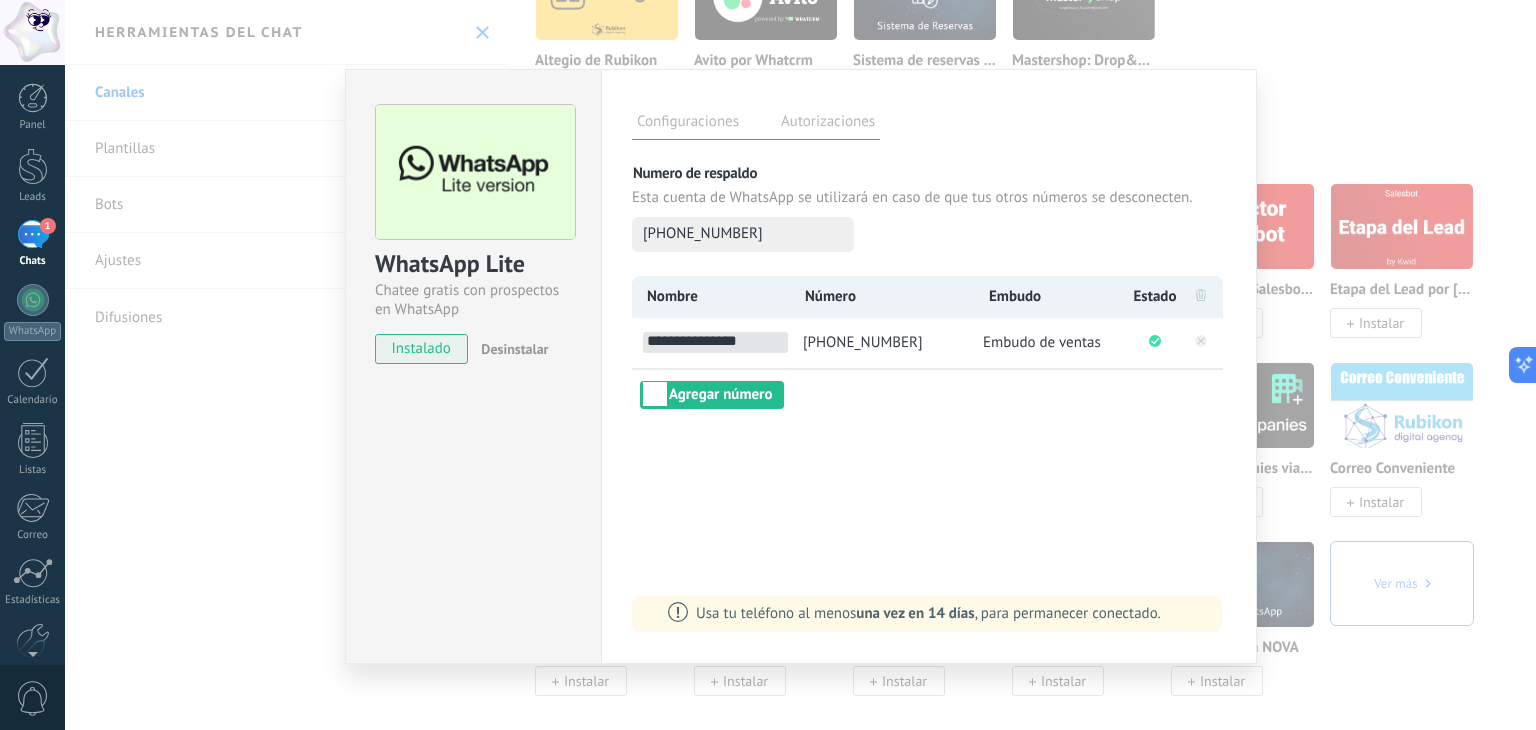 click on "**********" at bounding box center (929, 366) 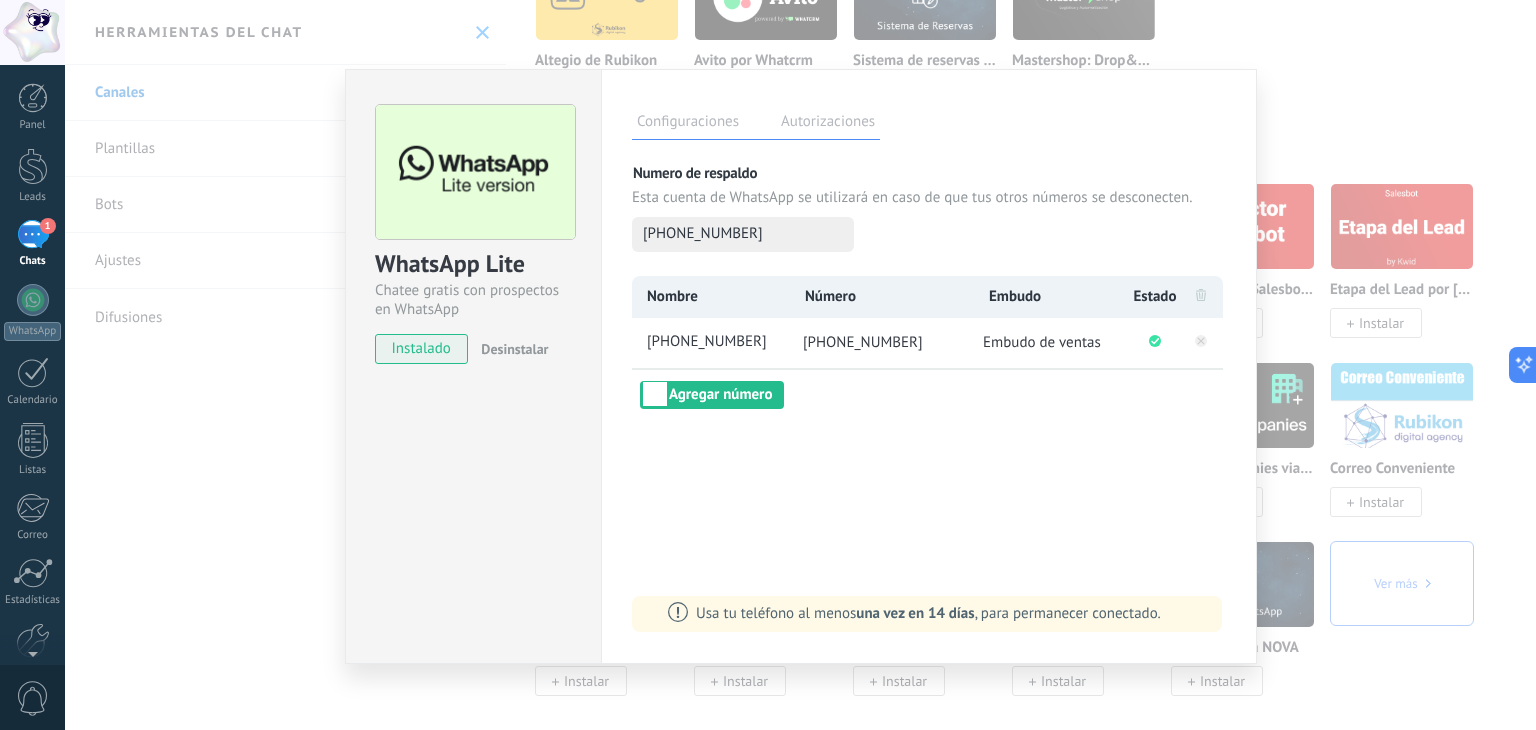 click on "WhatsApp Lite Chatee gratis con prospectos en WhatsApp instalado Desinstalar Configuraciones Autorizaciones Esta pestaña registra a los usuarios que han concedido acceso a las integración a esta cuenta. Si deseas remover la posibilidad que un usuario pueda enviar solicitudes a la cuenta en nombre de esta integración, puedes revocar el acceso. Si el acceso a todos los usuarios es revocado, la integración dejará de funcionar. Esta aplicacion está instalada, pero nadie le ha dado acceso aun. Más de 2 mil millones de personas utilizan activamente WhatsApp para conectarse con amigos, familiares y empresas. Esta integración agrega el chat más popular a tu arsenal de comunicación: captura automáticamente leads desde los mensajes entrantes, comparte el acceso al chat con todo tu equipo y potencia todo con las herramientas integradas de Kommo, como el botón de compromiso y Salesbot. más _:  Guardar Numero de respaldo Esta cuenta de WhatsApp se utilizará en caso de que tus otros números se desconecten." at bounding box center [800, 365] 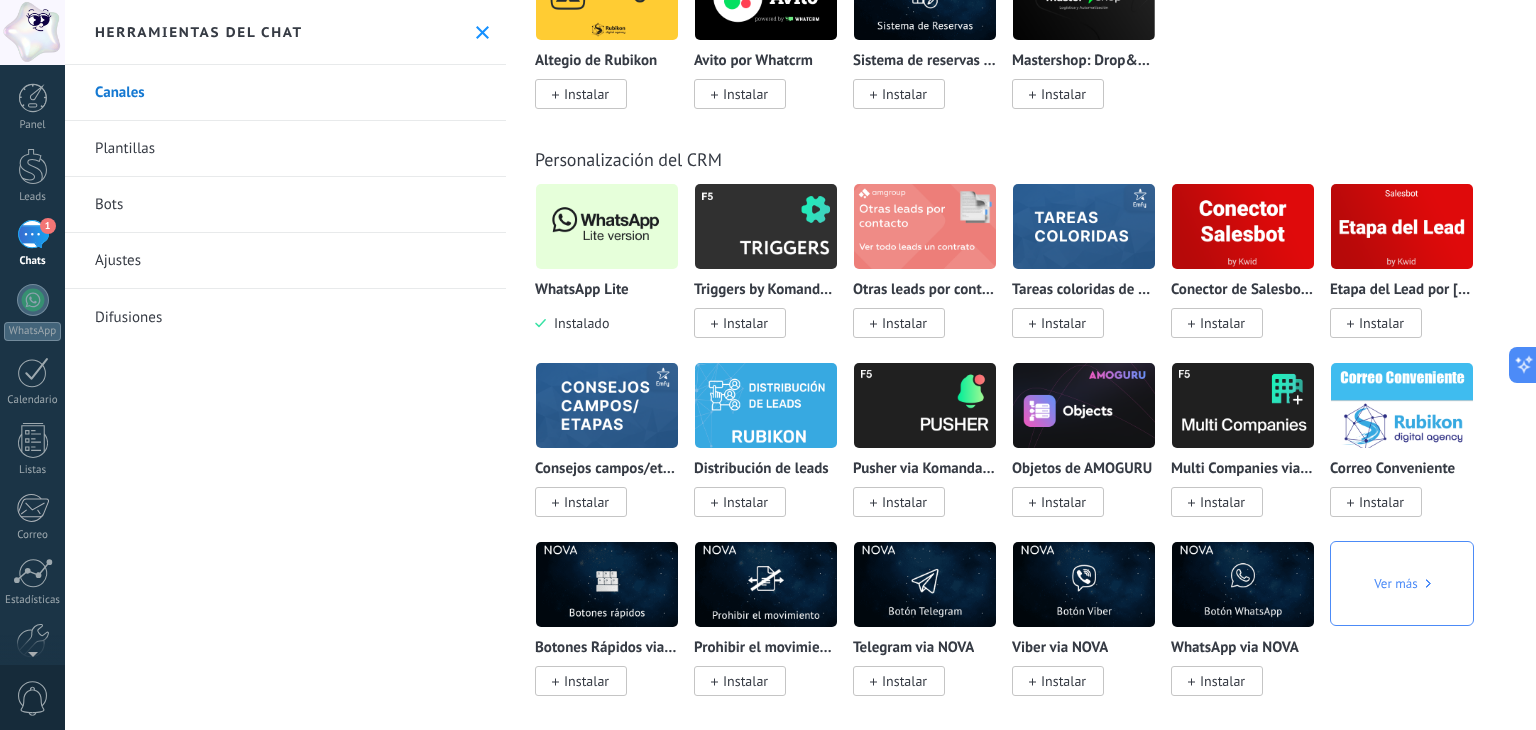 click on "Plantillas" at bounding box center (285, 149) 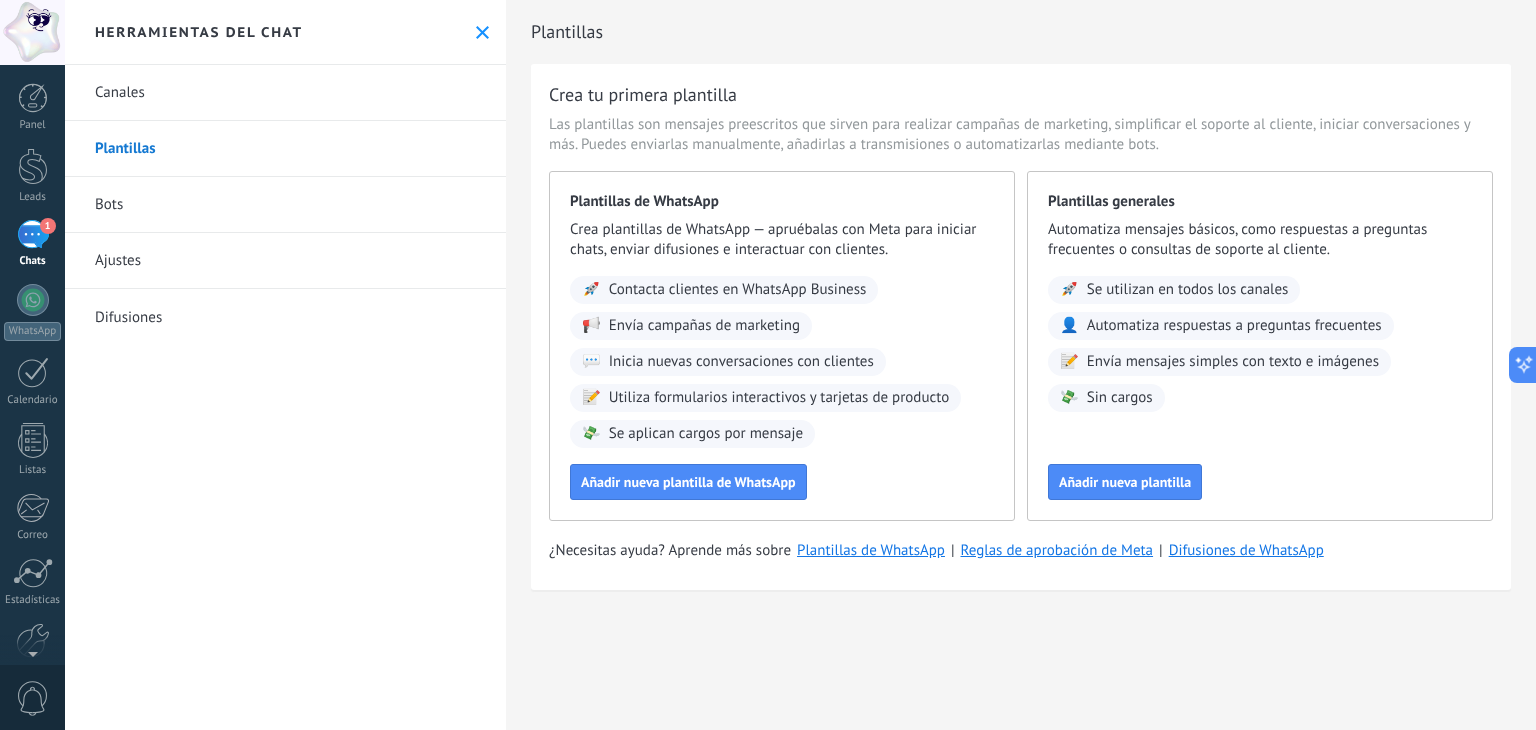 click on "Bots" at bounding box center [285, 205] 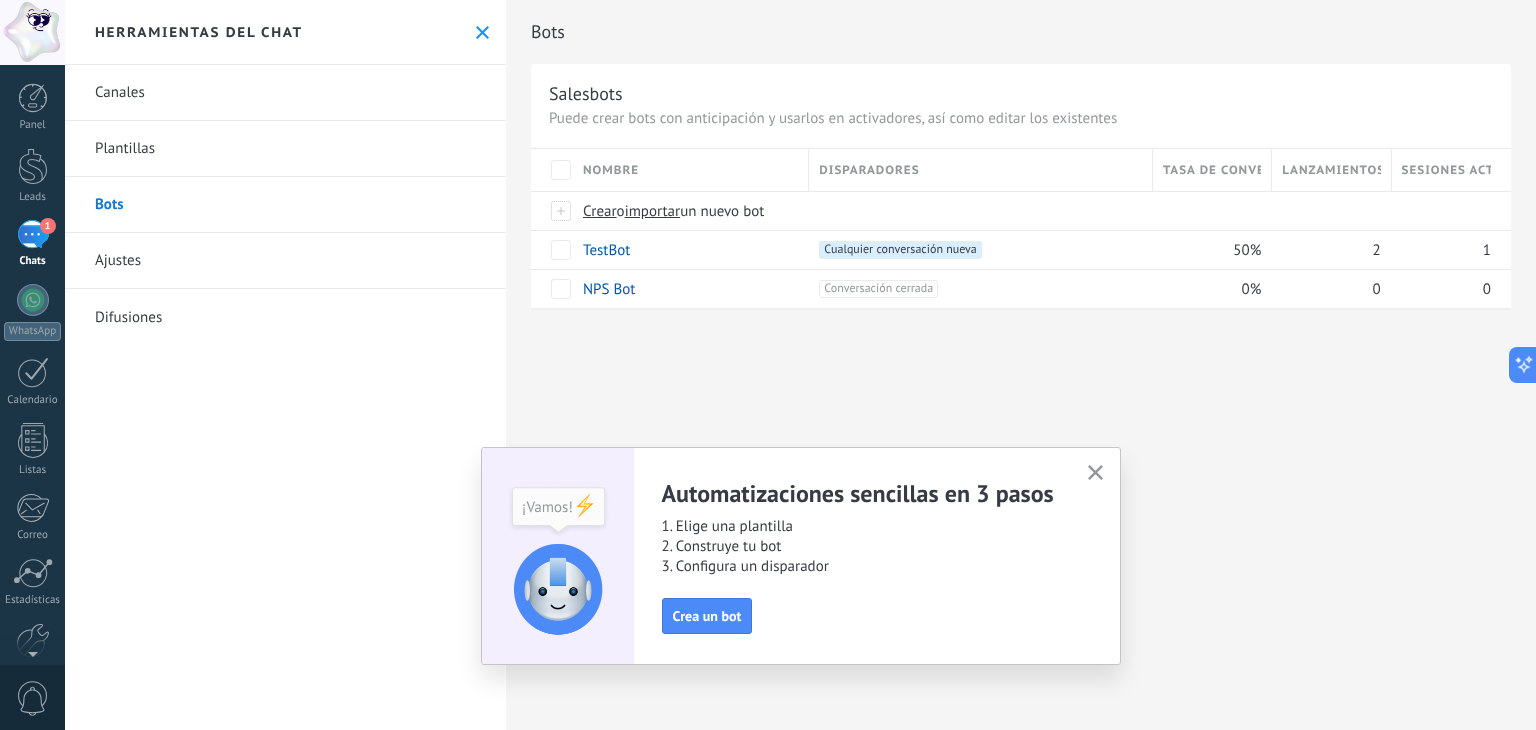 click on "Difusiones" at bounding box center (285, 317) 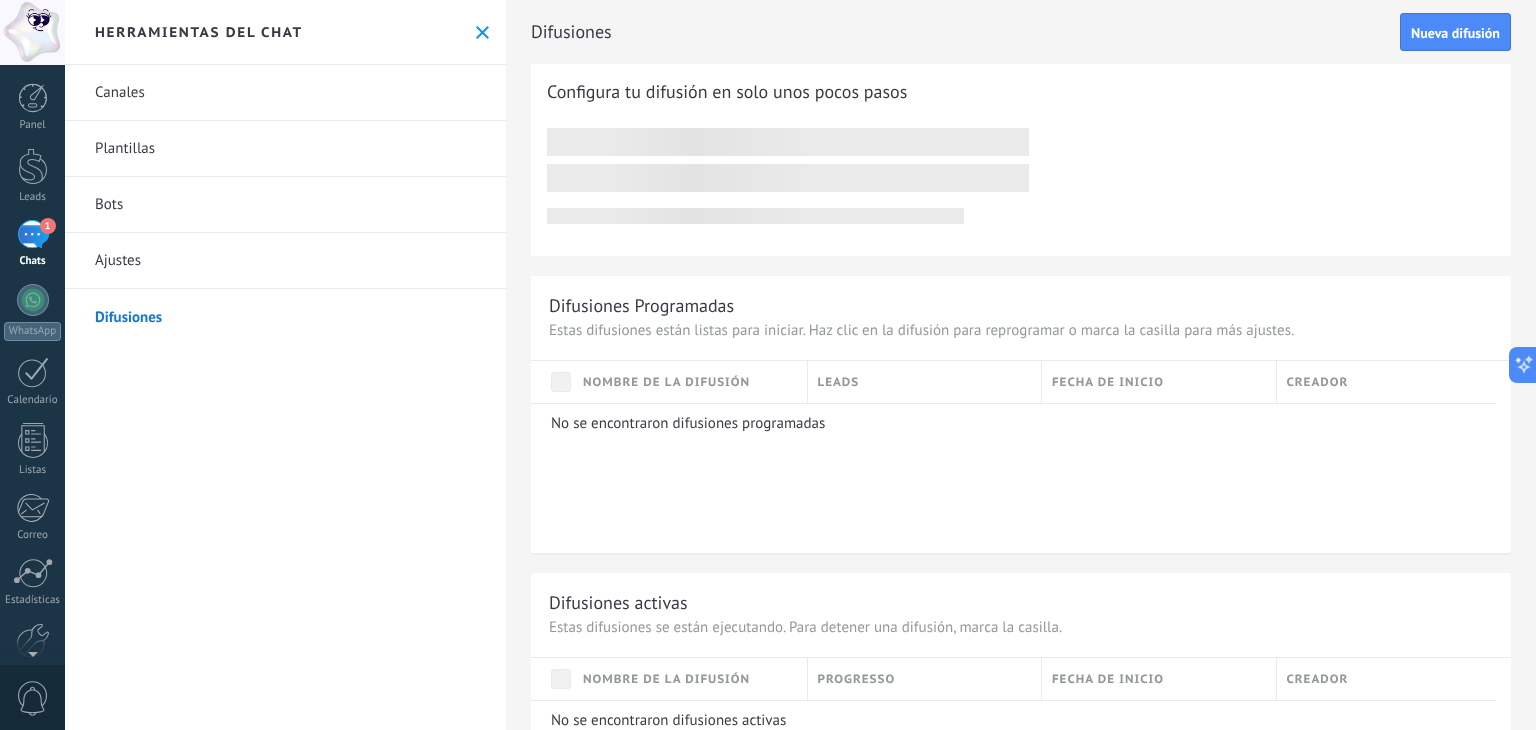 click on "Ajustes" at bounding box center [285, 261] 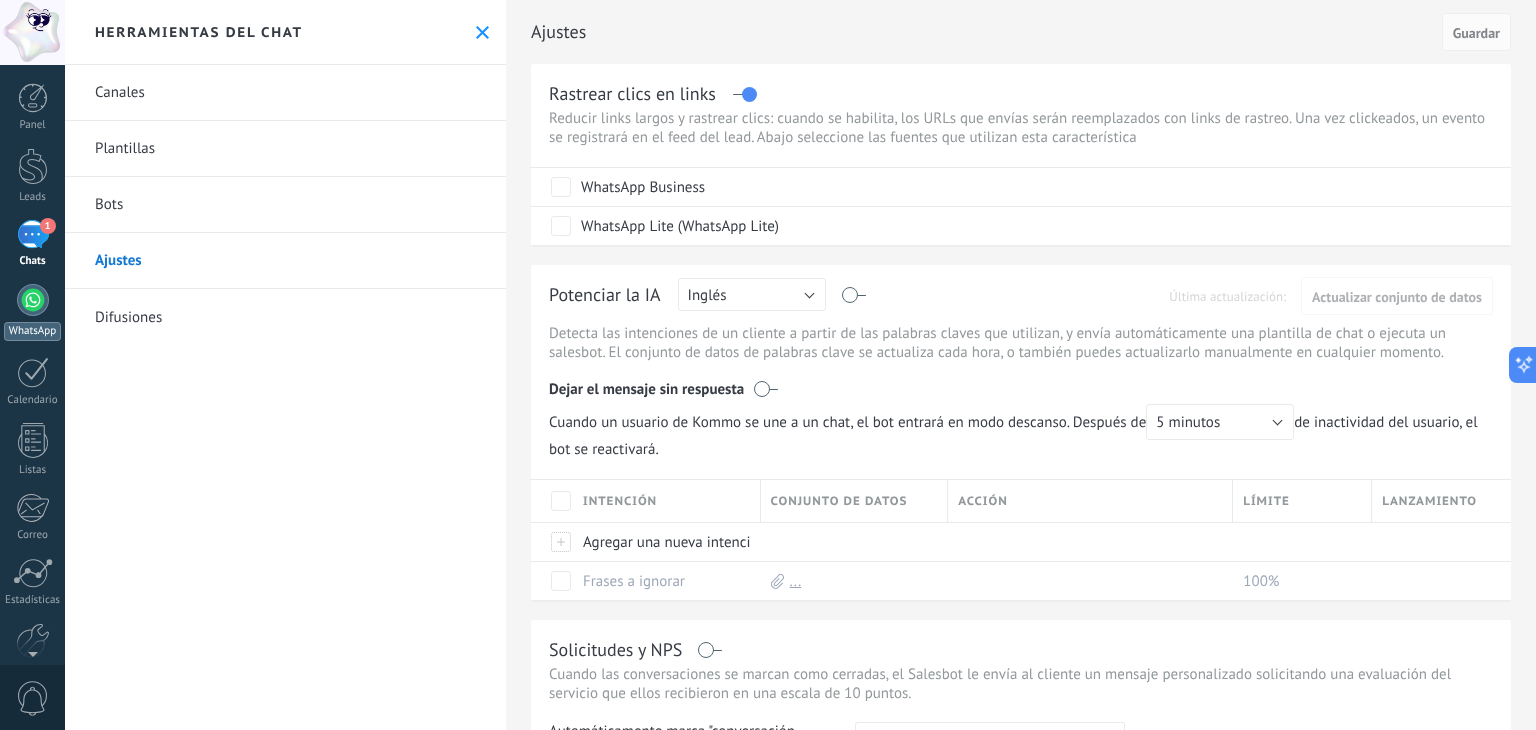 click on "WhatsApp" at bounding box center [32, 331] 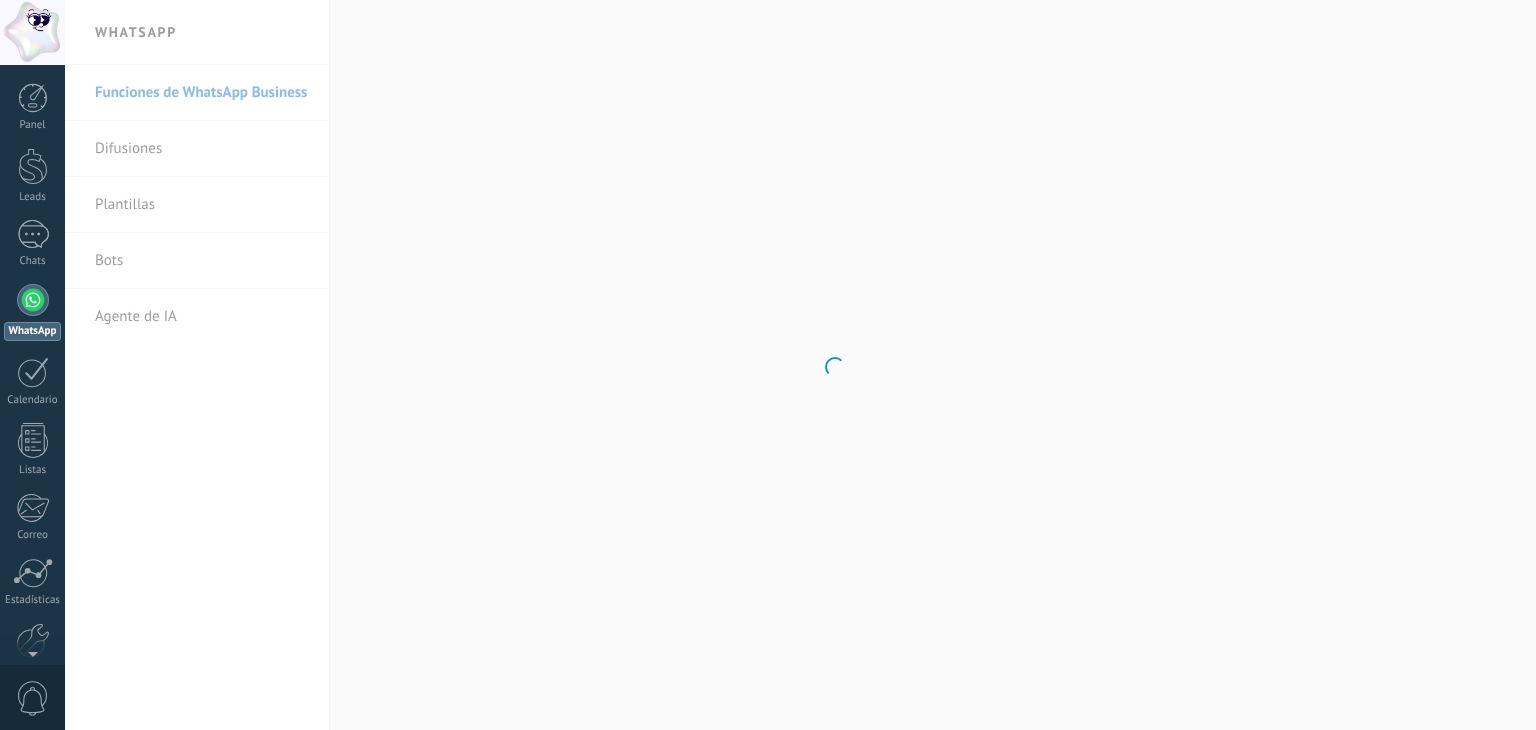 scroll, scrollTop: 0, scrollLeft: 0, axis: both 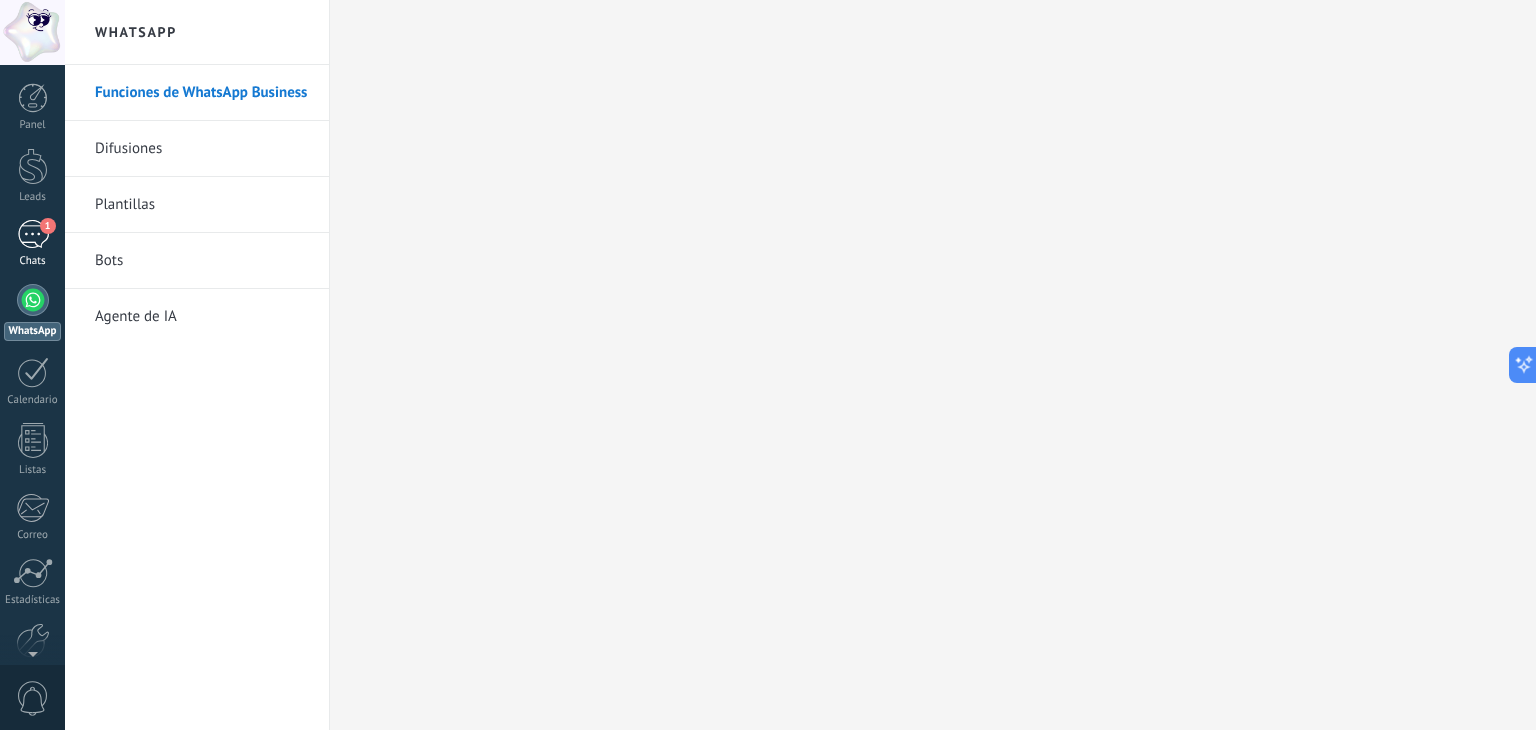 click on "1" at bounding box center [33, 234] 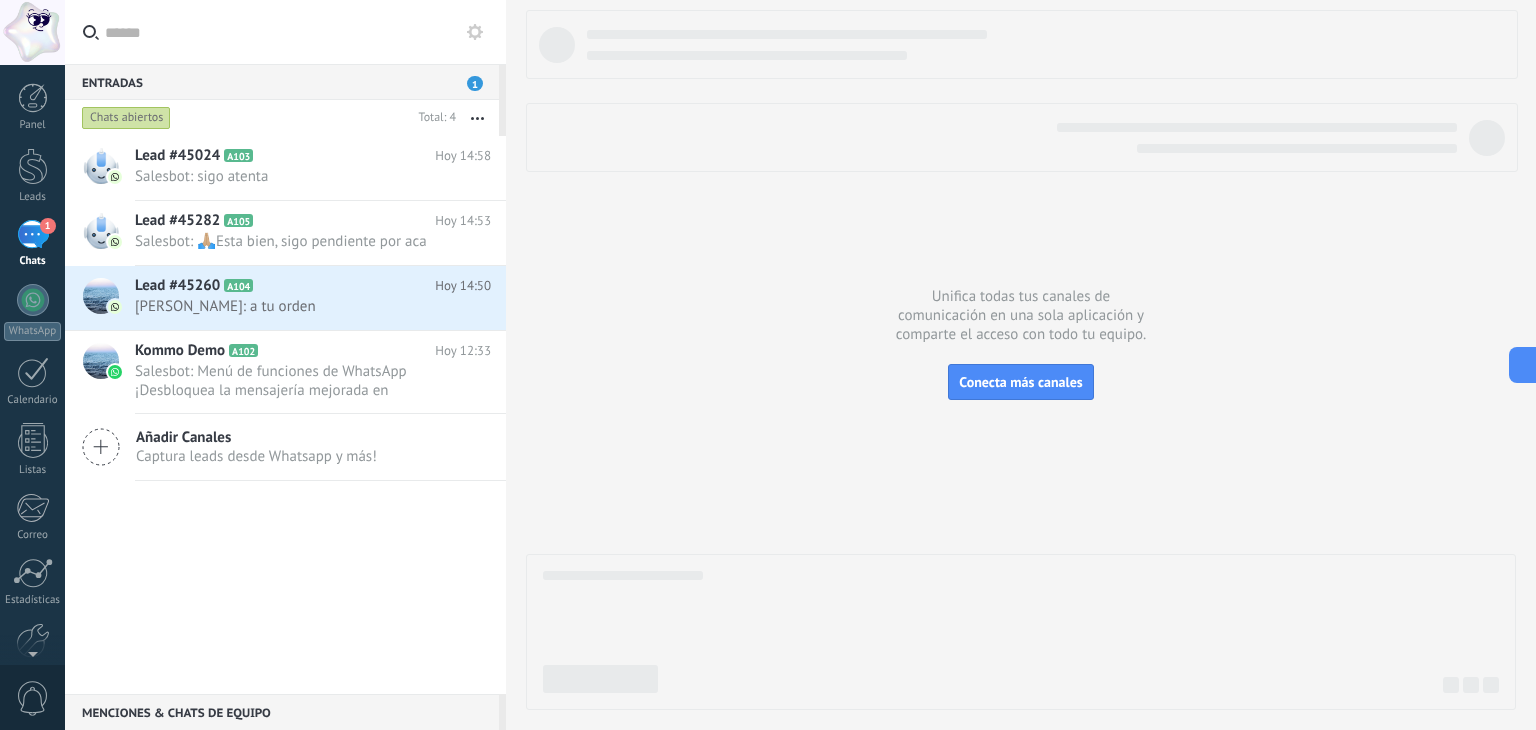 scroll, scrollTop: 0, scrollLeft: 0, axis: both 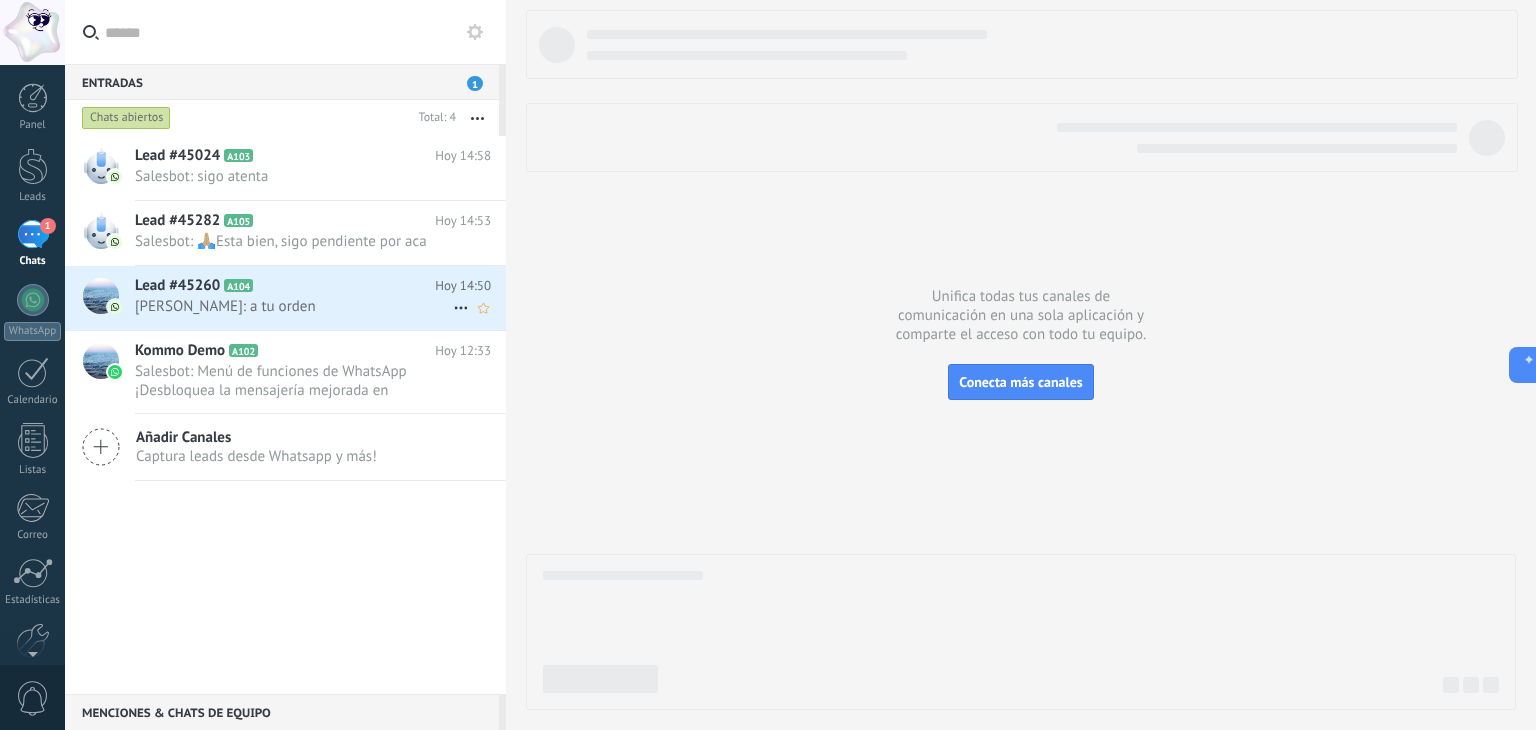 click on "Lead #45260
A104" at bounding box center [285, 286] 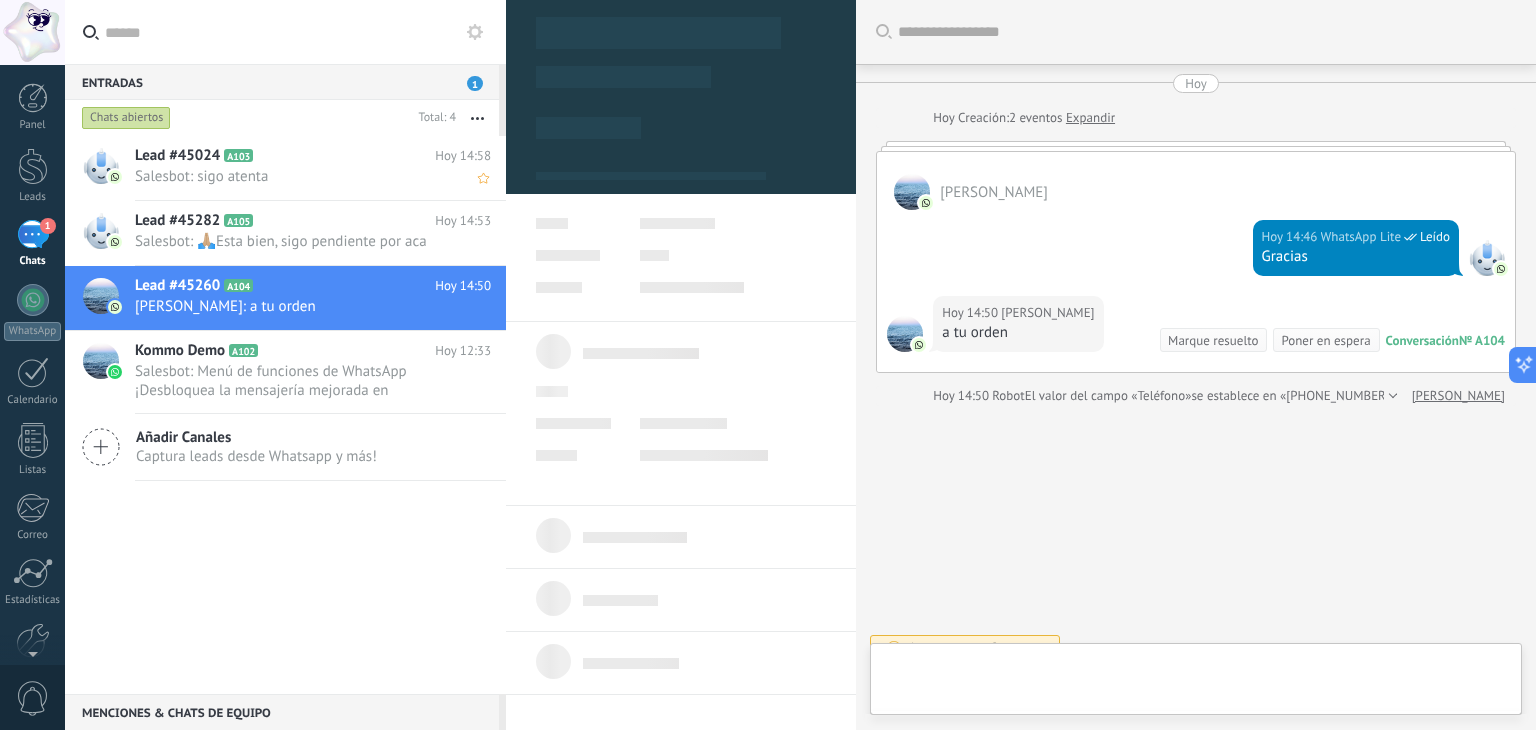 scroll, scrollTop: 24, scrollLeft: 0, axis: vertical 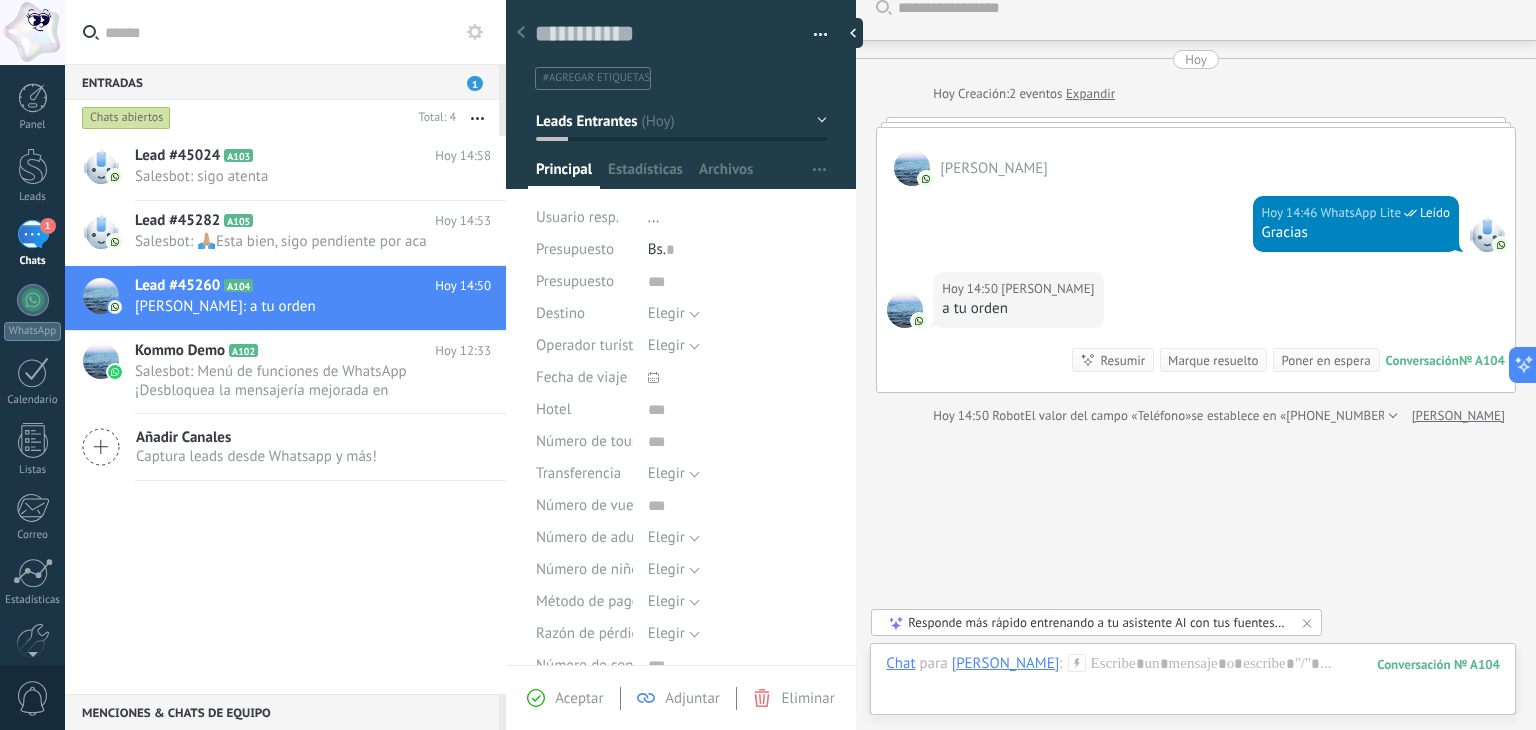 click on "Hoy 14:46 WhatsApp Lite  Leído Gracias" at bounding box center [1196, 229] 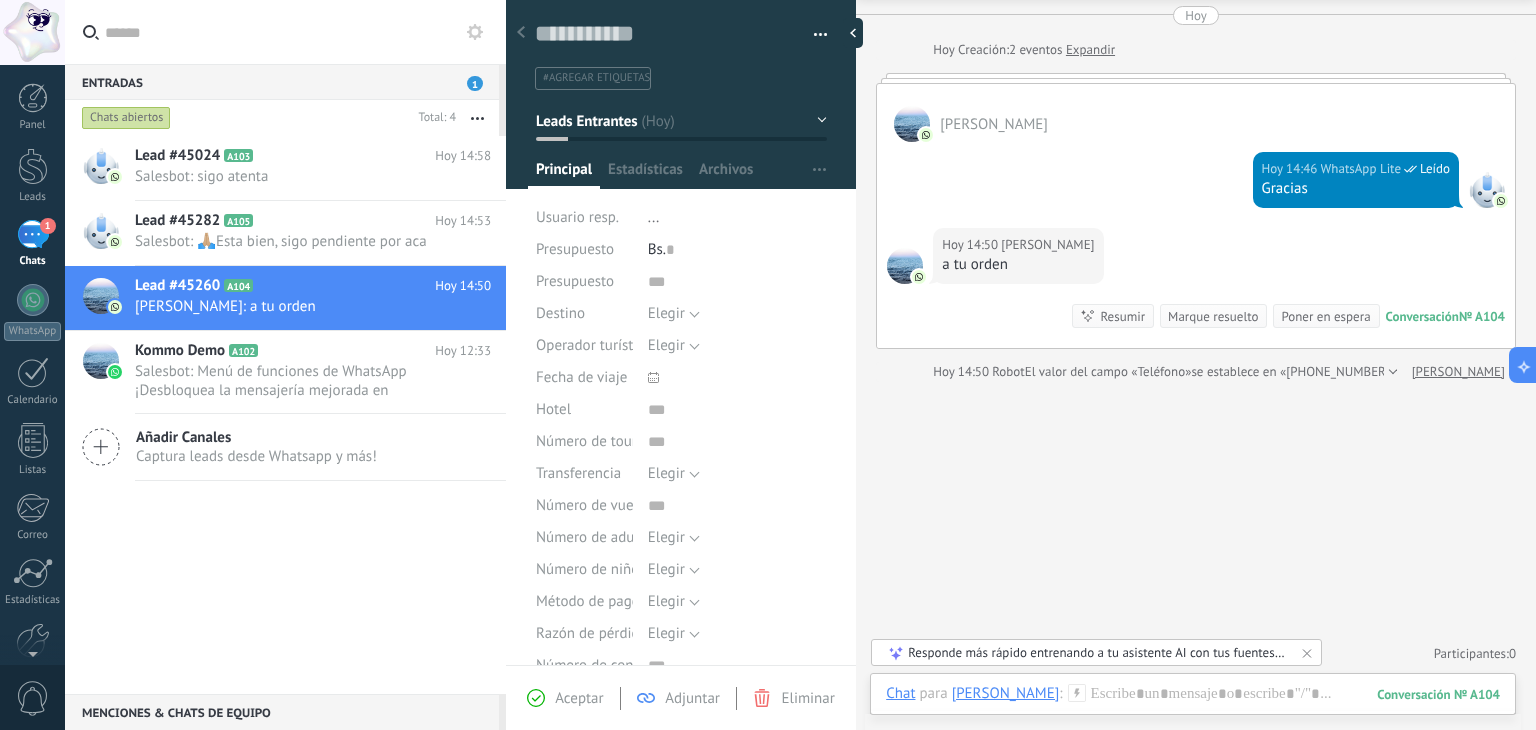 scroll, scrollTop: 0, scrollLeft: 0, axis: both 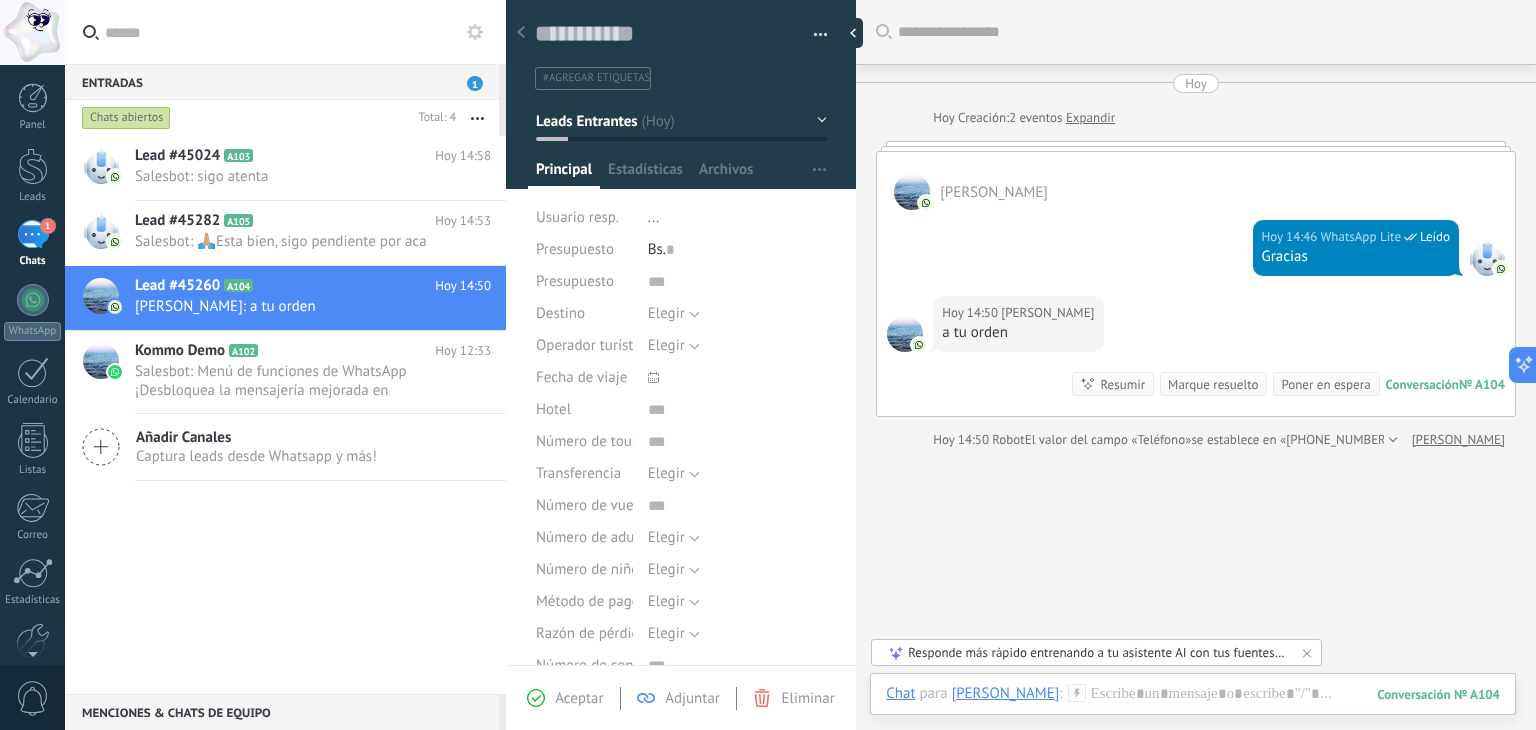 click 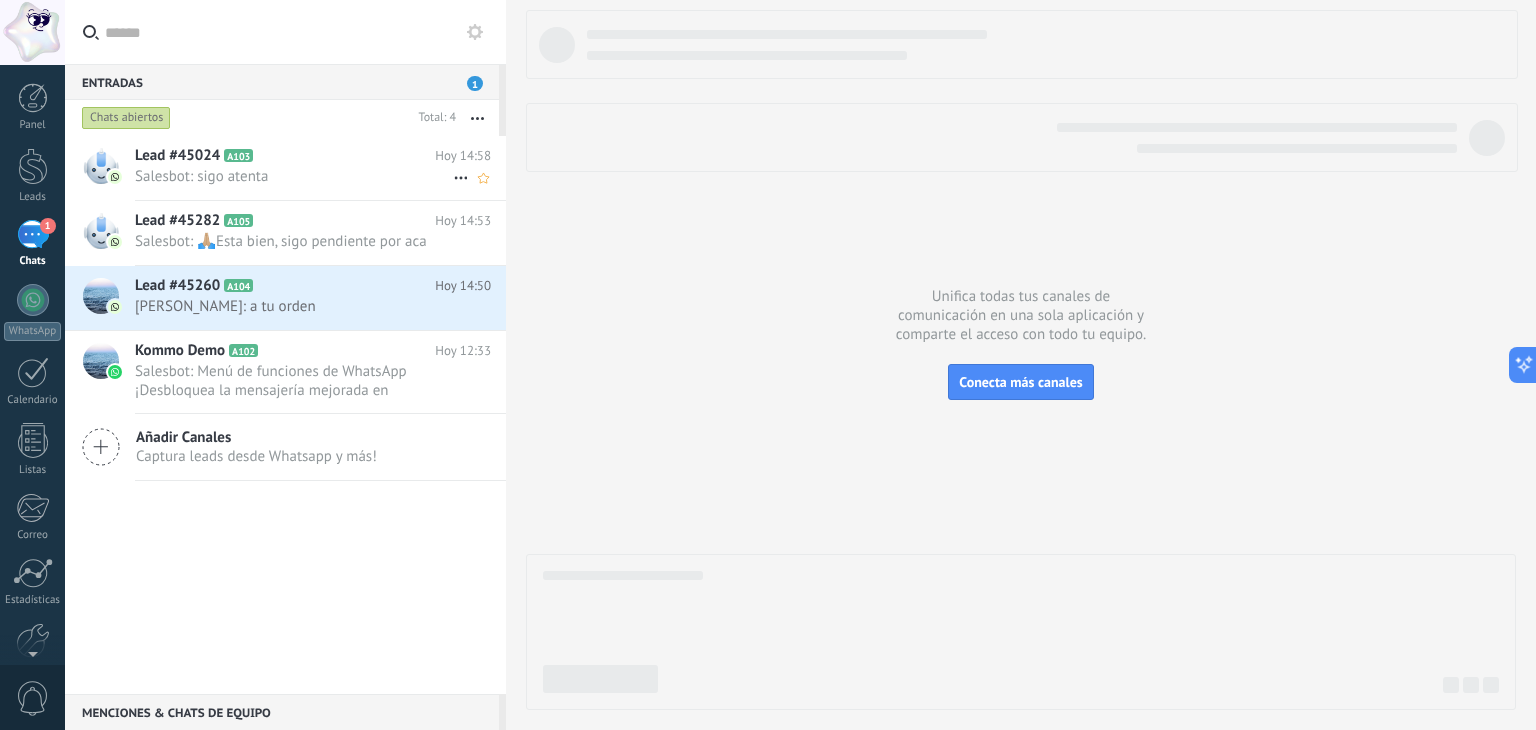 click on "Lead #45024
A103" at bounding box center [285, 156] 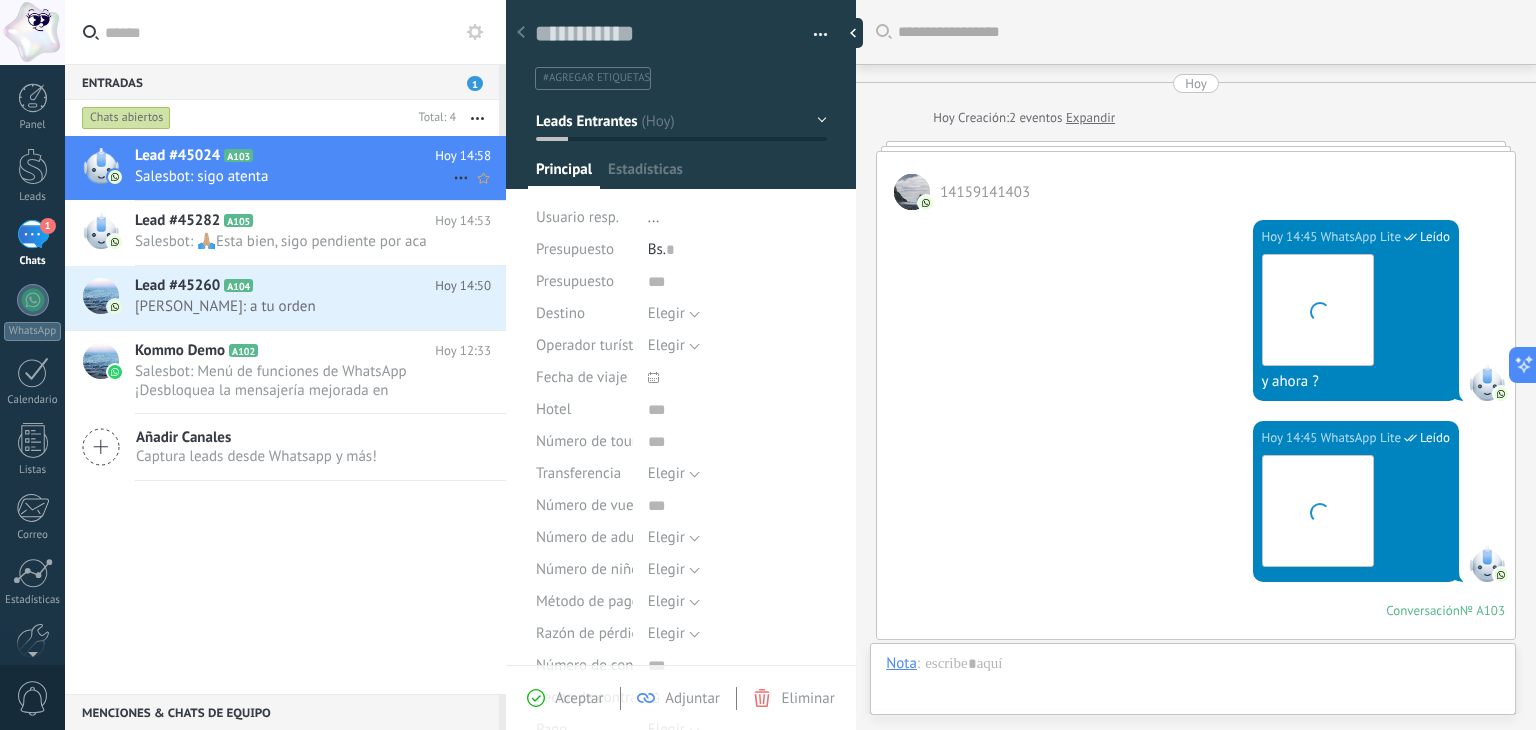 scroll, scrollTop: 29, scrollLeft: 0, axis: vertical 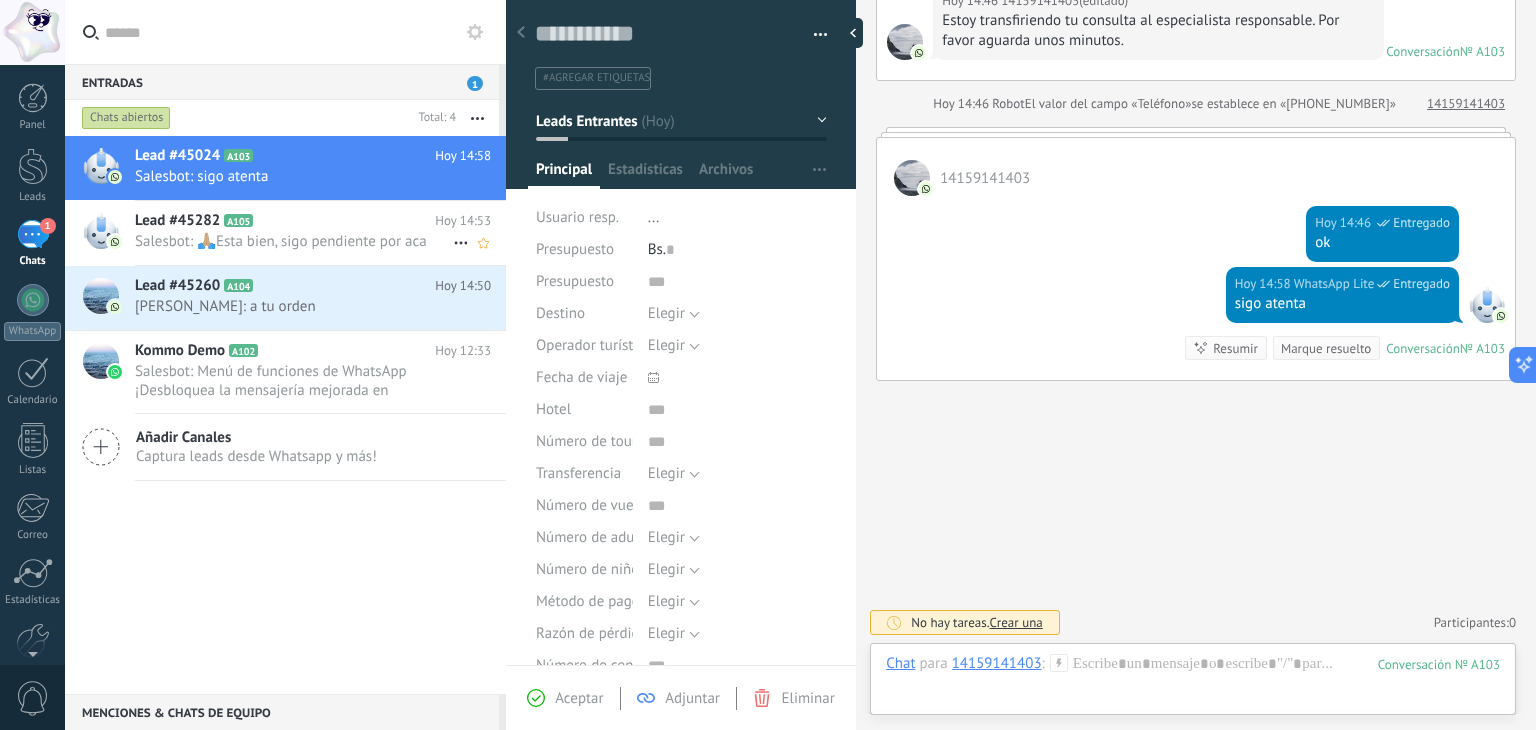 click on "Lead #45282
A105" at bounding box center [285, 221] 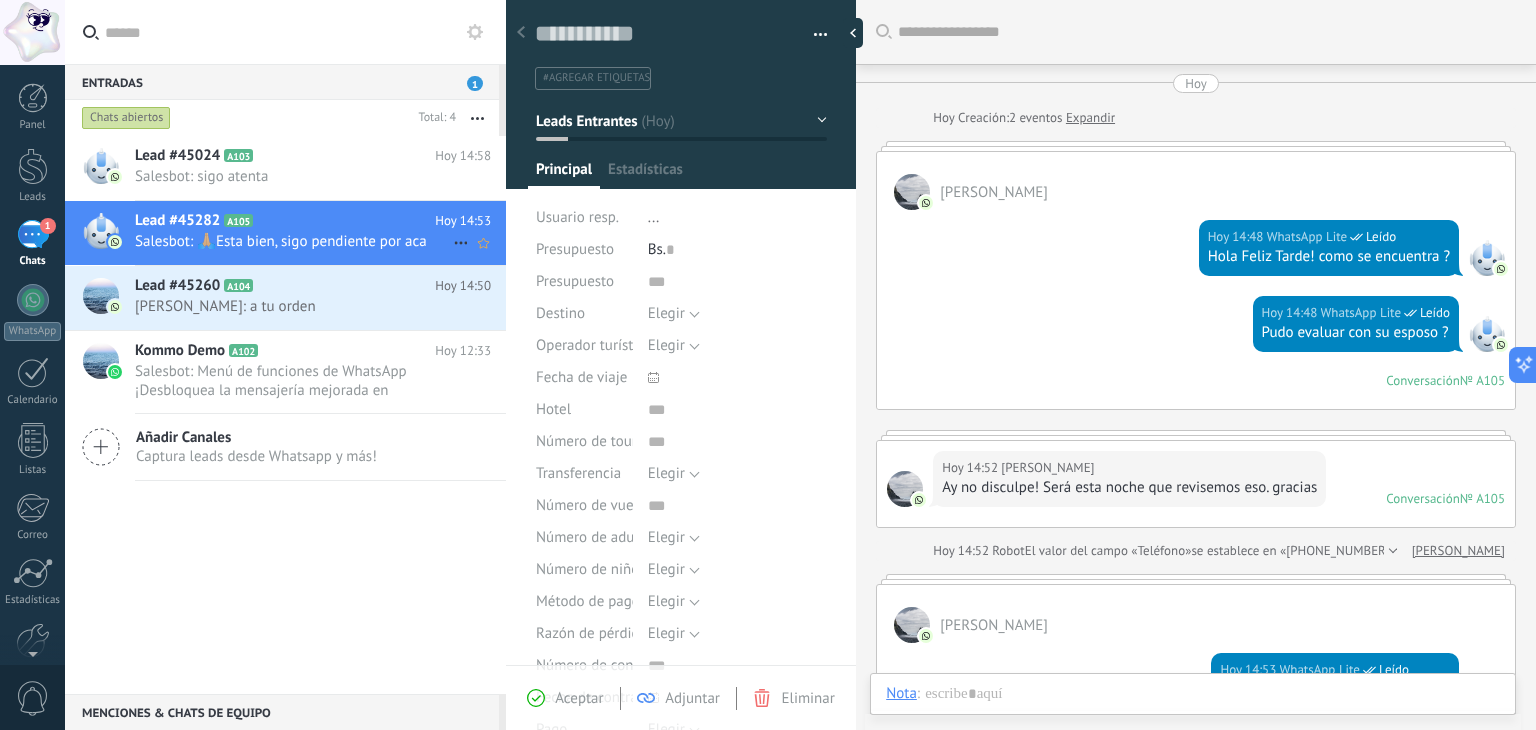 scroll, scrollTop: 29, scrollLeft: 0, axis: vertical 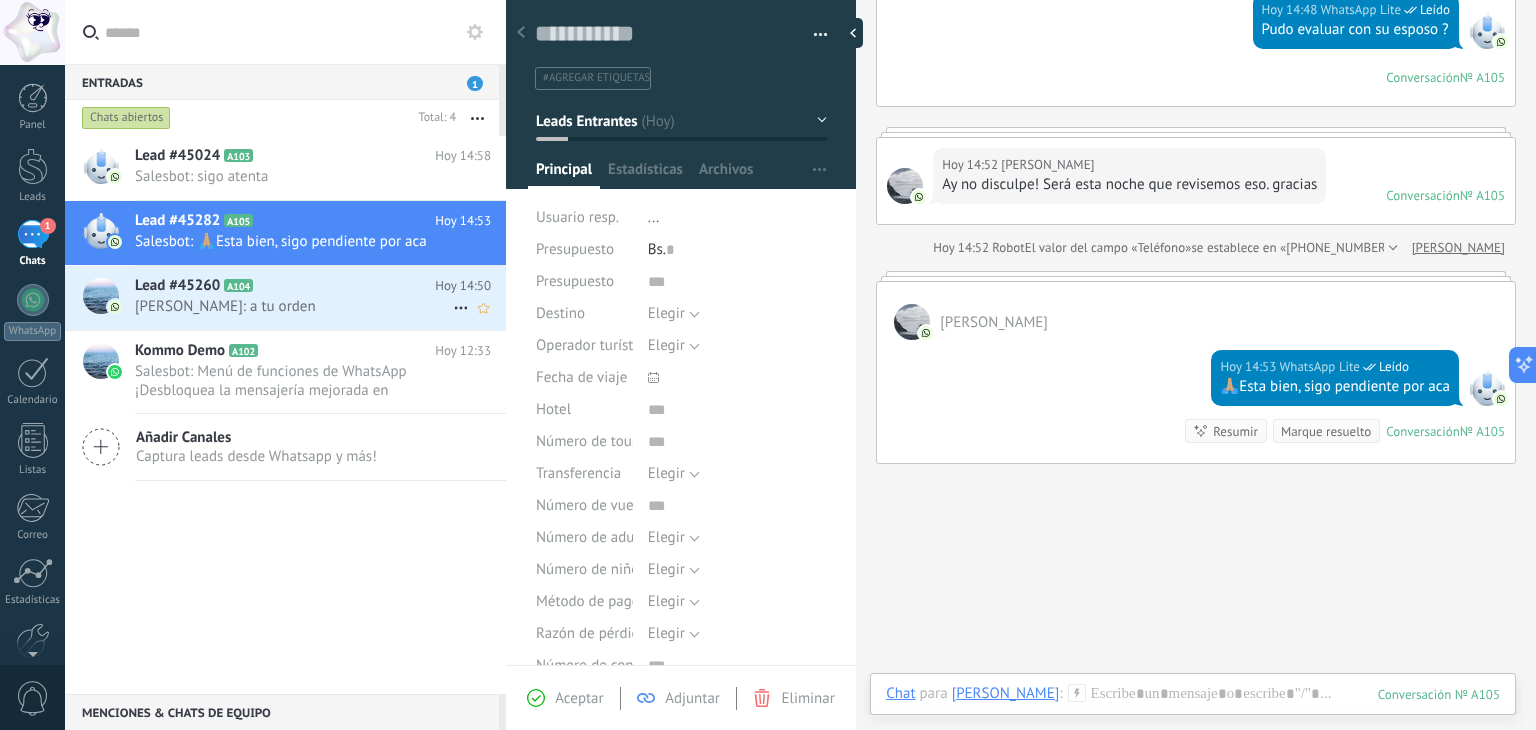 click on "[PERSON_NAME]: a tu orden" at bounding box center (294, 306) 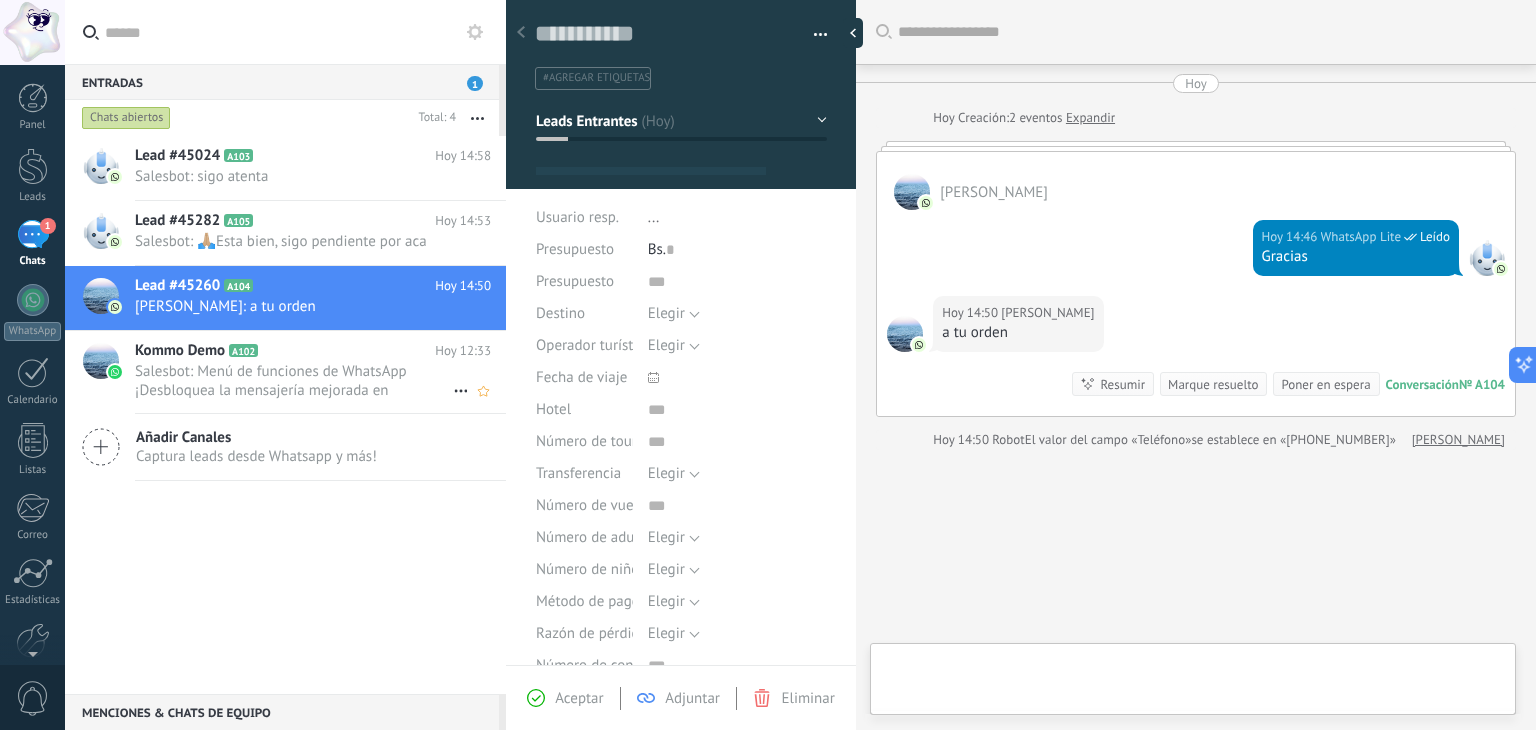 scroll, scrollTop: 68, scrollLeft: 0, axis: vertical 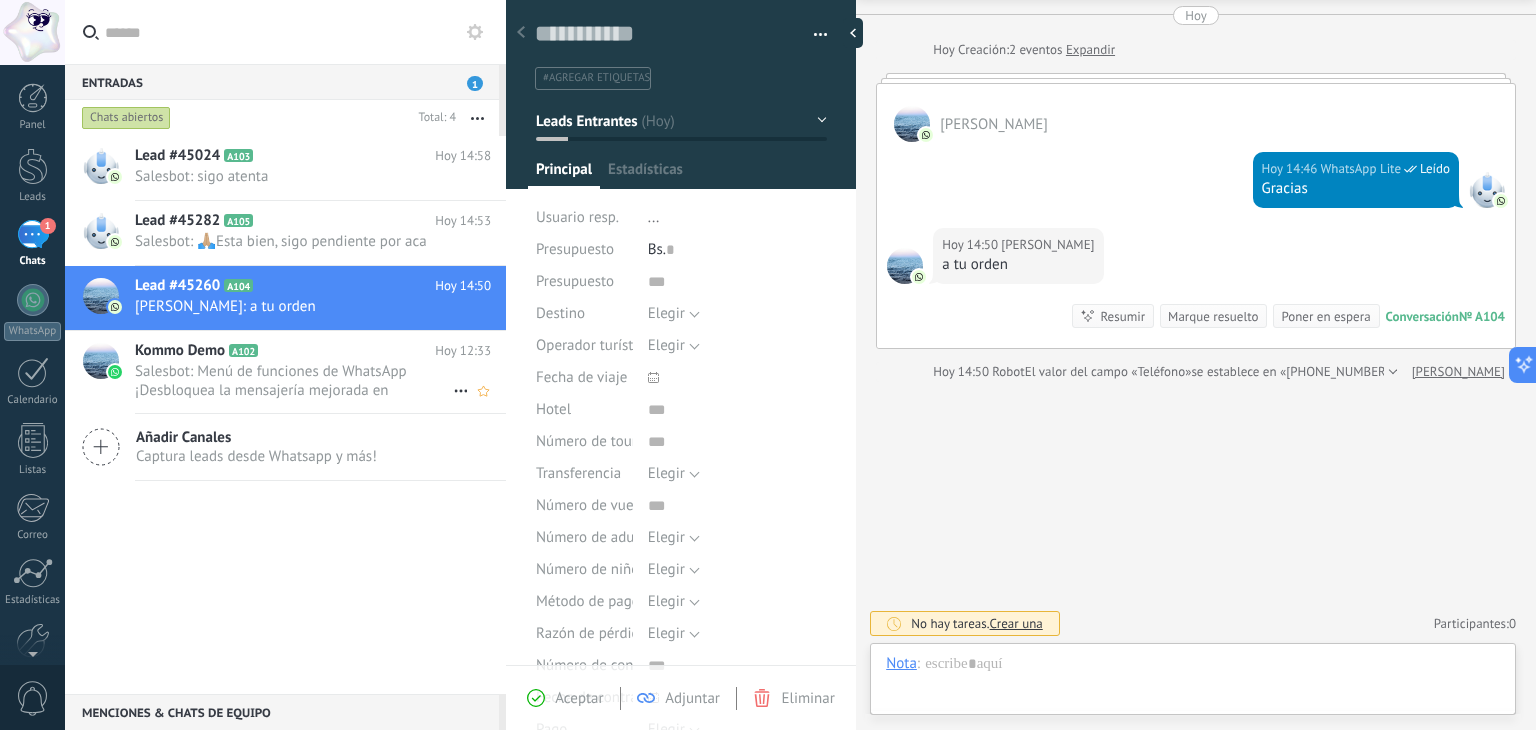 click on "Salesbot: Menú de funciones de WhatsApp
¡Desbloquea la mensajería mejorada en WhatsApp! Haz clic en «Más información» pa..." at bounding box center [294, 381] 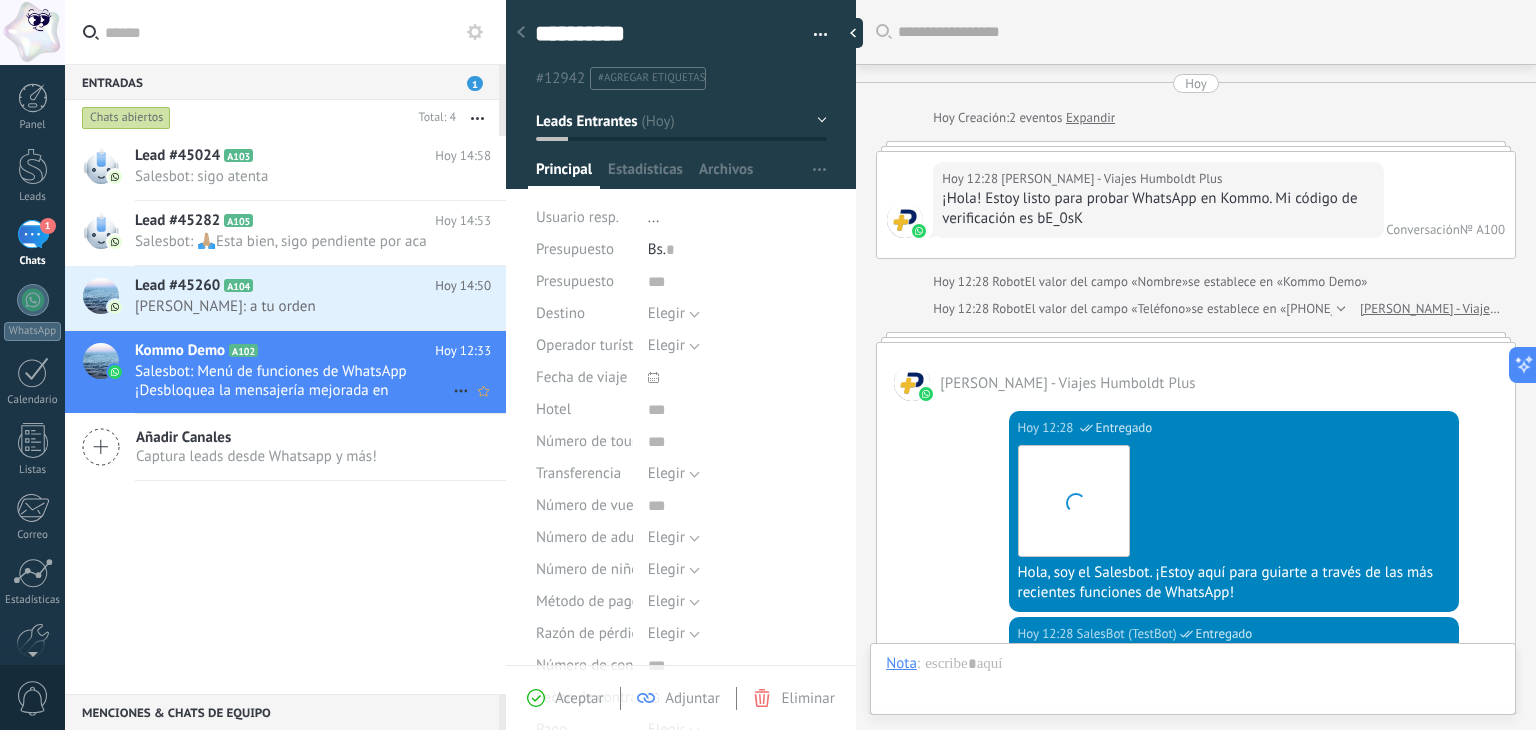 scroll, scrollTop: 29, scrollLeft: 0, axis: vertical 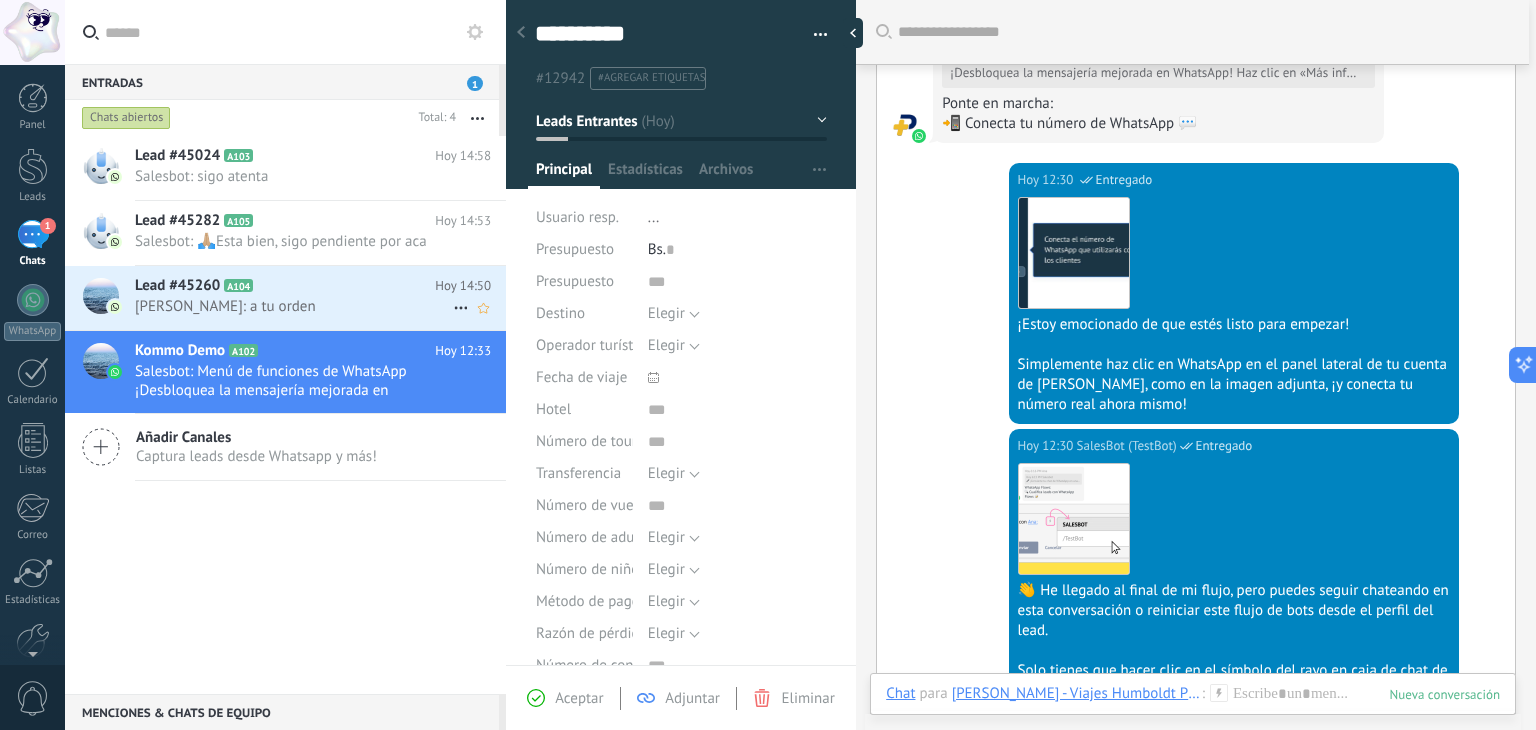 click on "[PERSON_NAME]: a tu orden" at bounding box center (294, 306) 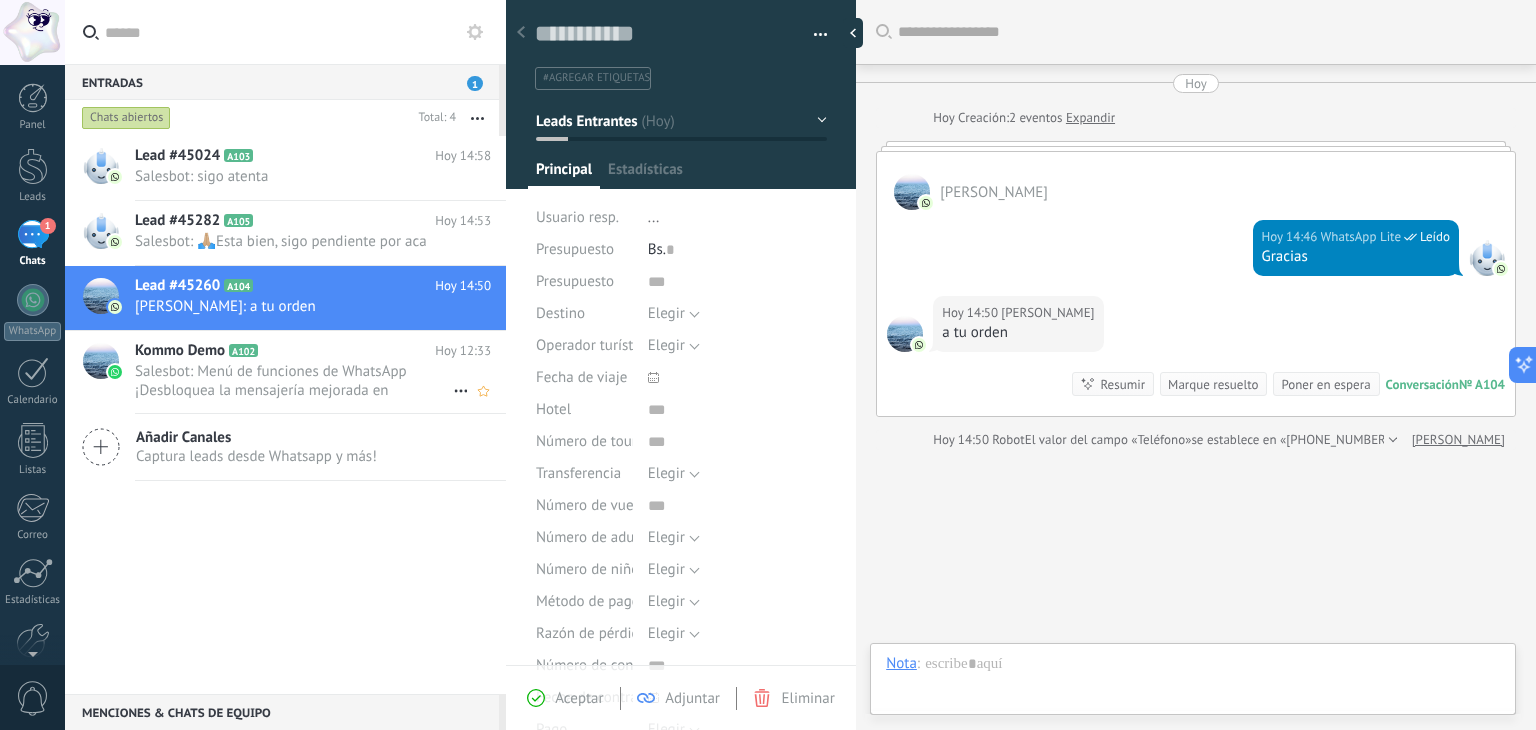 scroll, scrollTop: 29, scrollLeft: 0, axis: vertical 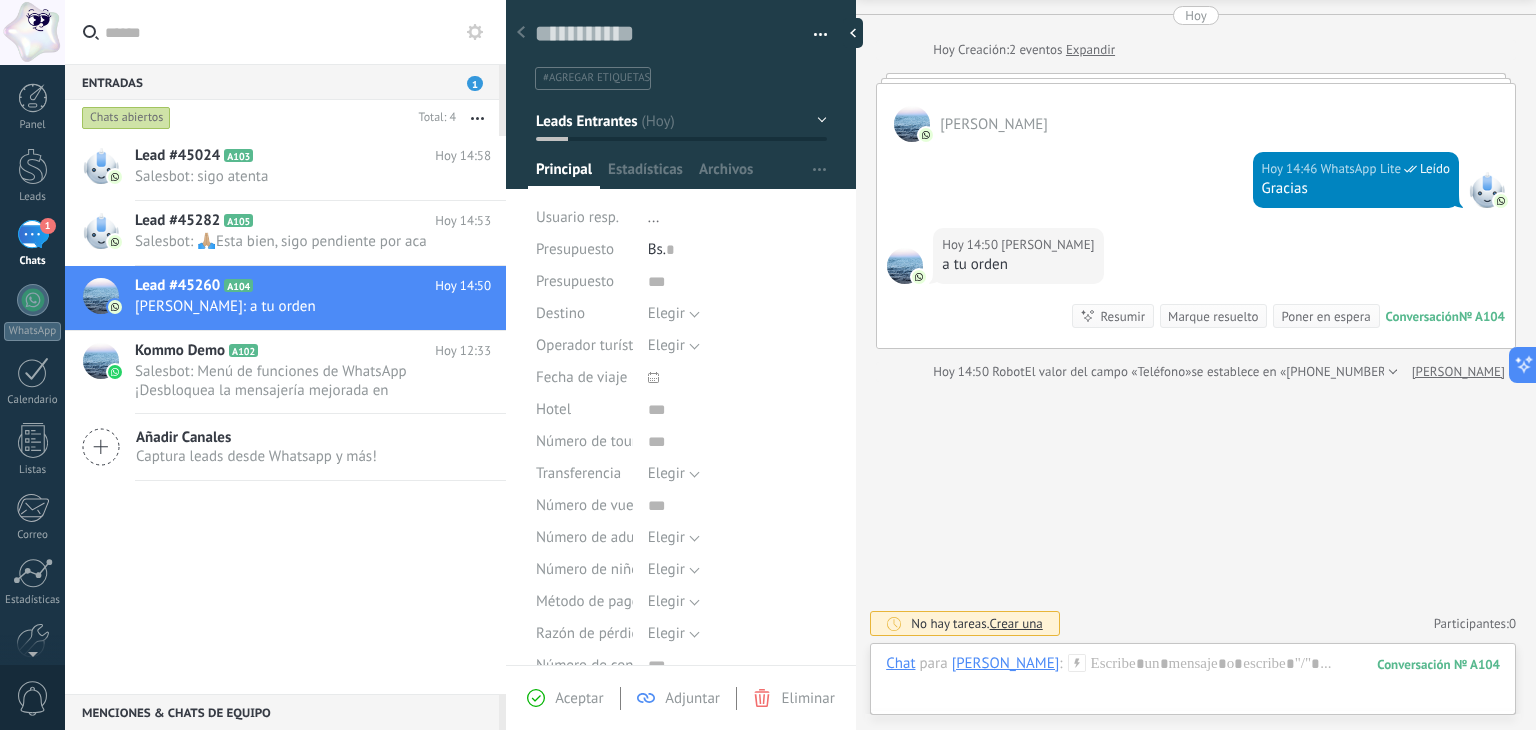 click on "[PERSON_NAME]" at bounding box center (1196, 113) 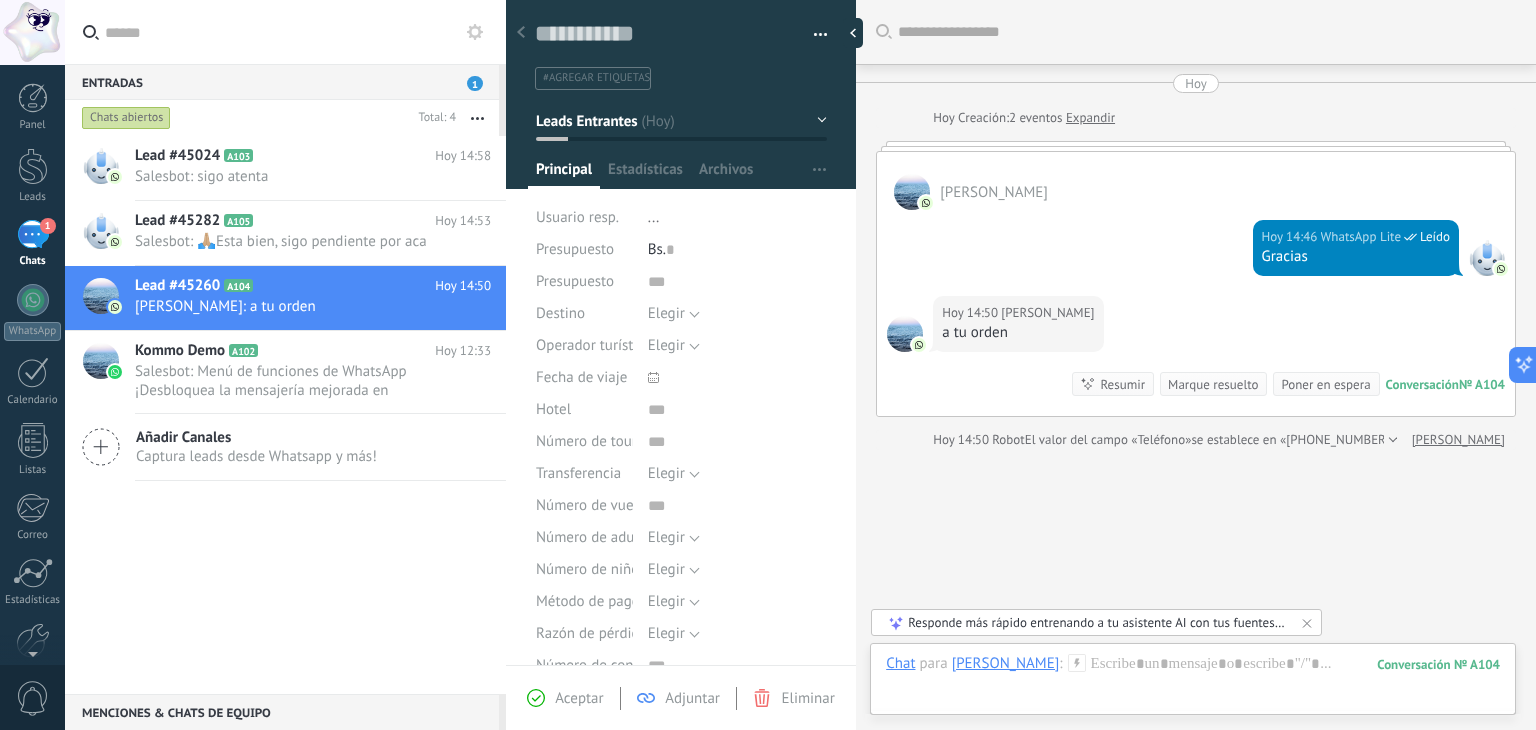 scroll, scrollTop: 68, scrollLeft: 0, axis: vertical 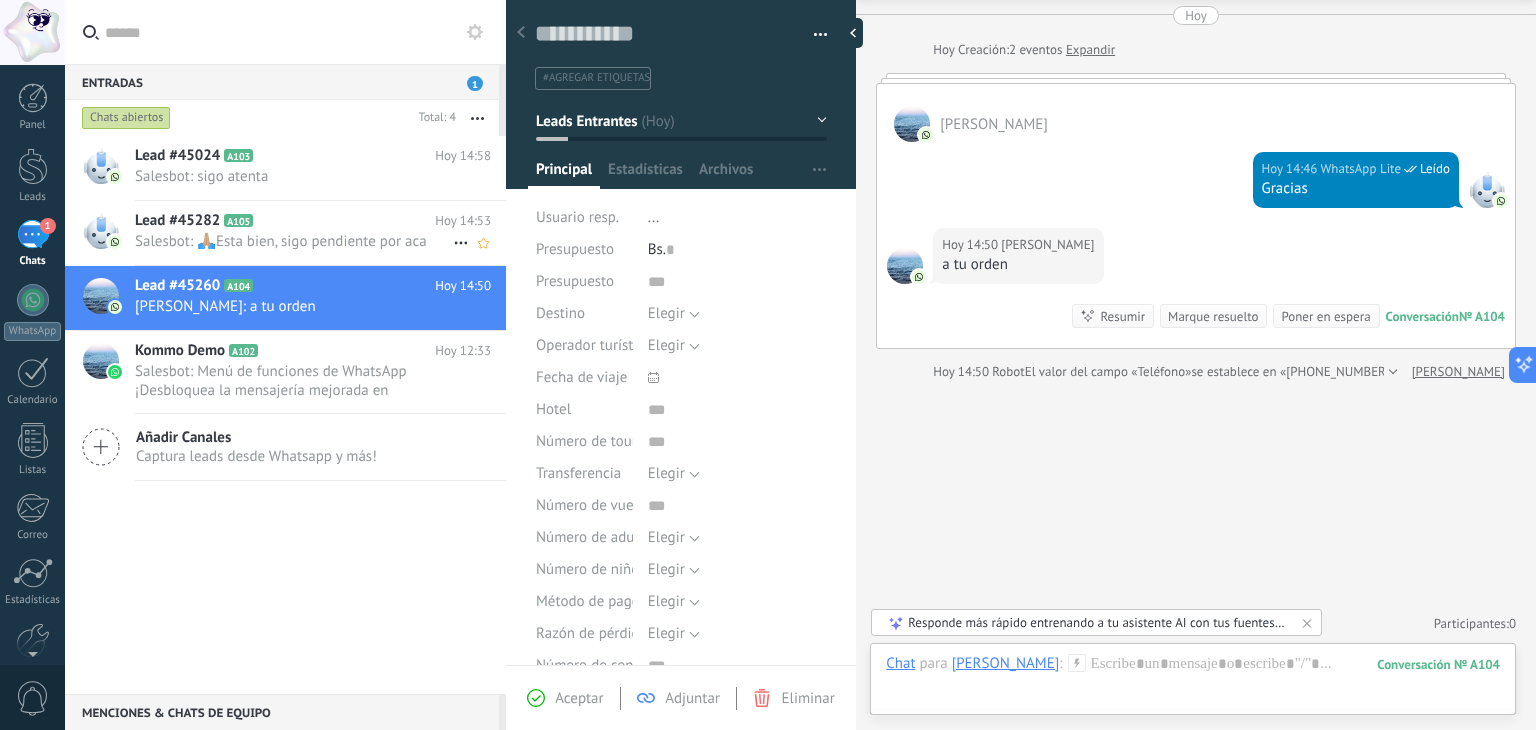 click on "Salesbot: 🙏🏼Esta bien, sigo pendiente por aca" at bounding box center (294, 241) 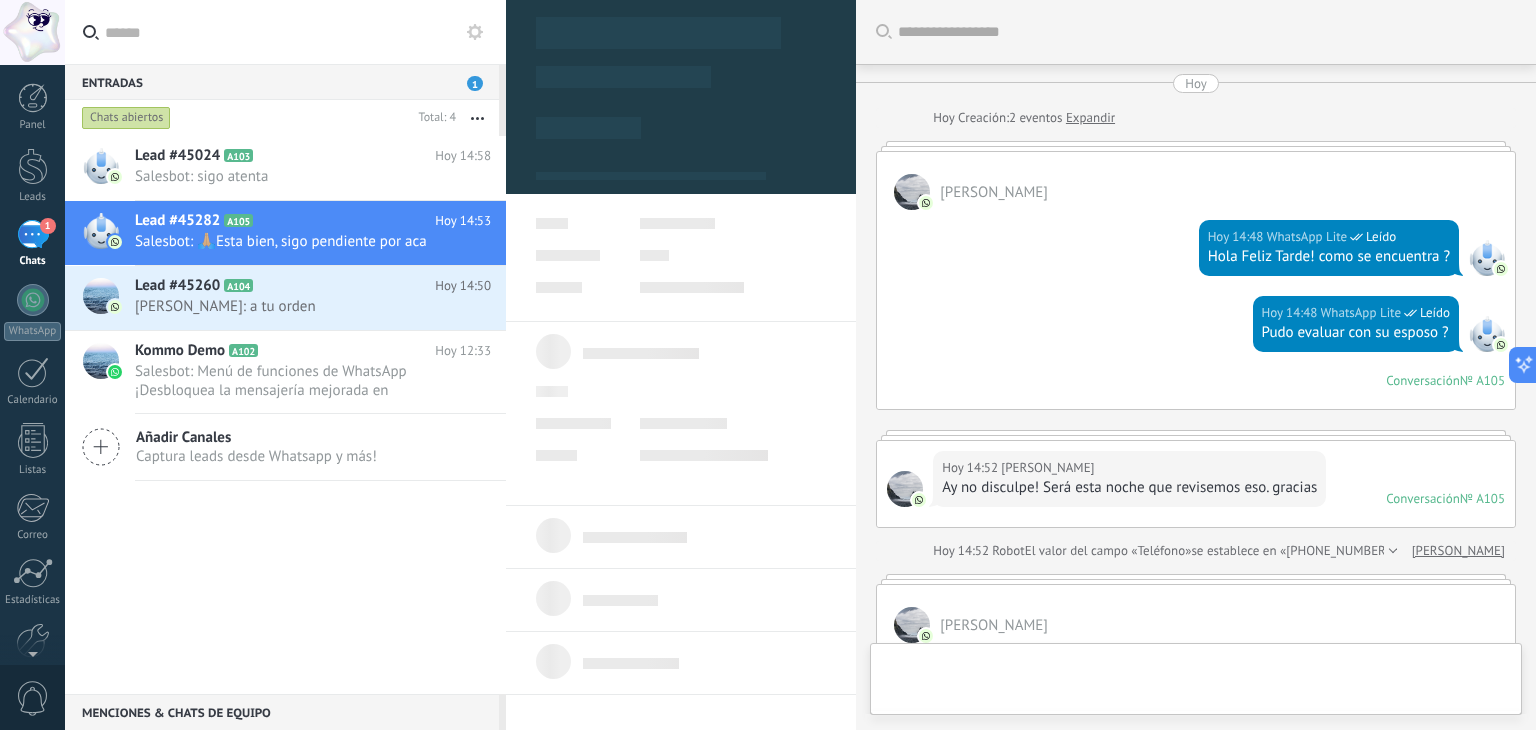 scroll, scrollTop: 0, scrollLeft: 0, axis: both 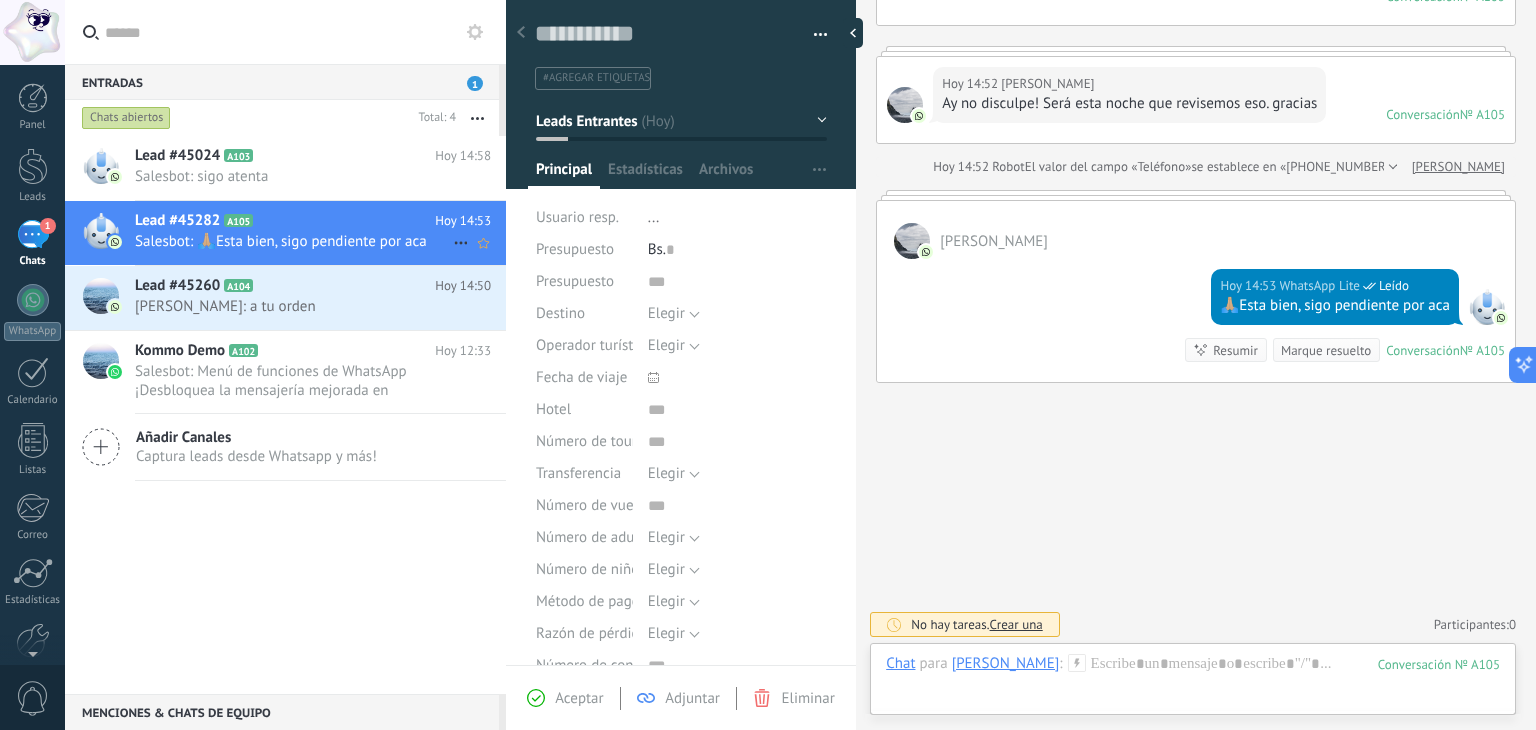 click 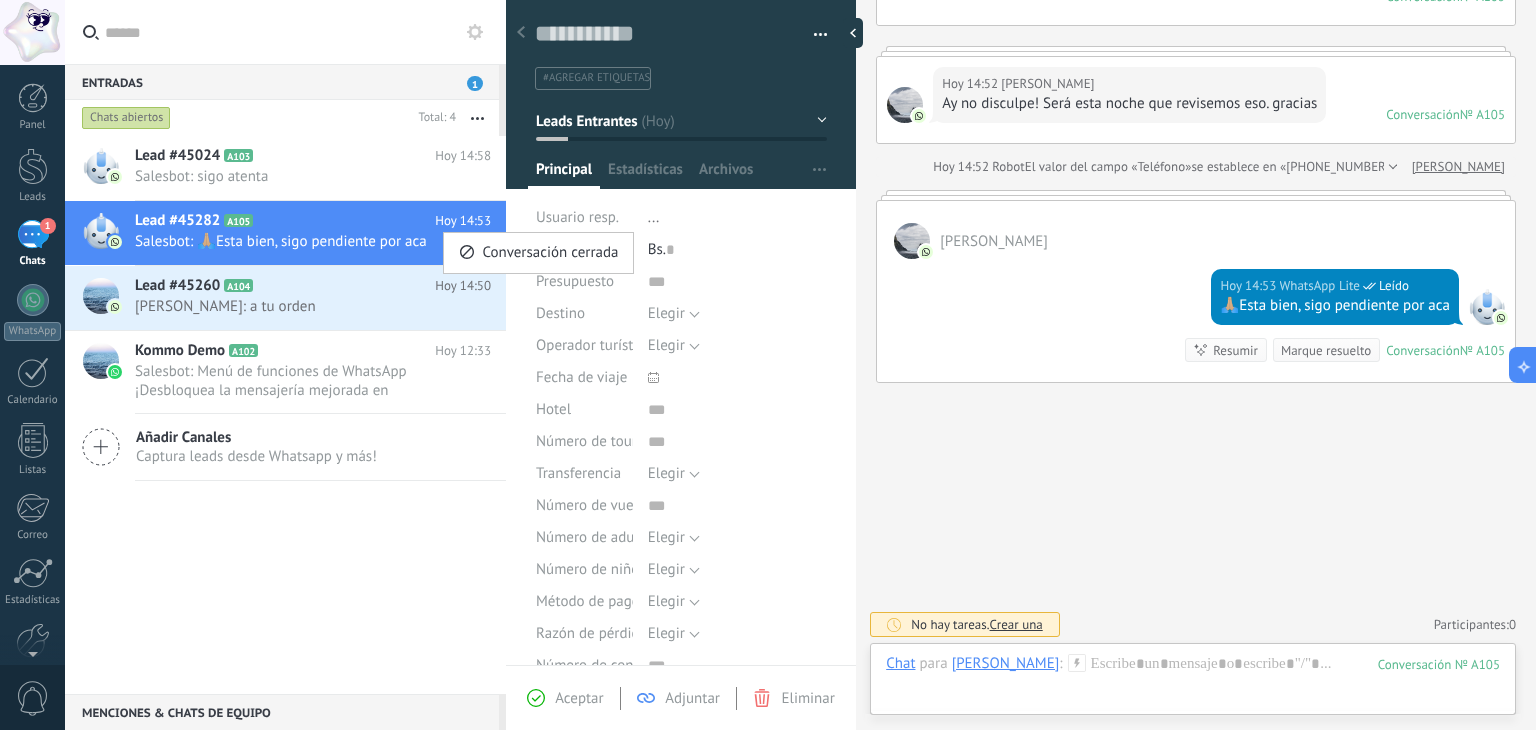 click at bounding box center [768, 365] 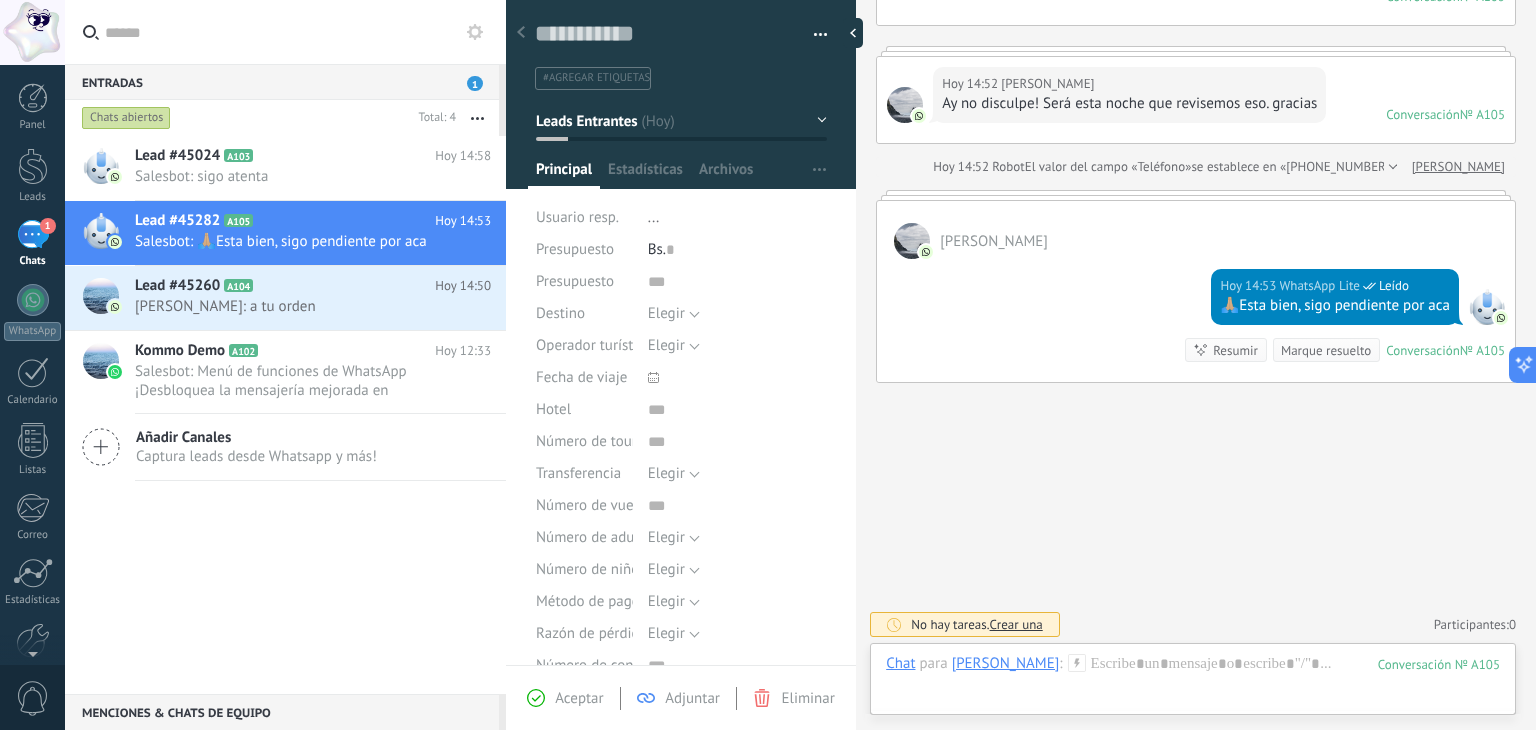 click on "Eliminar" at bounding box center [807, 698] 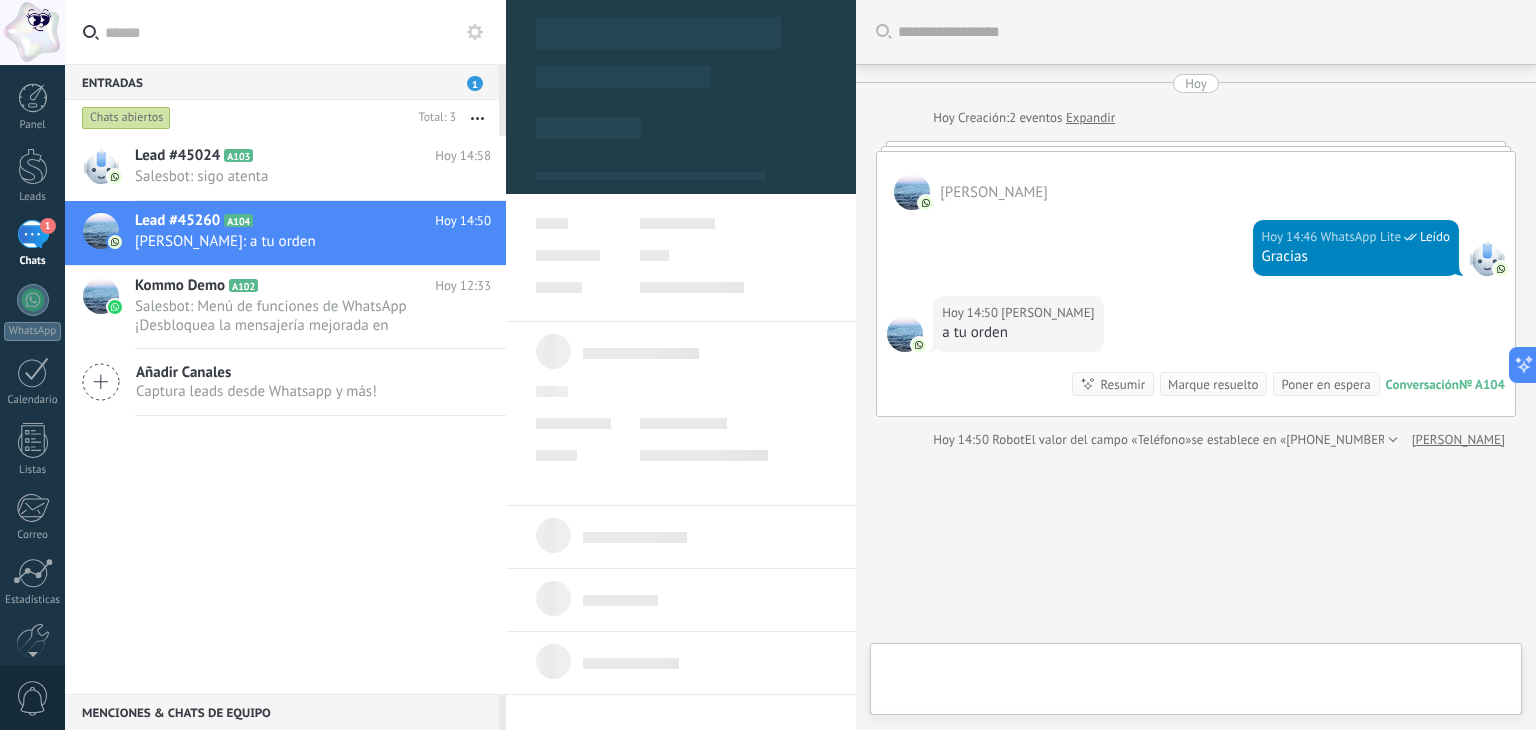 scroll, scrollTop: 68, scrollLeft: 0, axis: vertical 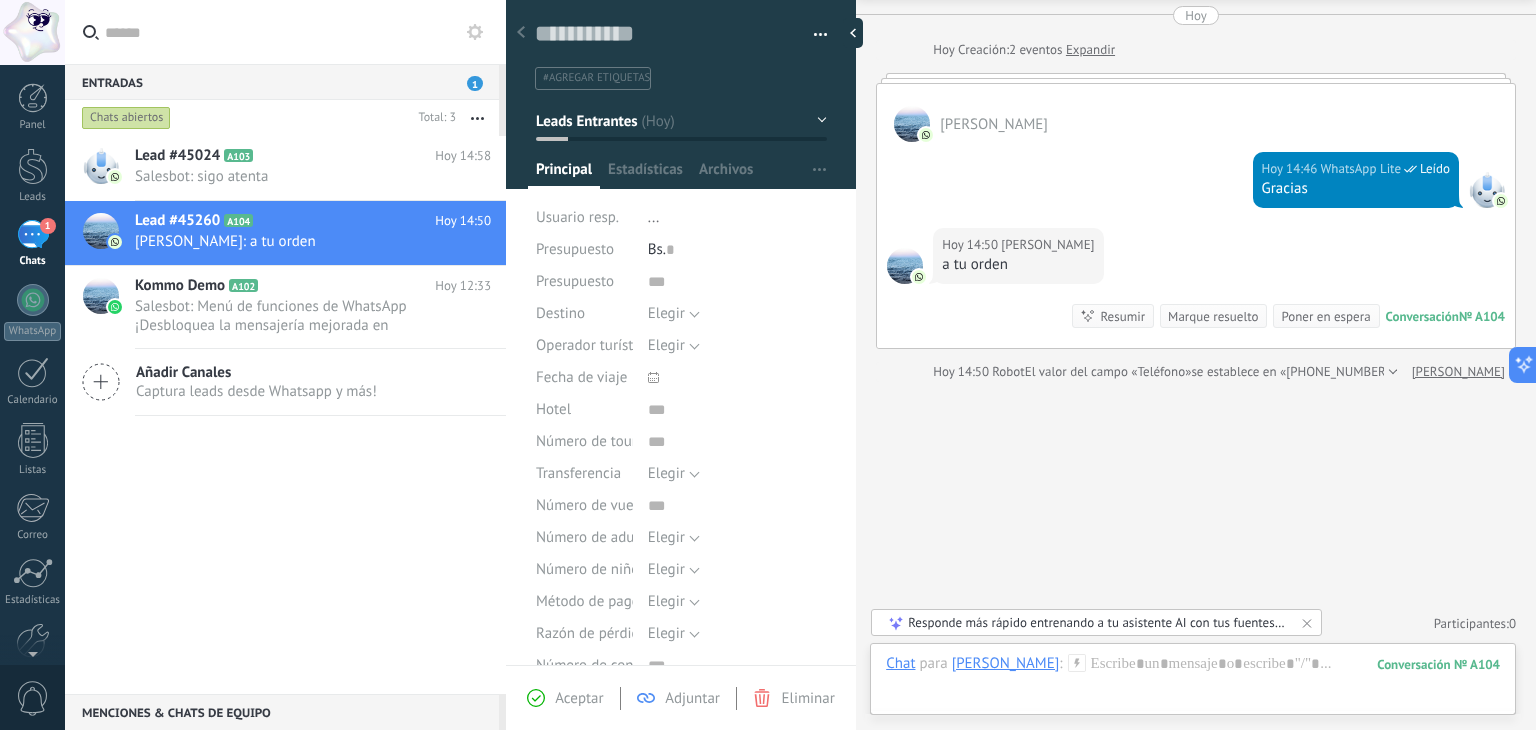 click on "Eliminar" at bounding box center (807, 698) 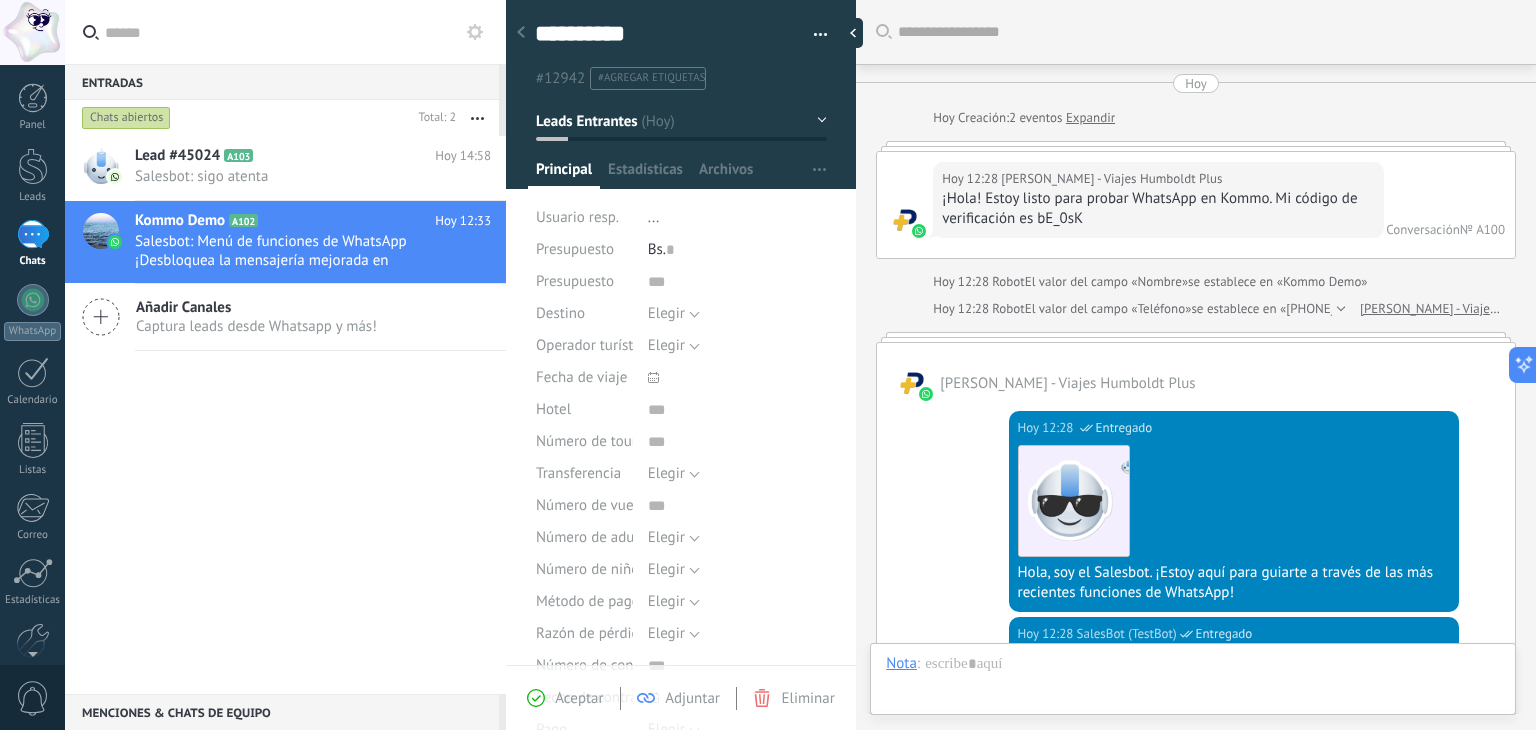 scroll, scrollTop: 29, scrollLeft: 0, axis: vertical 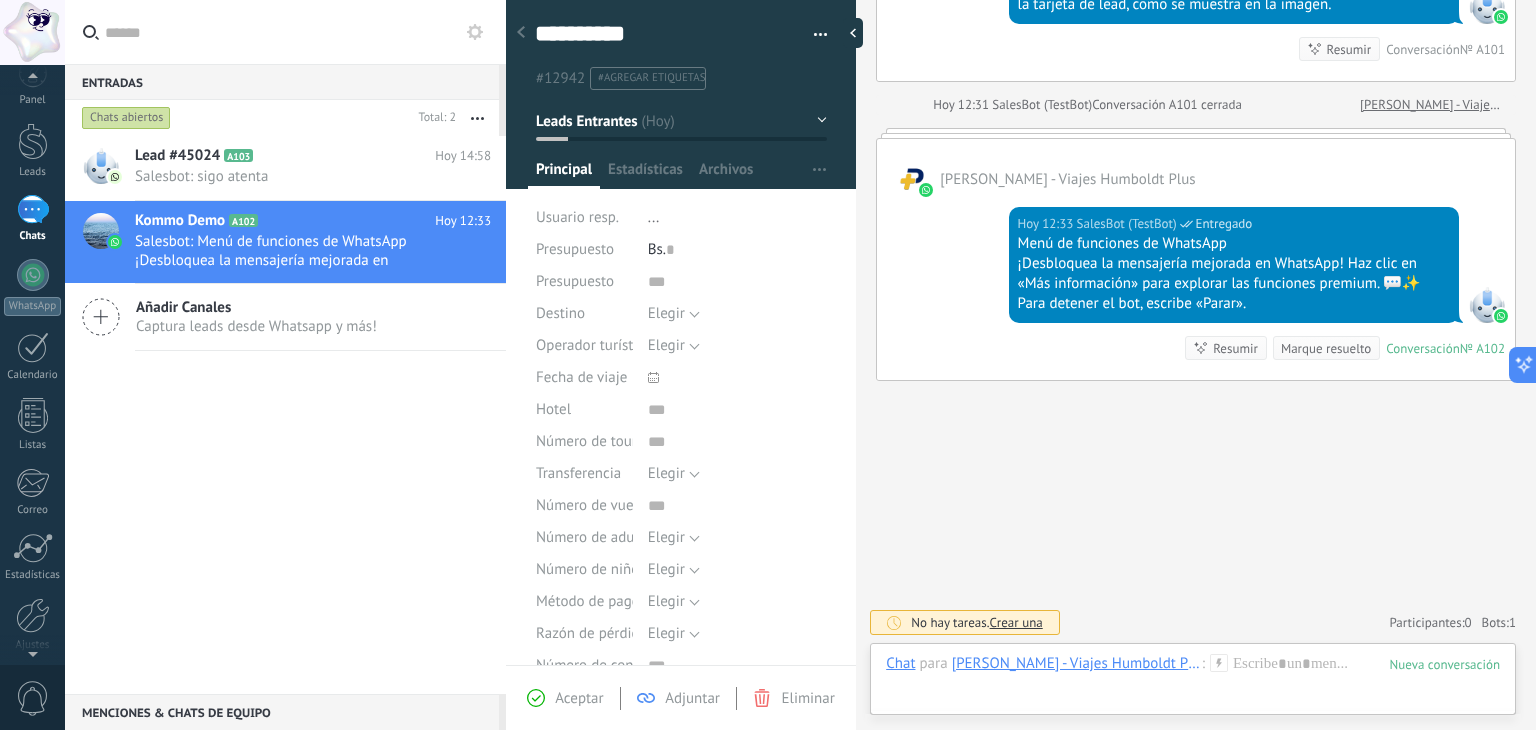 click at bounding box center (32, 650) 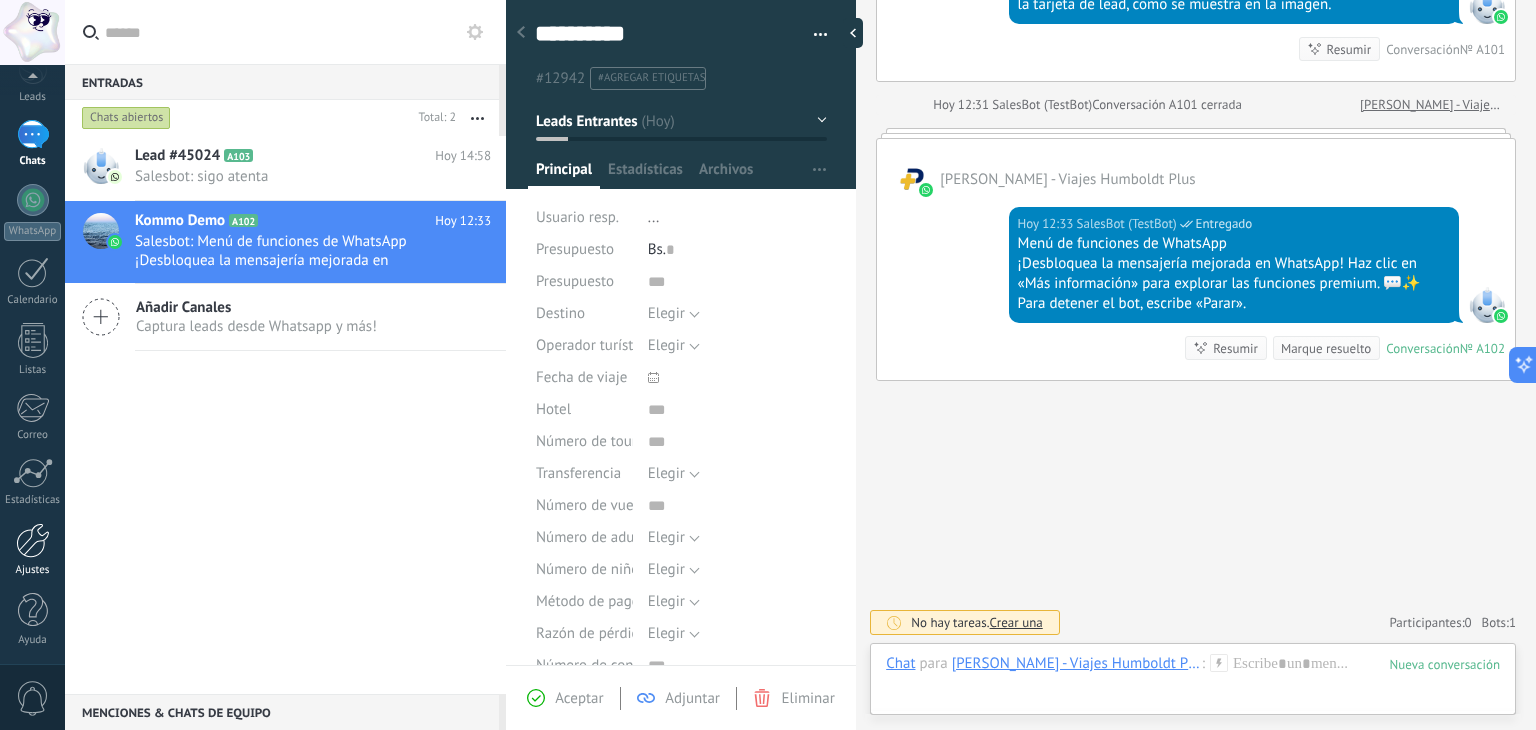 click at bounding box center [33, 540] 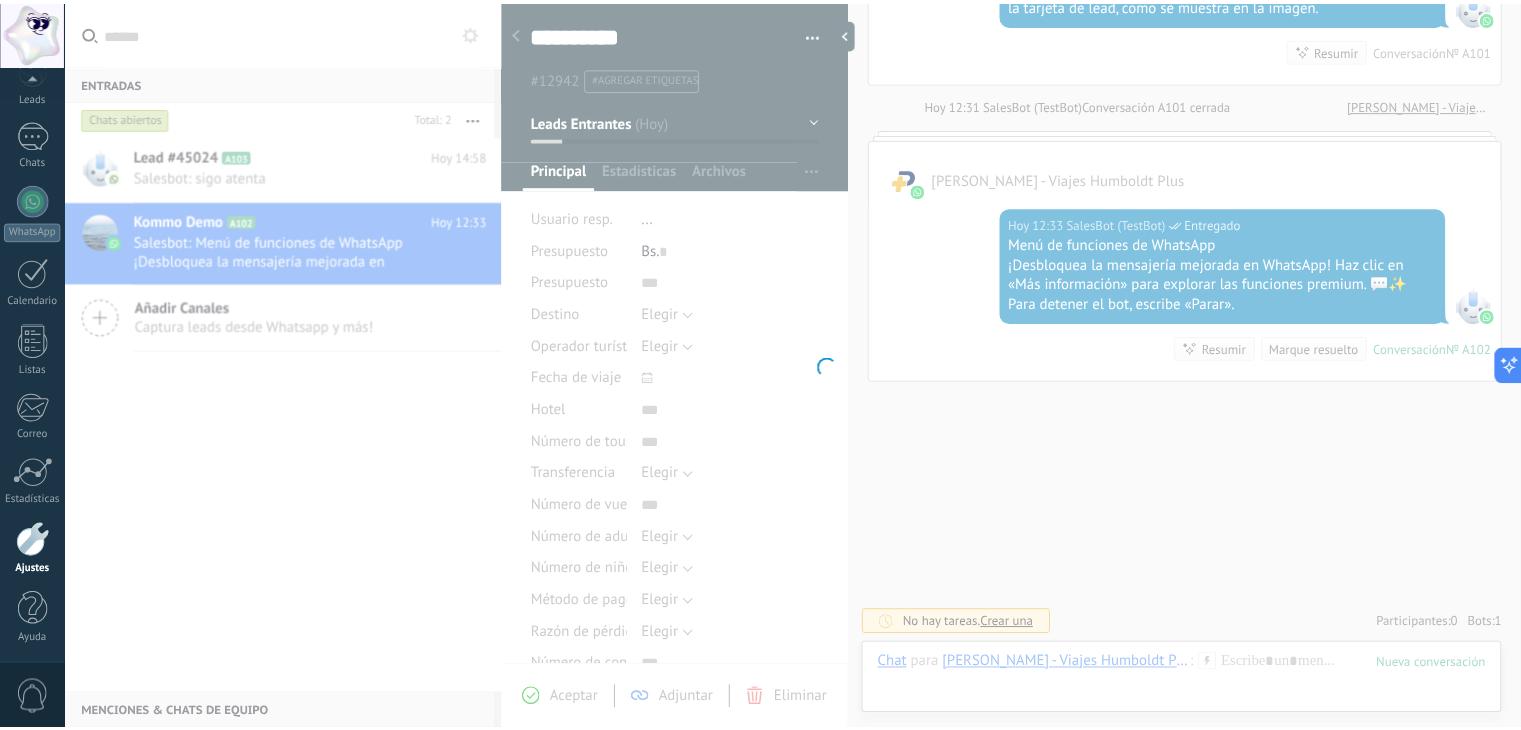 scroll, scrollTop: 101, scrollLeft: 0, axis: vertical 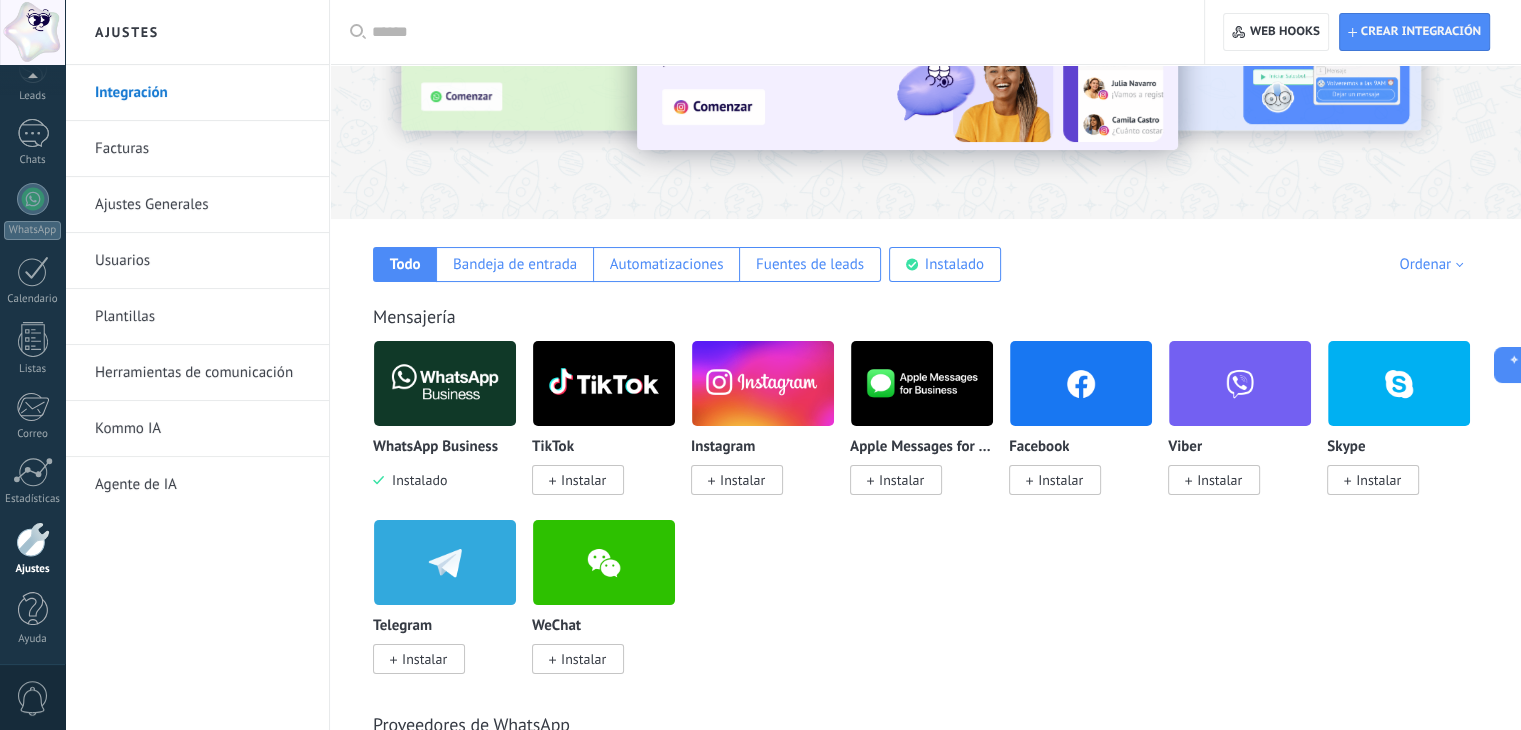 click on "Instalado" at bounding box center (415, 480) 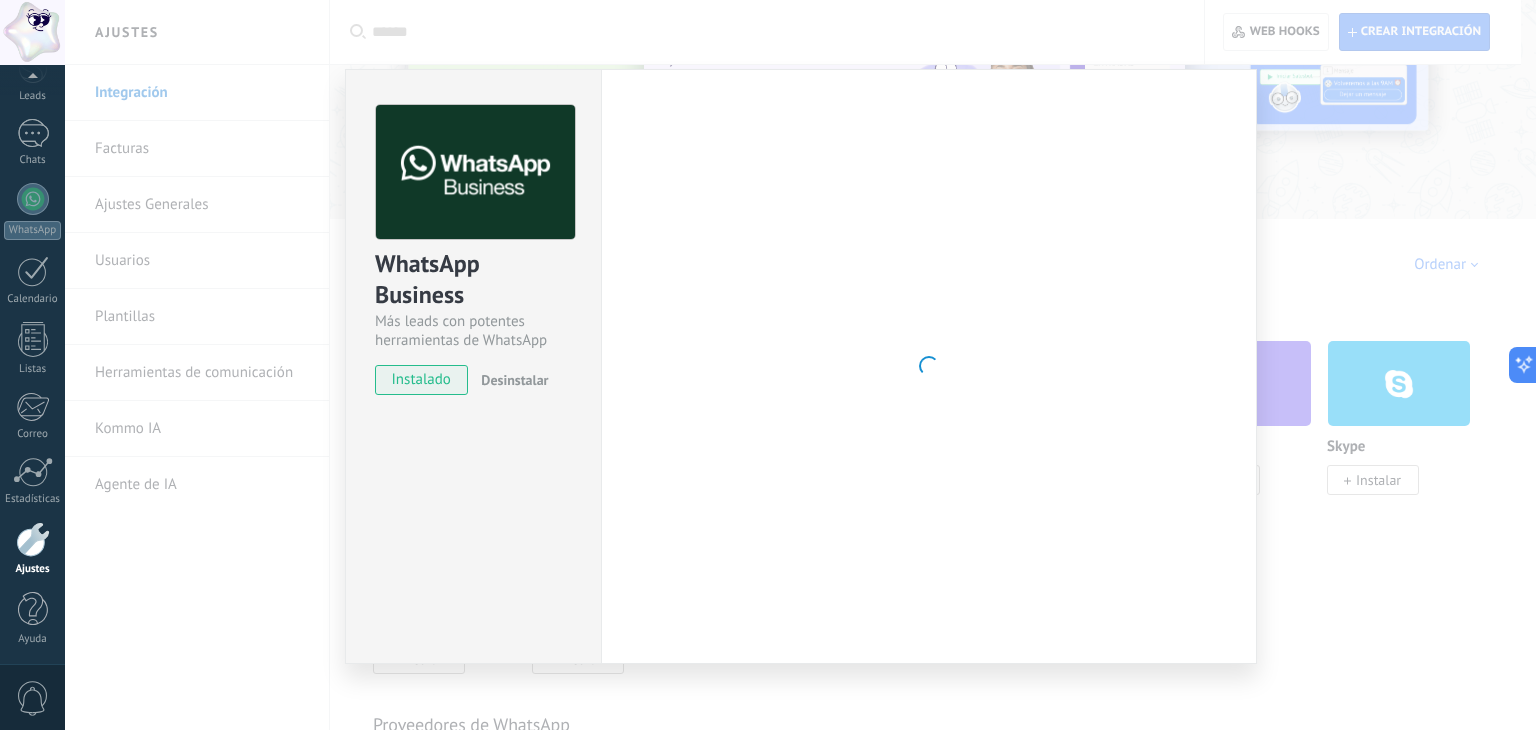 drag, startPoint x: 433, startPoint y: 478, endPoint x: 420, endPoint y: 480, distance: 13.152946 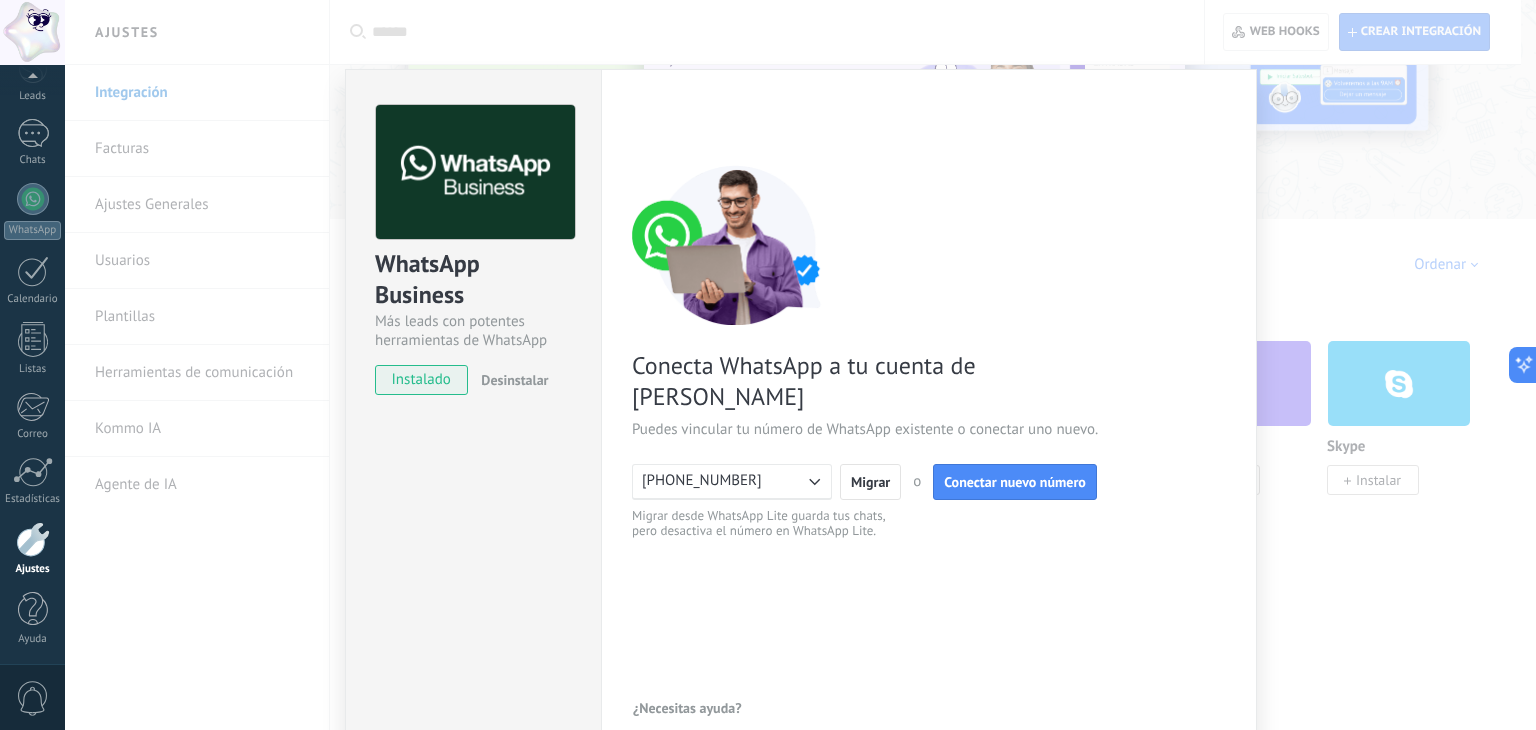 click on "Desinstalar" at bounding box center (514, 380) 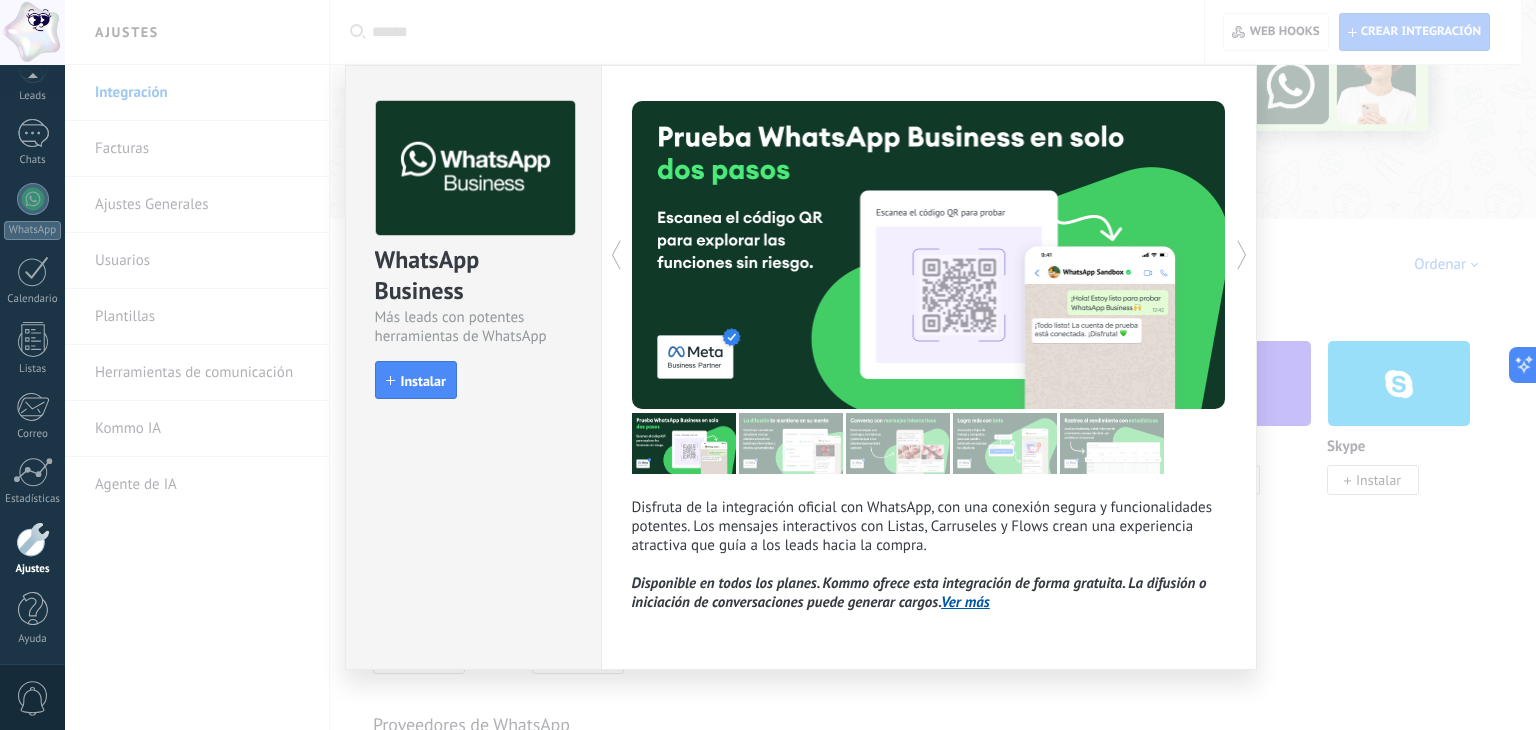 click on "WhatsApp Business Más leads con potentes herramientas de WhatsApp install Instalar Disfruta de la integración oficial con WhatsApp, con una conexión segura y funcionalidades potentes. Los mensajes interactivos con Listas, Carruseles y Flows crean una experiencia atractiva que guía a los leads hacia la compra.    Disponible en todos los planes. Kommo ofrece esta integración de forma gratuita. La difusión o iniciación de conversaciones puede generar cargos.  Ver más más" at bounding box center (800, 365) 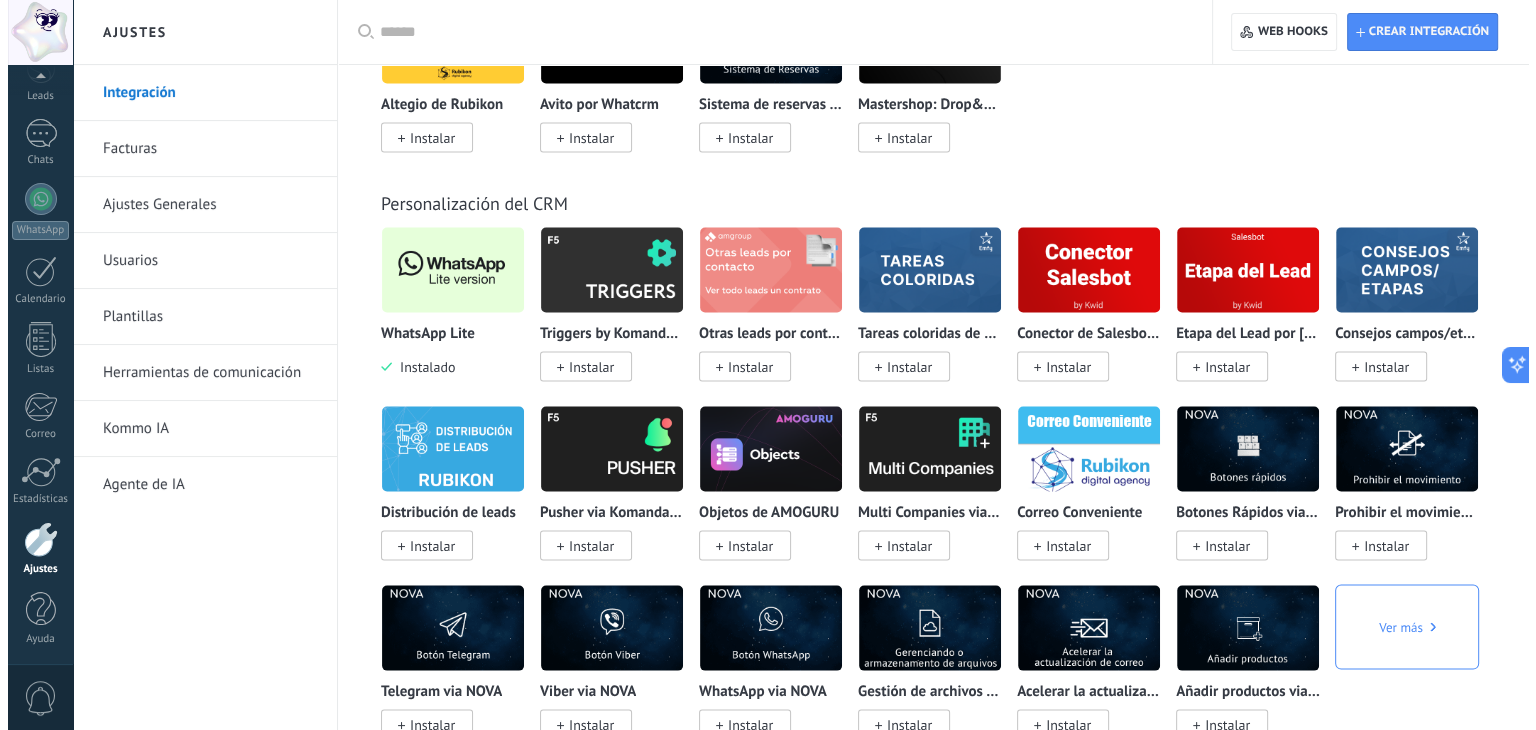 scroll, scrollTop: 3880, scrollLeft: 0, axis: vertical 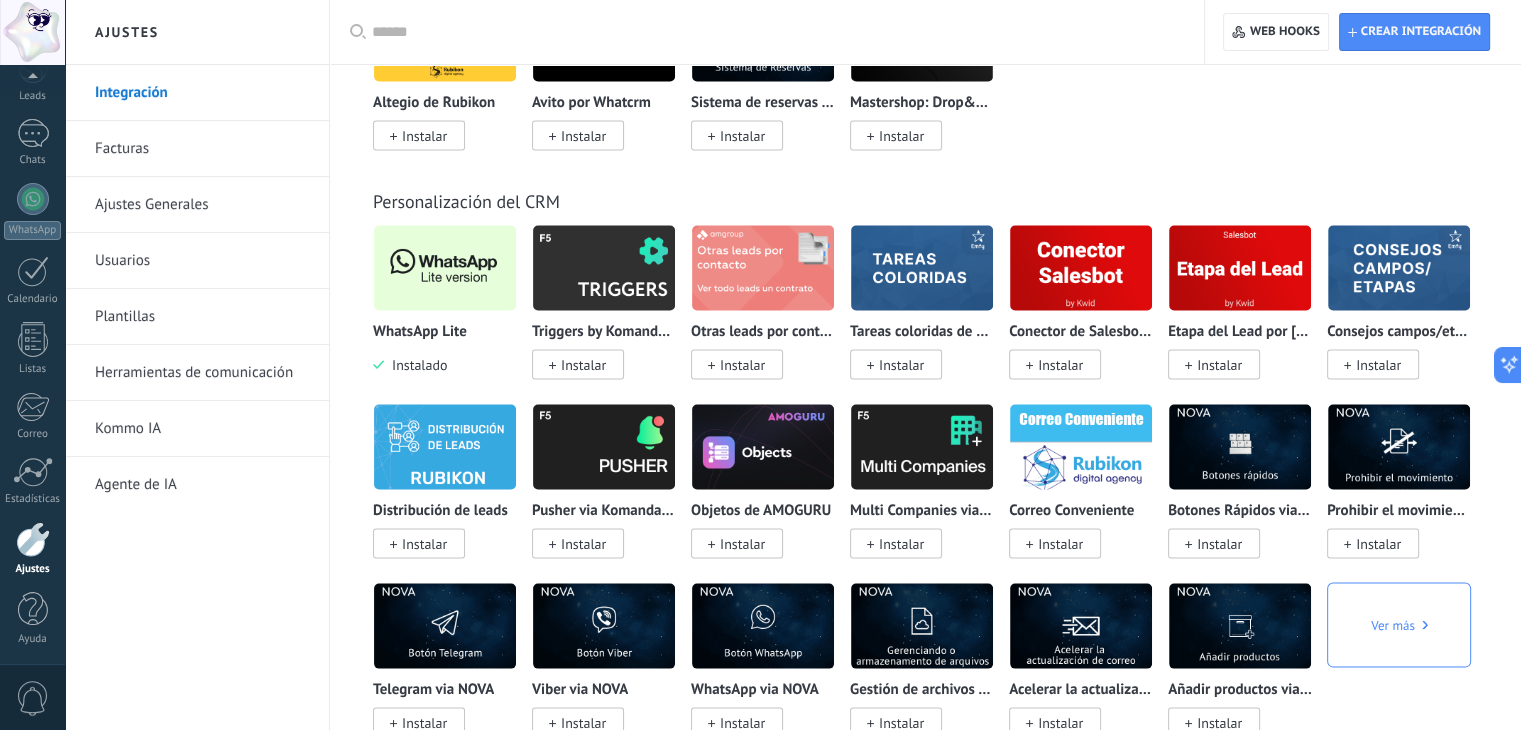 click at bounding box center (445, 268) 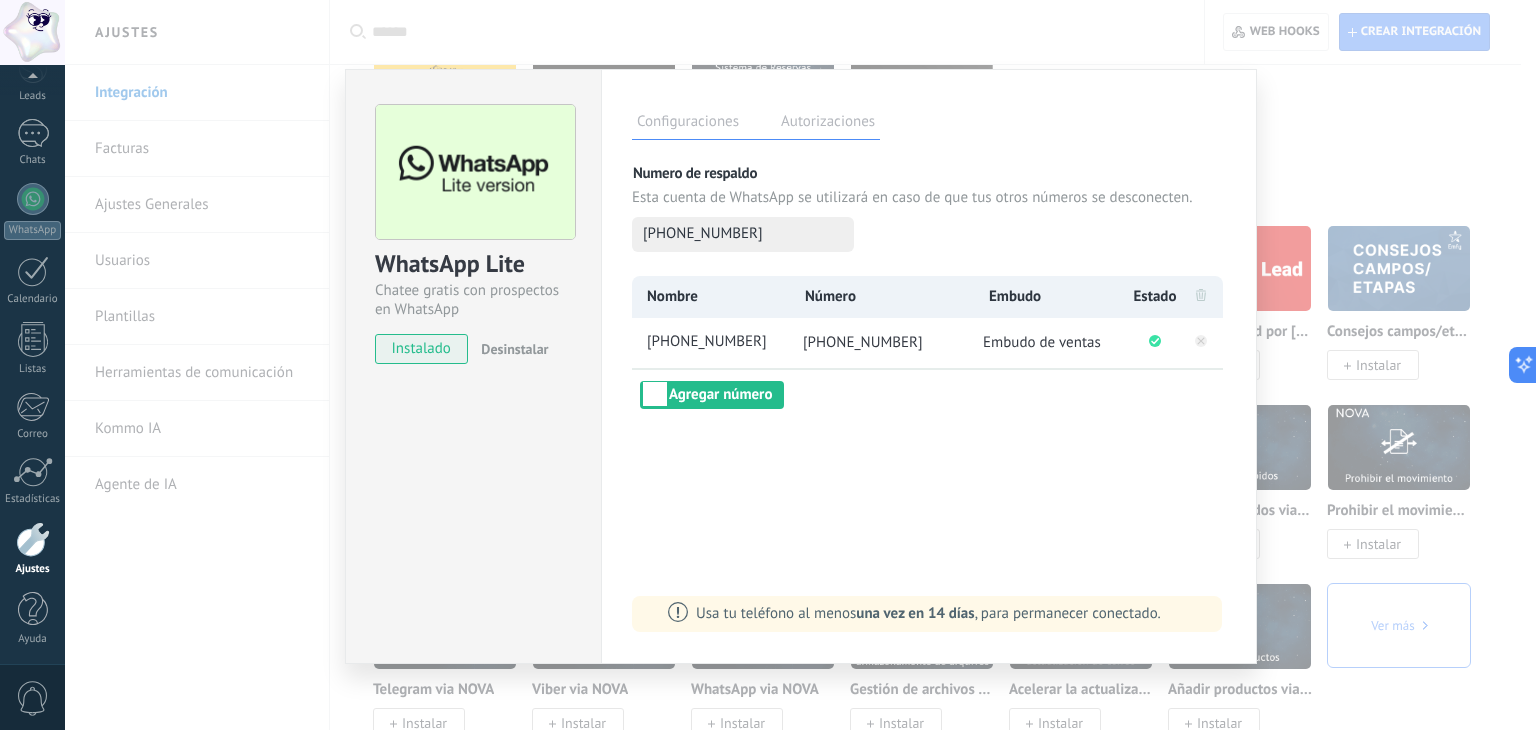 click on "Desinstalar" at bounding box center [514, 349] 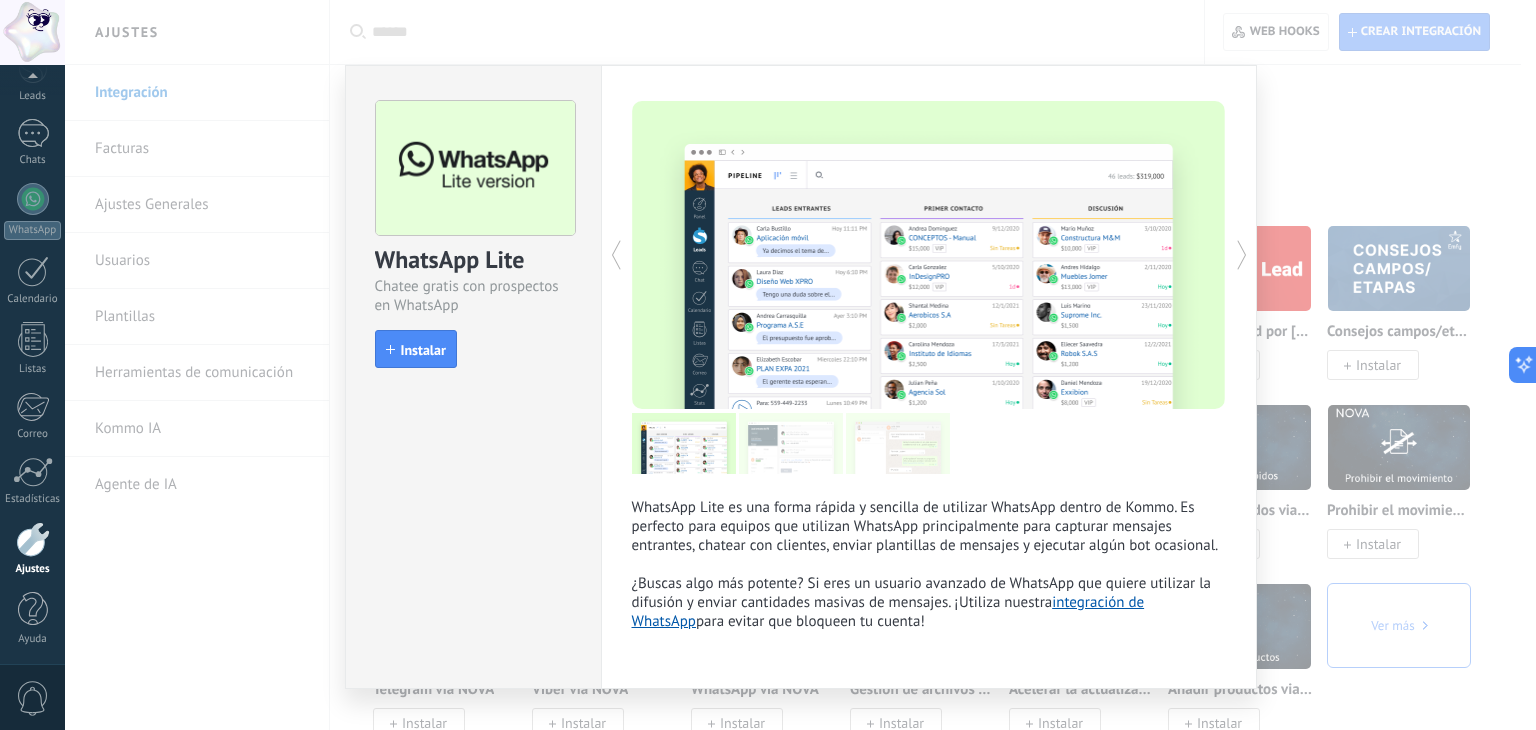 click on "WhatsApp Lite Chatee gratis con prospectos en WhatsApp install Instalar" at bounding box center [473, 225] 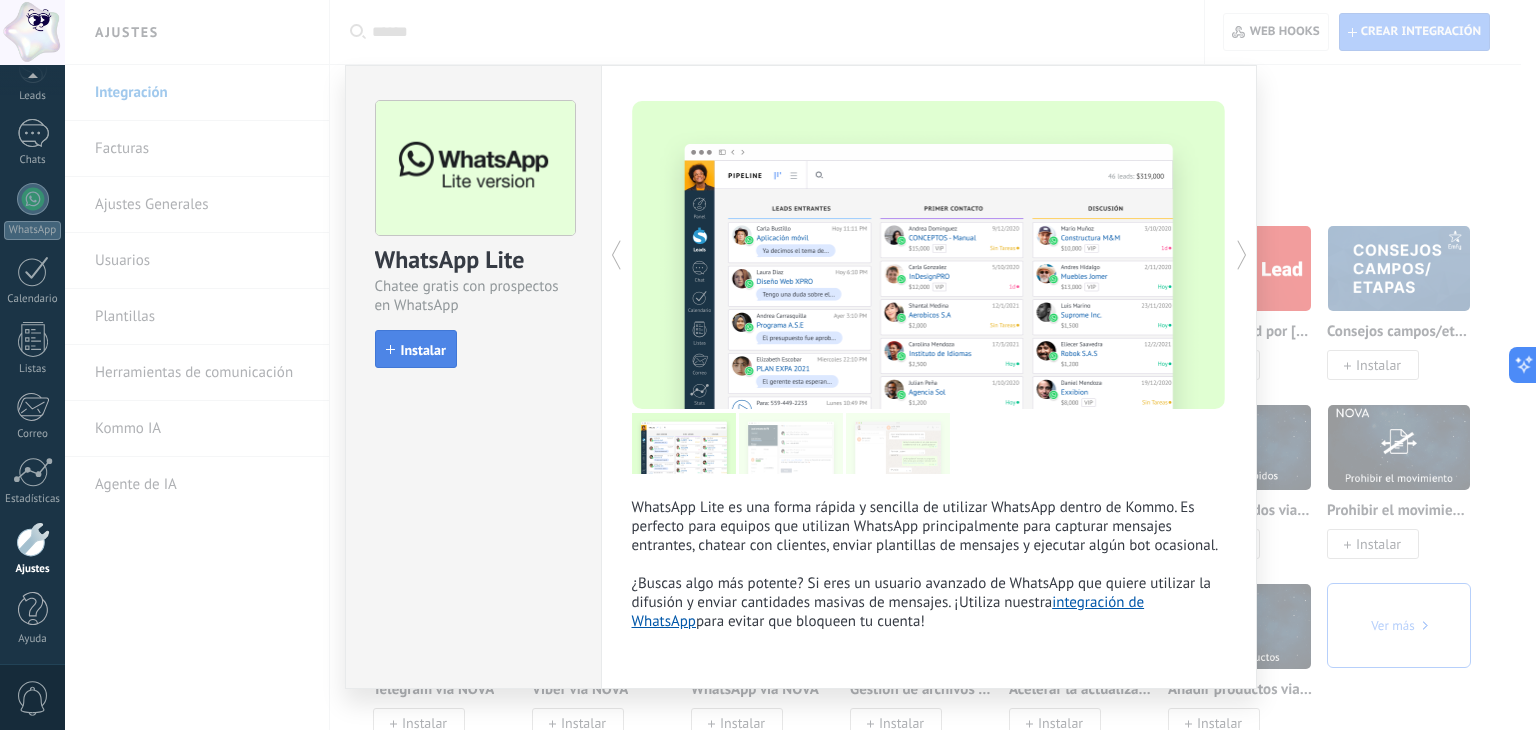 click on "Instalar" at bounding box center [416, 349] 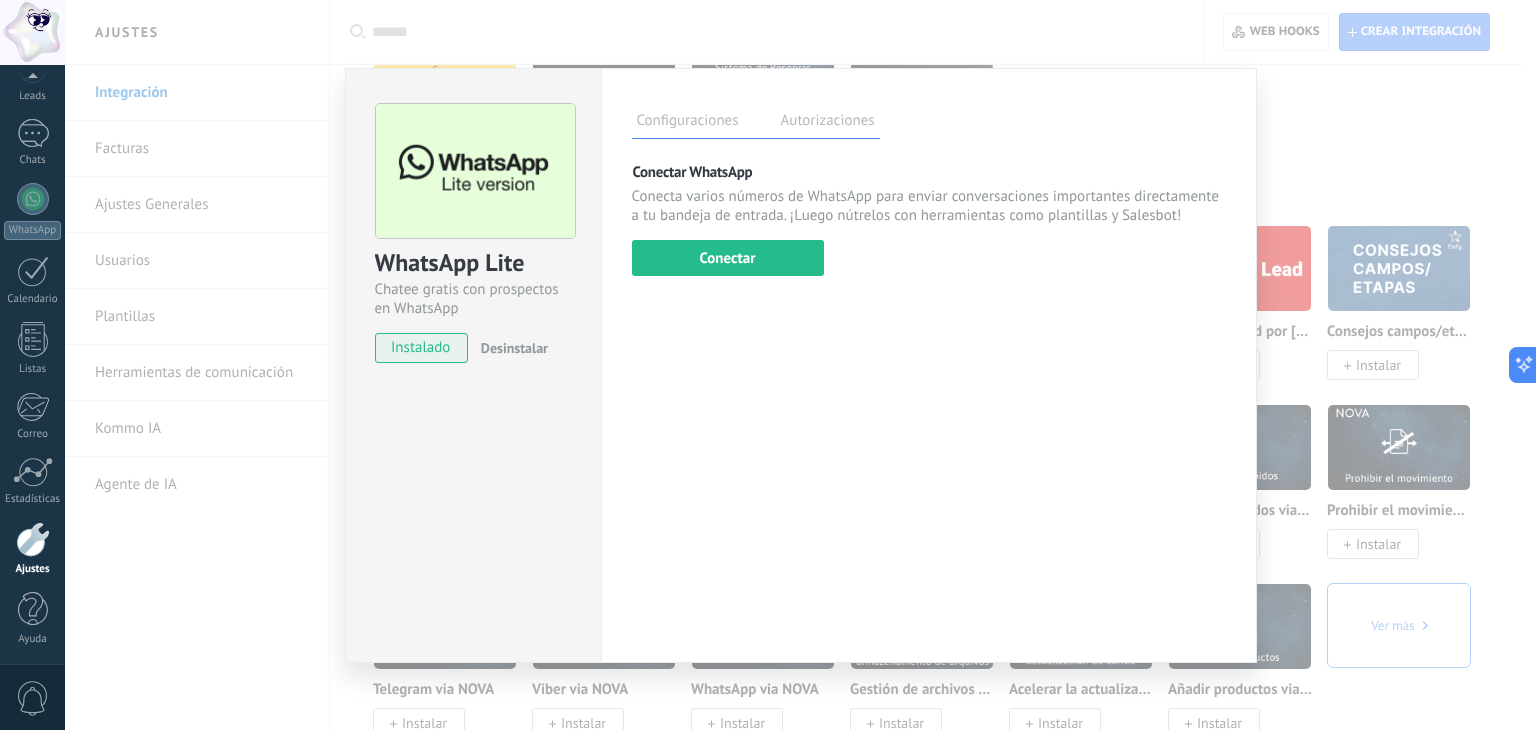 drag, startPoint x: 839, startPoint y: 120, endPoint x: 799, endPoint y: 121, distance: 40.012497 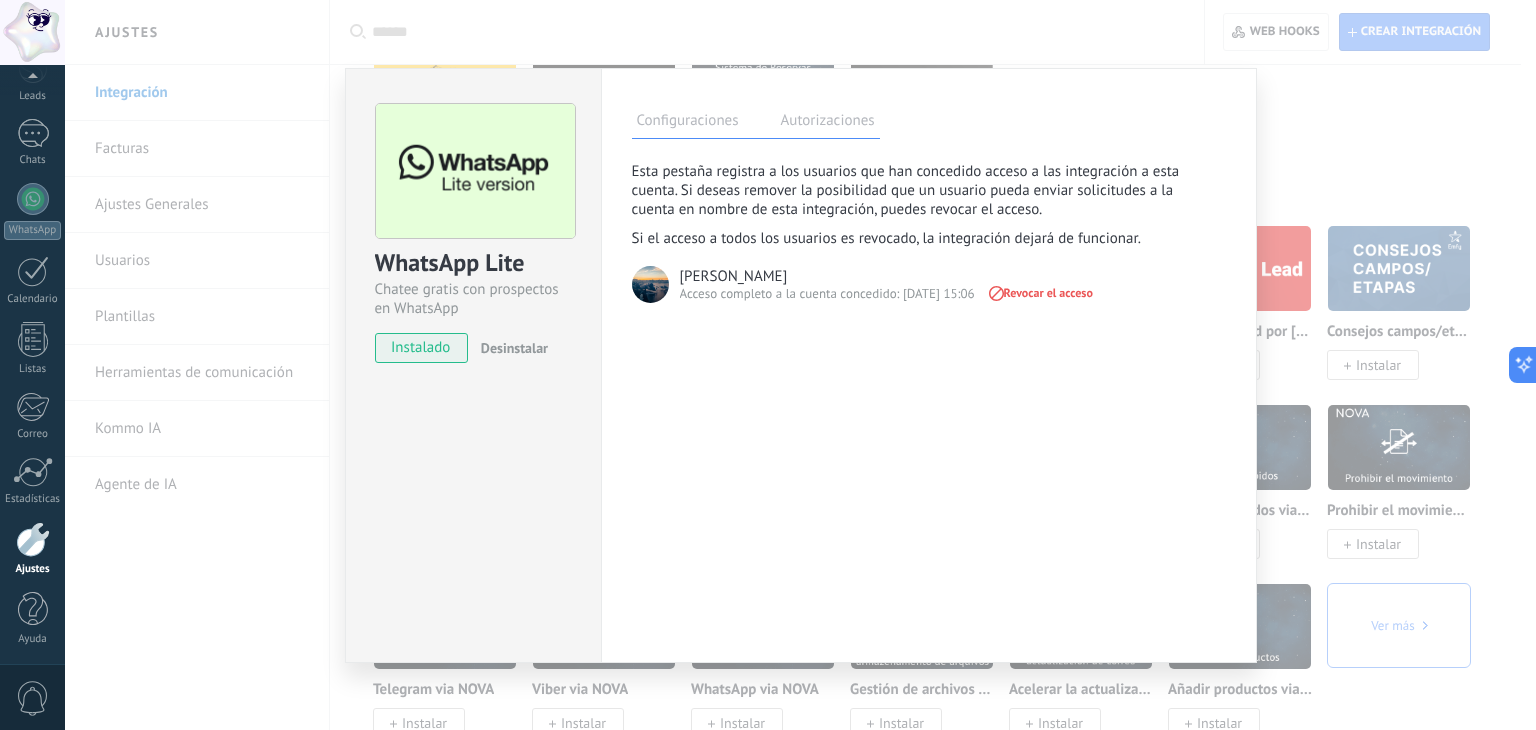 click on "Acceso completo a la cuenta concedido: 23.07.25 15:06" at bounding box center (827, 294) 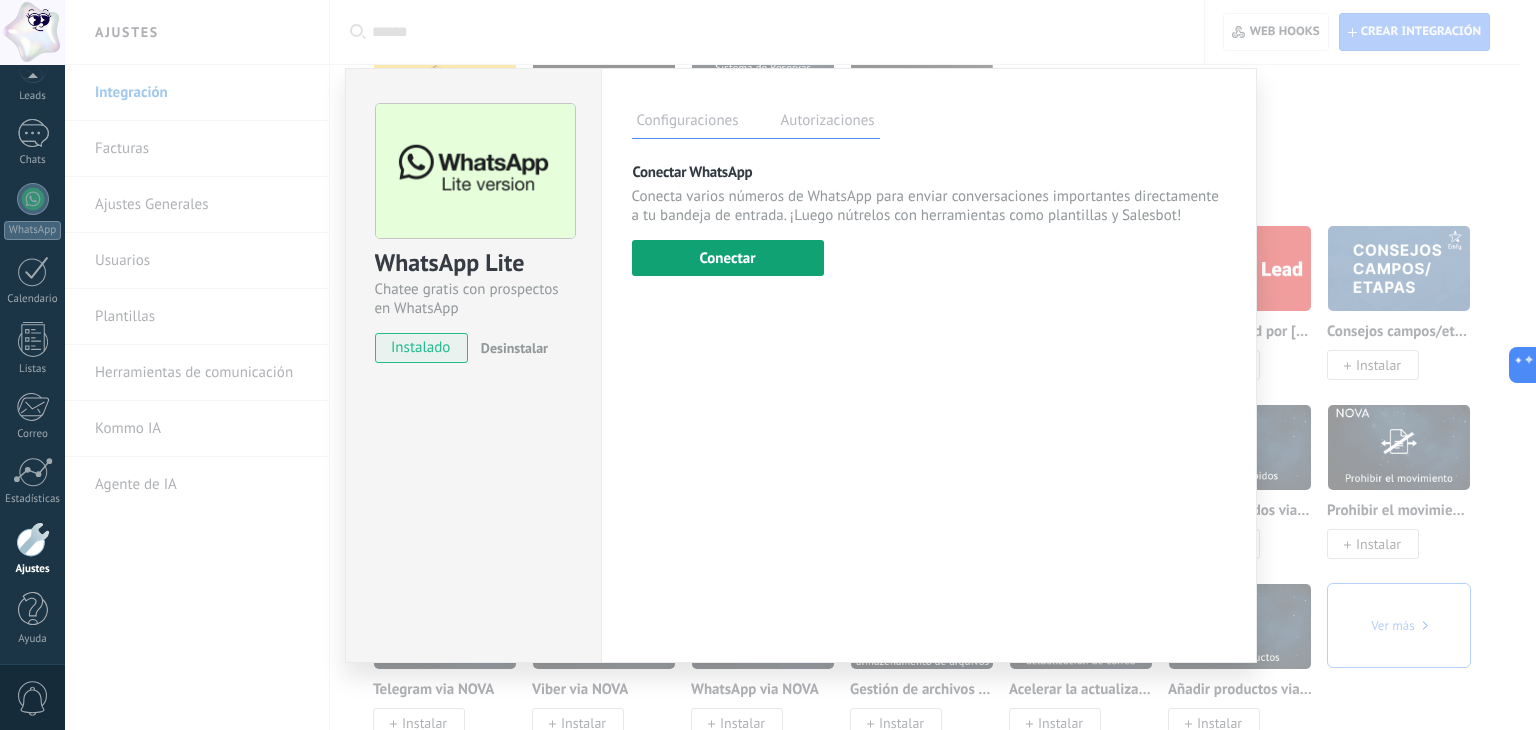click on "Conectar" at bounding box center (728, 258) 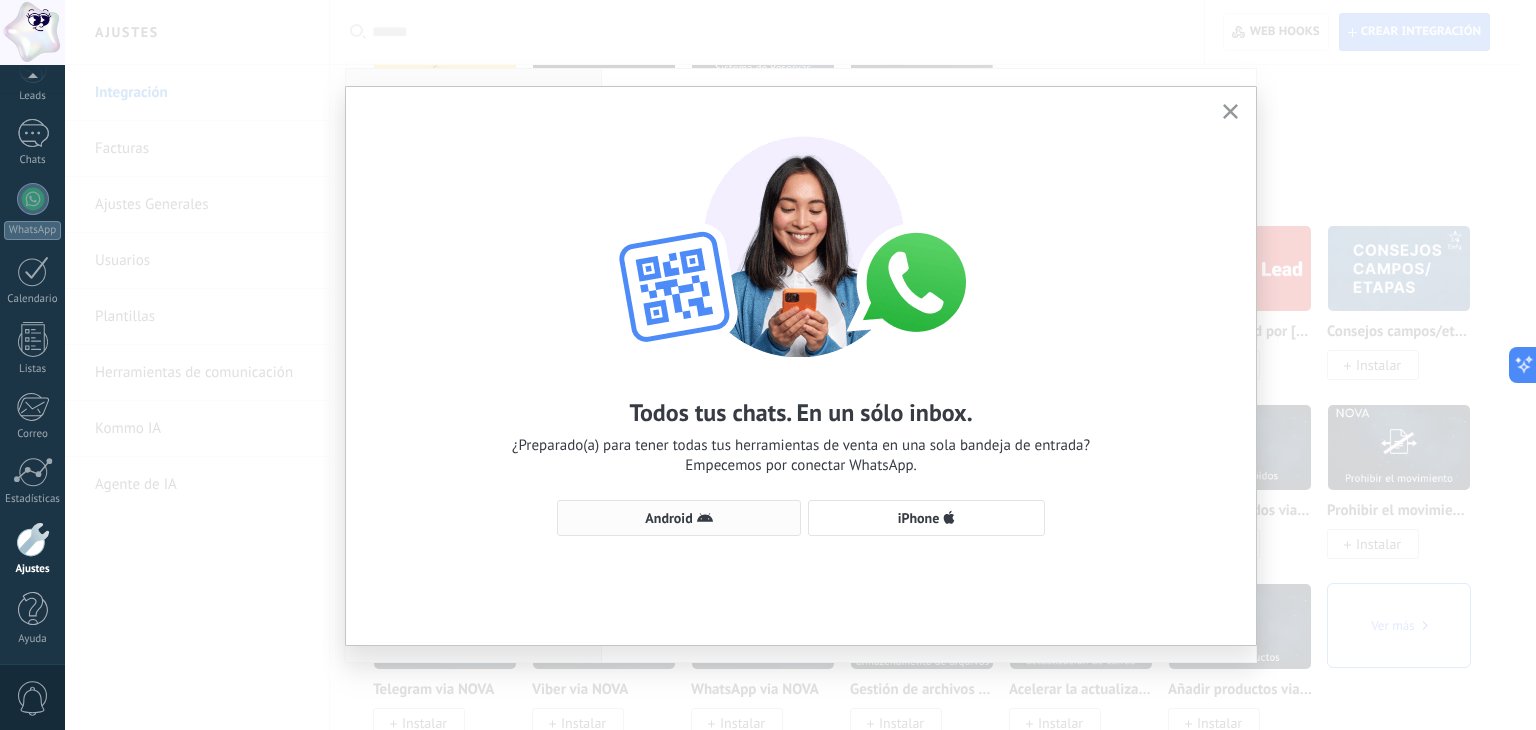 click on "Android" at bounding box center (679, 518) 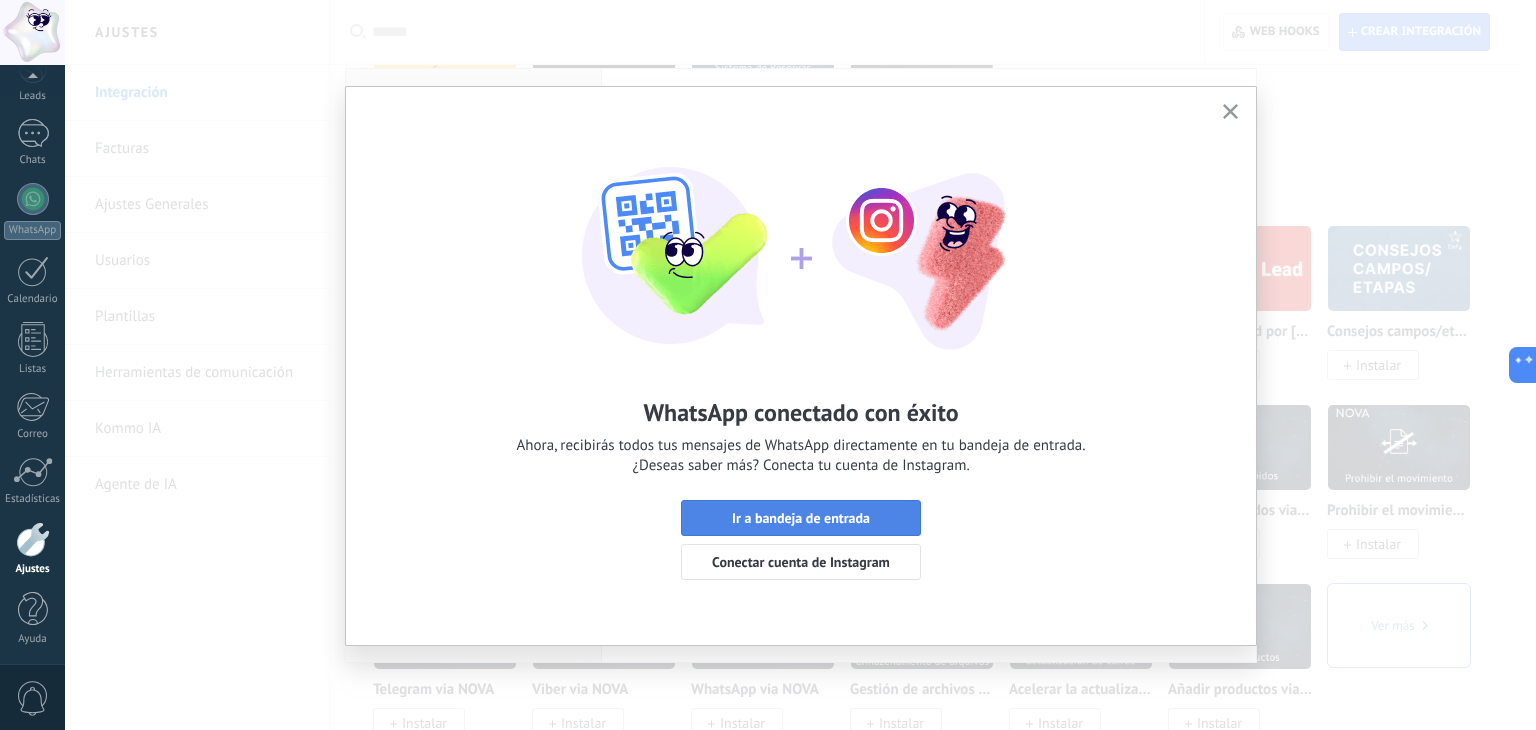 click on "Ir a bandeja de entrada" at bounding box center [801, 518] 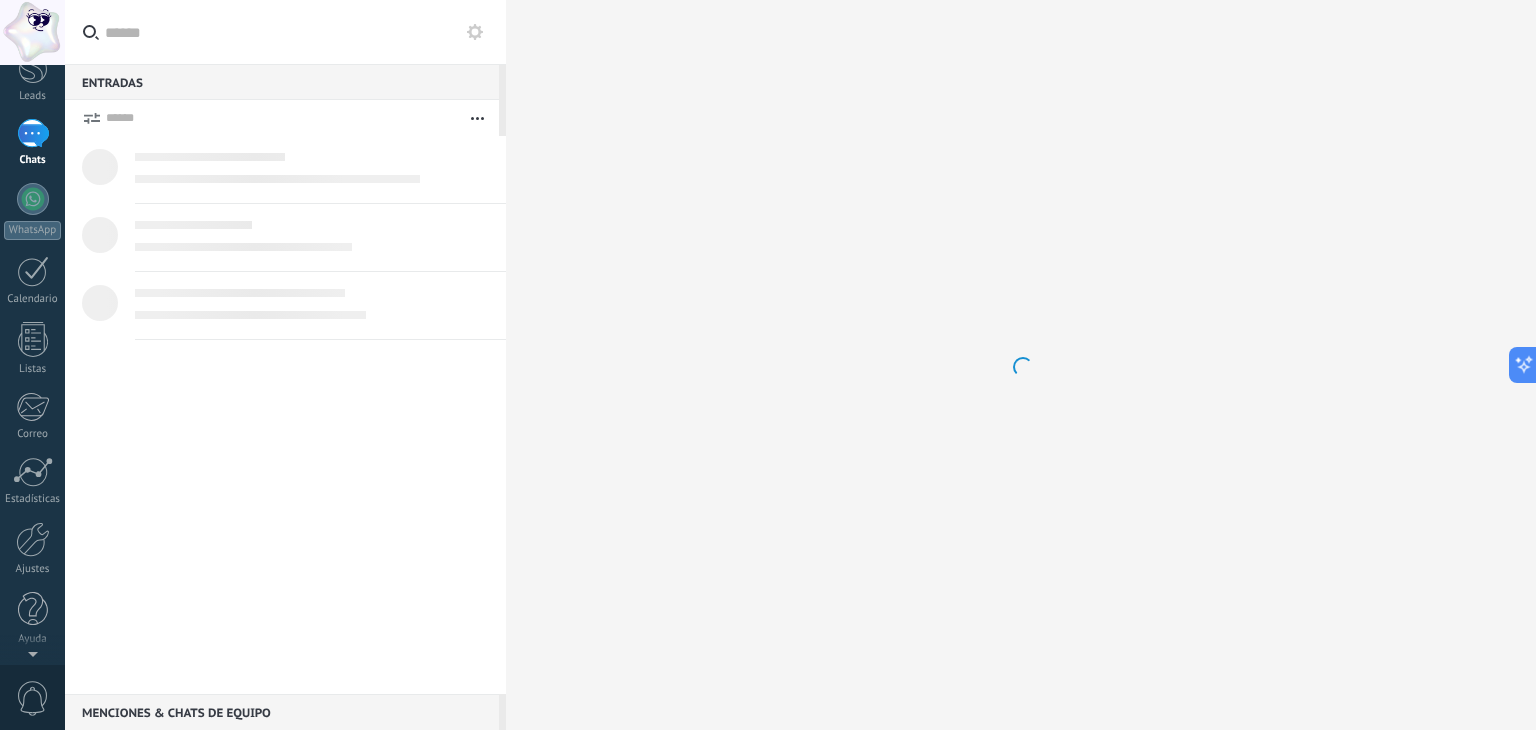 scroll, scrollTop: 0, scrollLeft: 0, axis: both 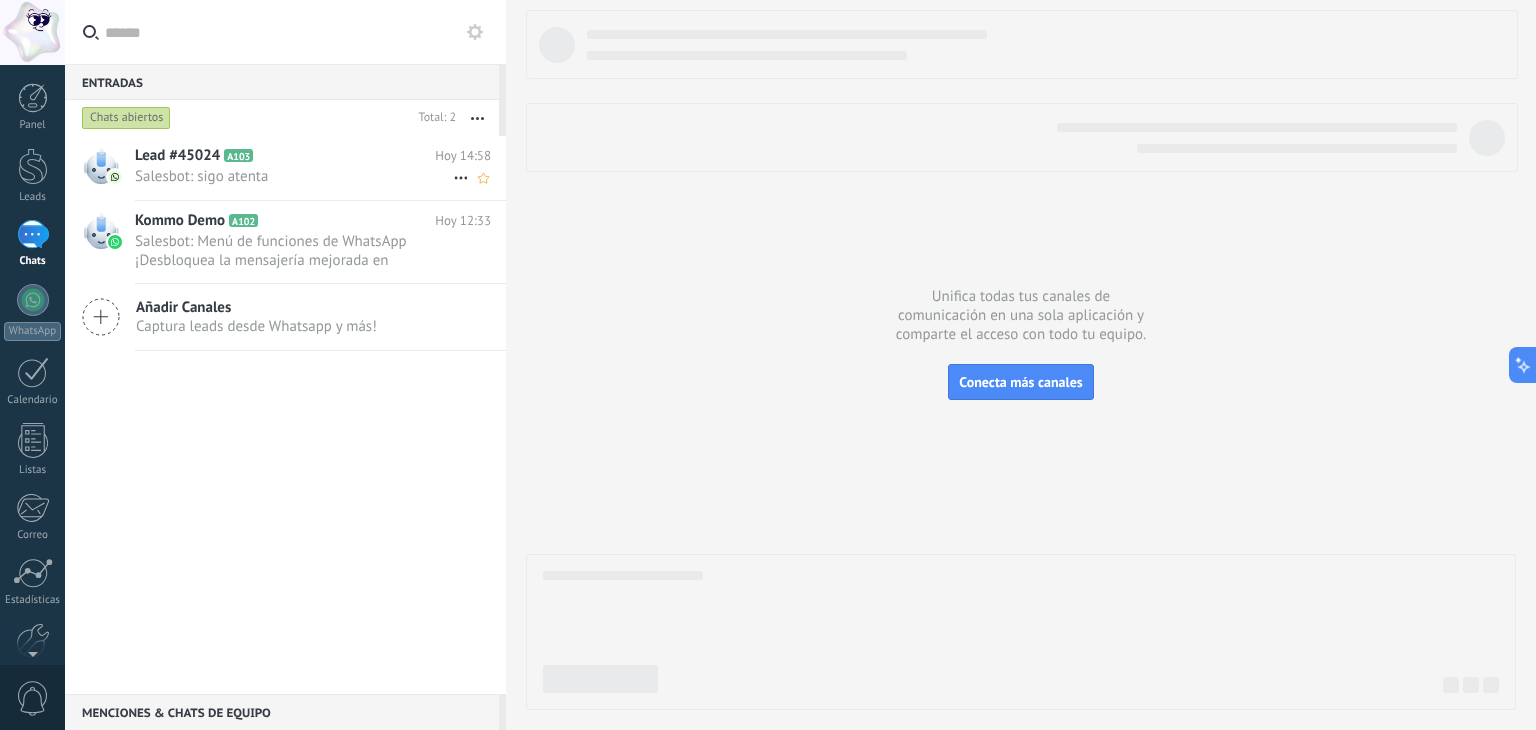 click on "Lead #45024
A103" at bounding box center (285, 156) 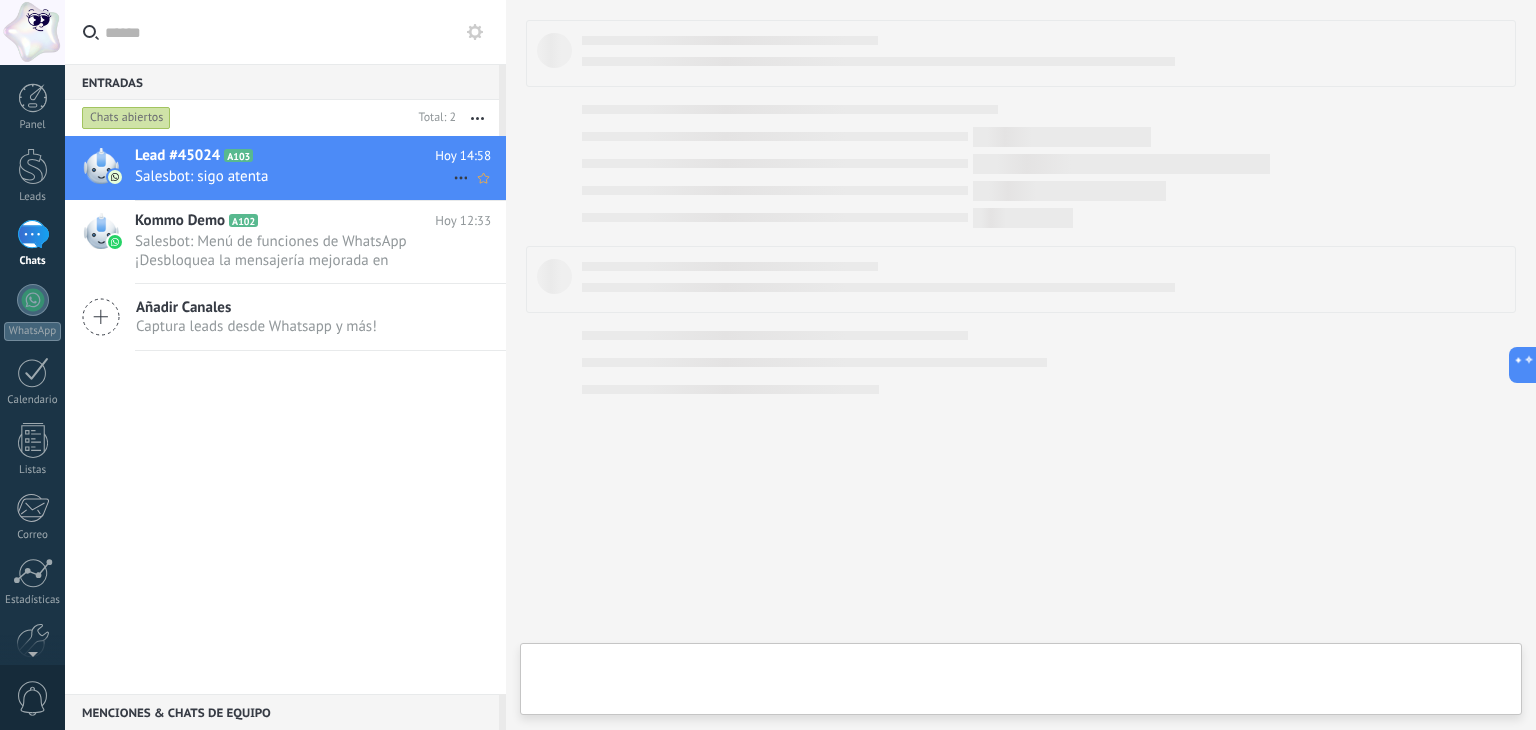type on "**********" 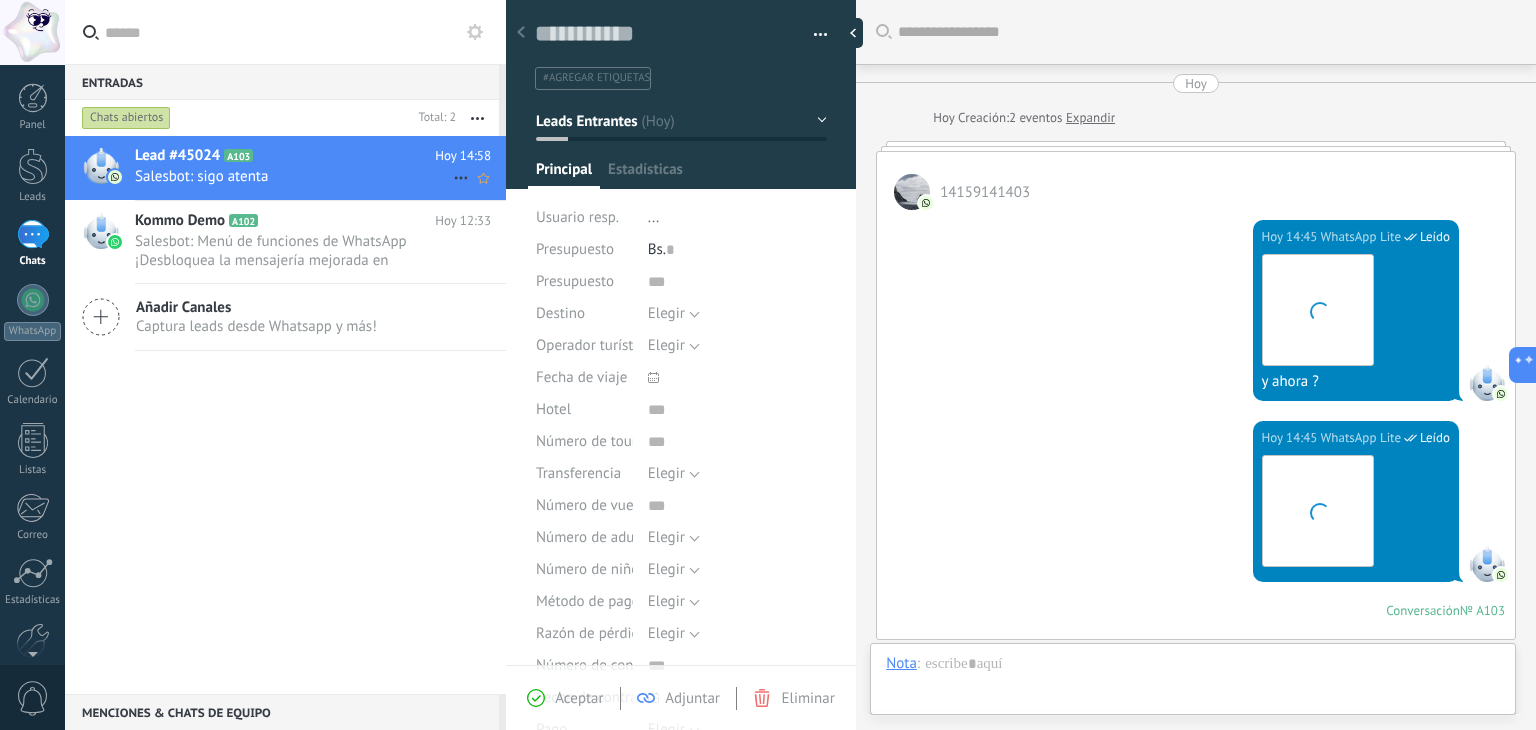 scroll, scrollTop: 29, scrollLeft: 0, axis: vertical 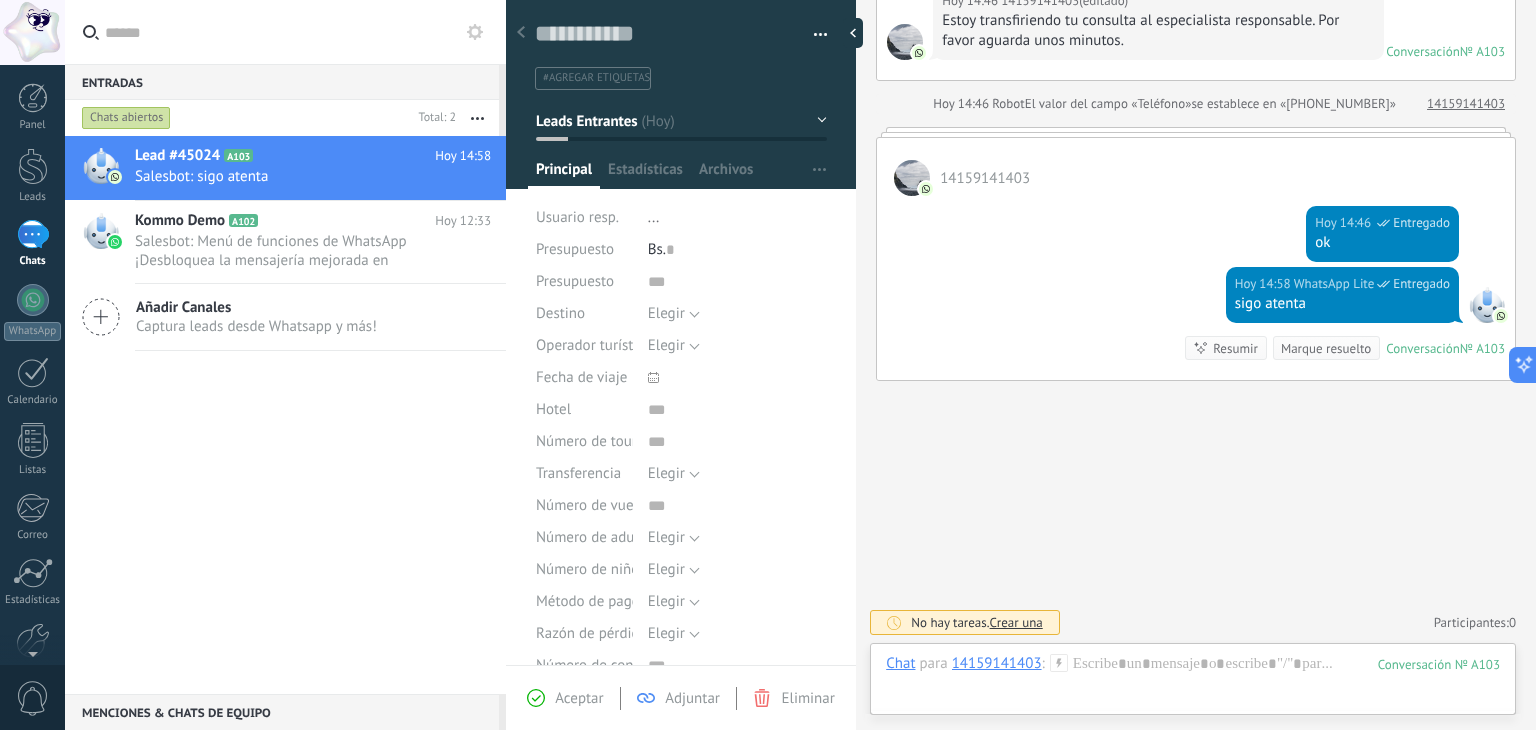 click on "Hoy 14:58 WhatsApp Lite  Entregado sigo atenta Conversación  № A103 Conversación № A103 Resumir Resumir Marque resuelto" at bounding box center [1196, 323] 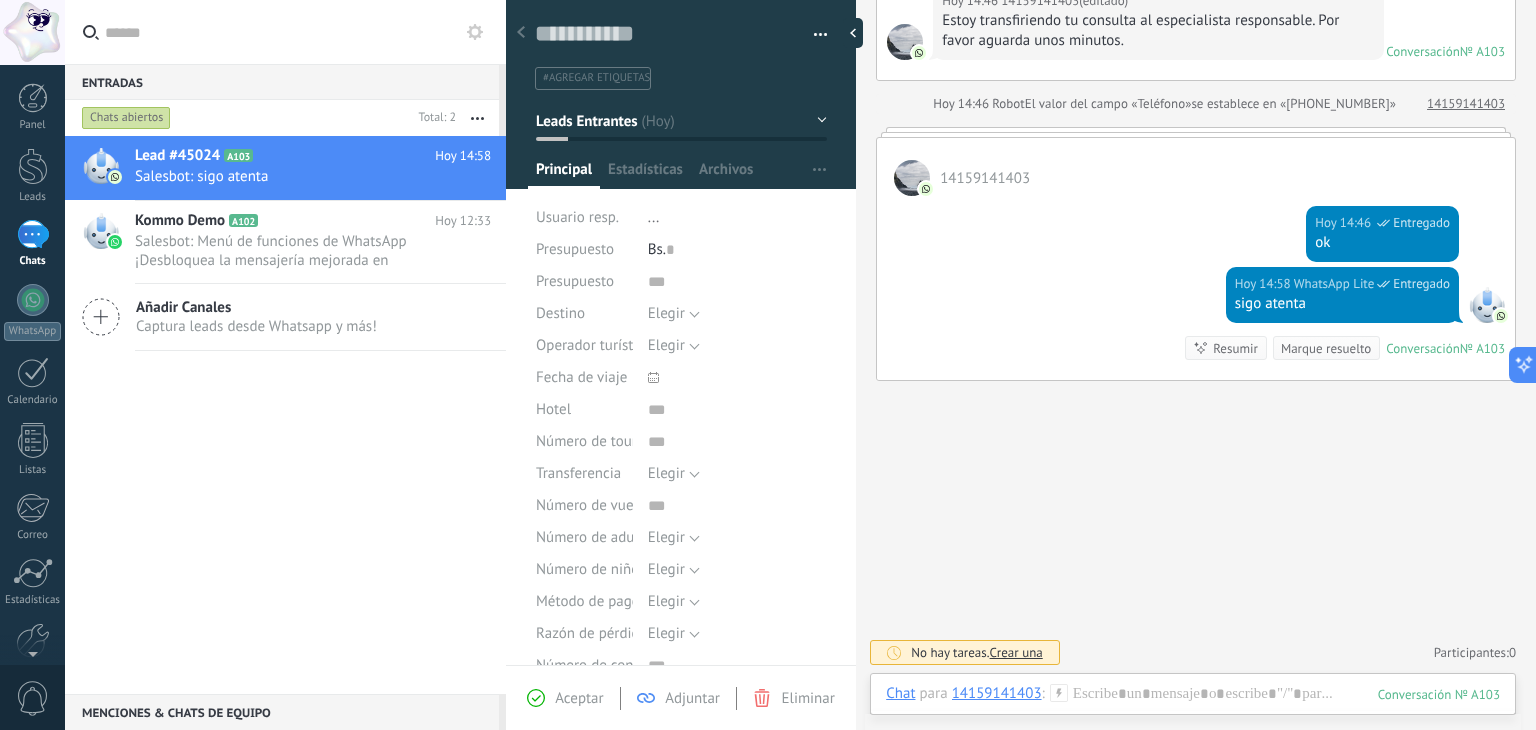 scroll, scrollTop: 731, scrollLeft: 0, axis: vertical 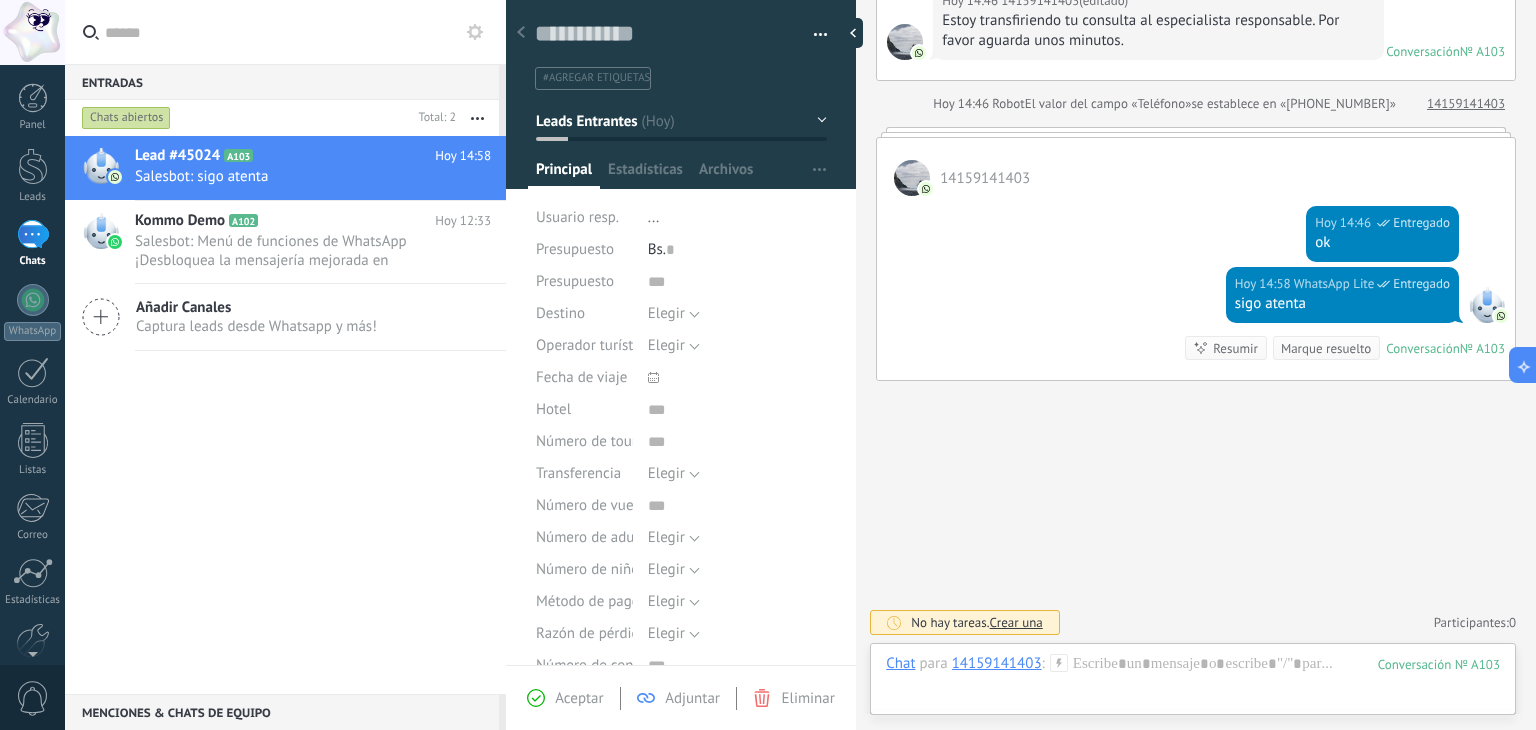 click at bounding box center (521, 33) 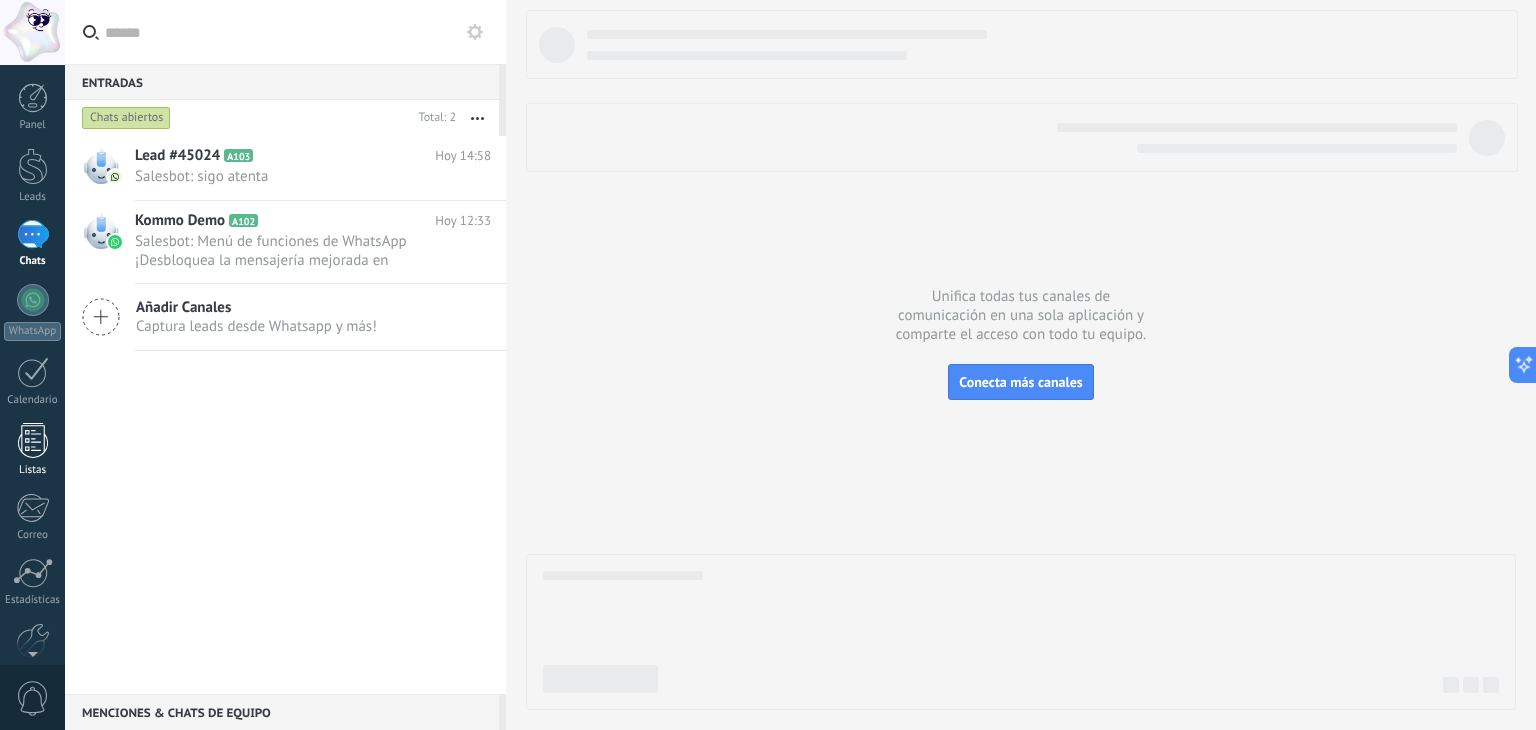 click at bounding box center [33, 440] 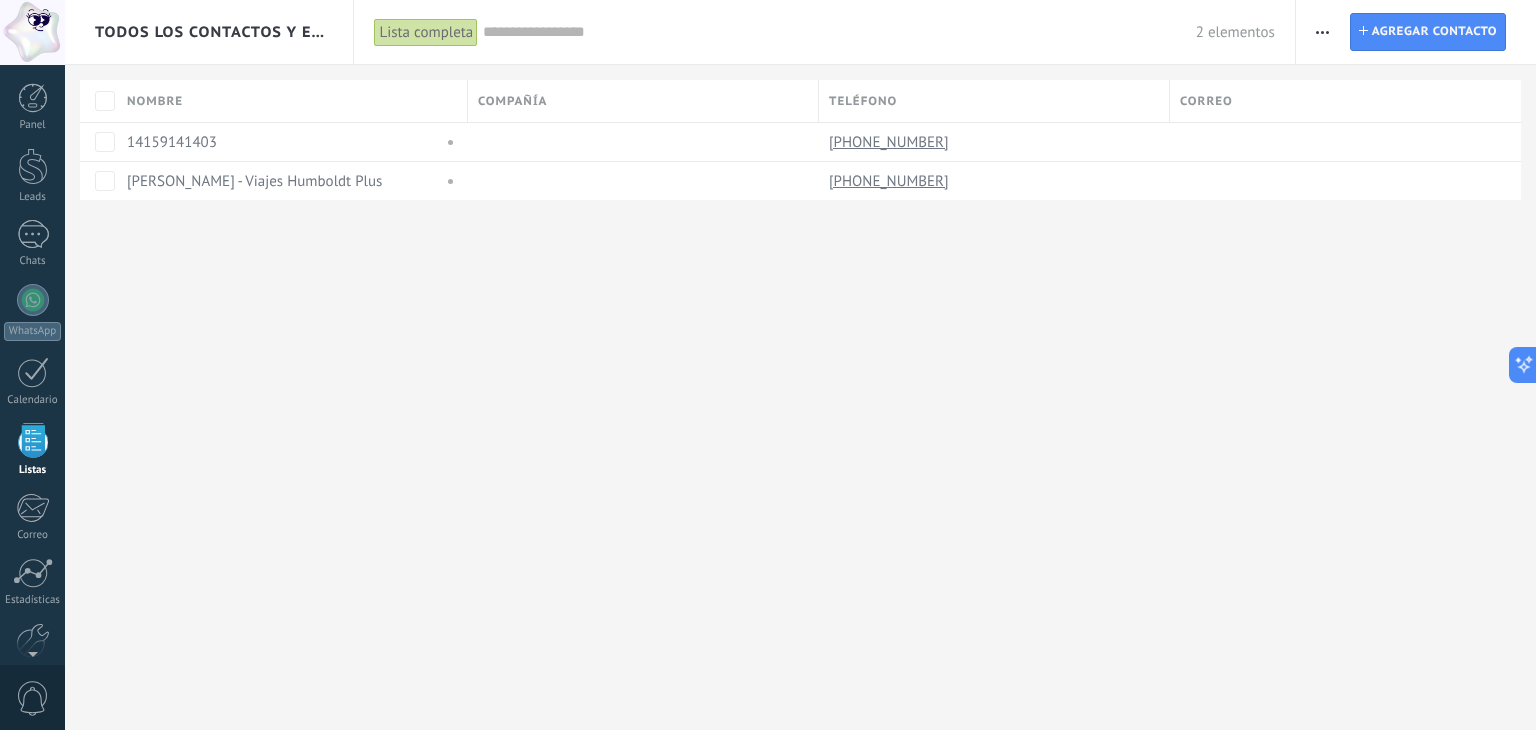 scroll, scrollTop: 51, scrollLeft: 0, axis: vertical 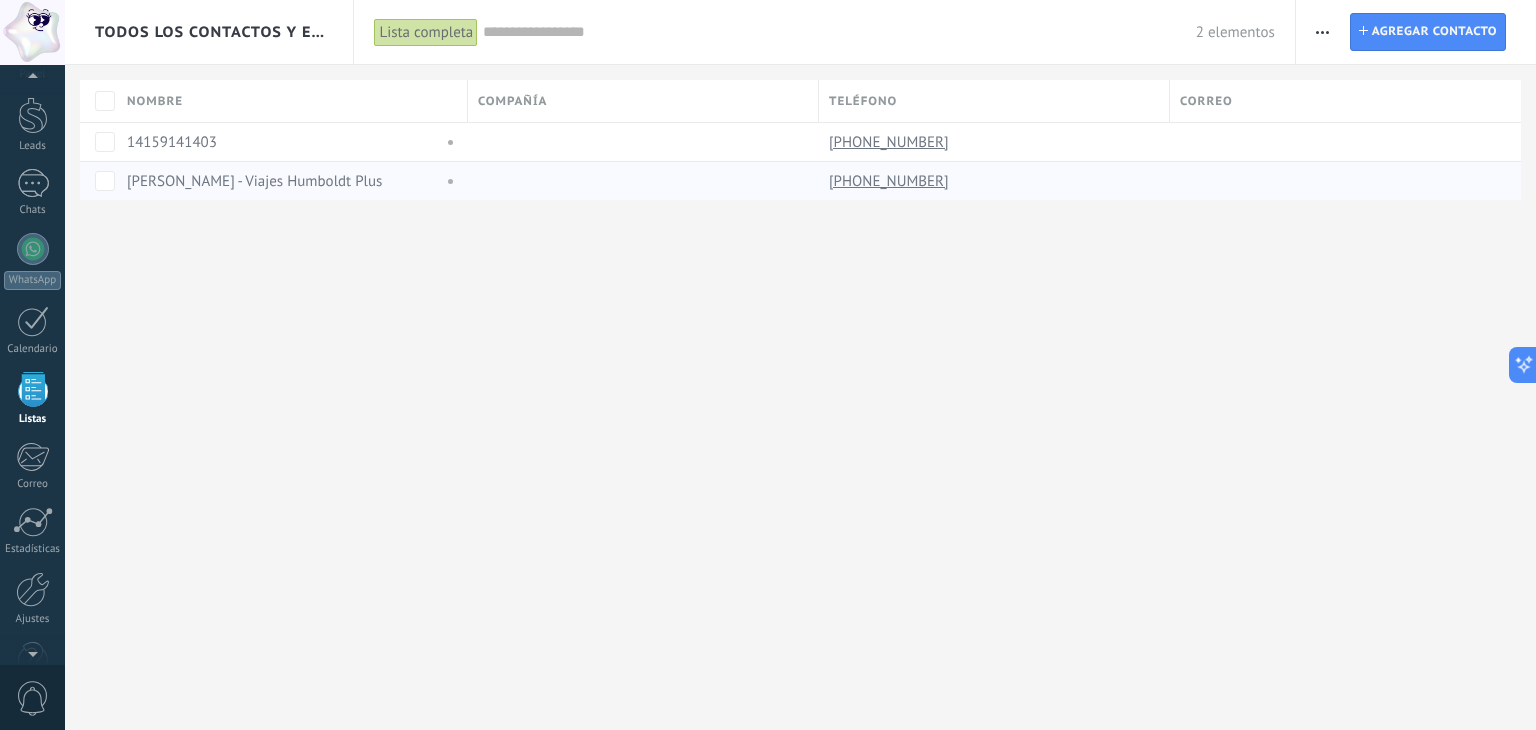 click at bounding box center (446, 181) 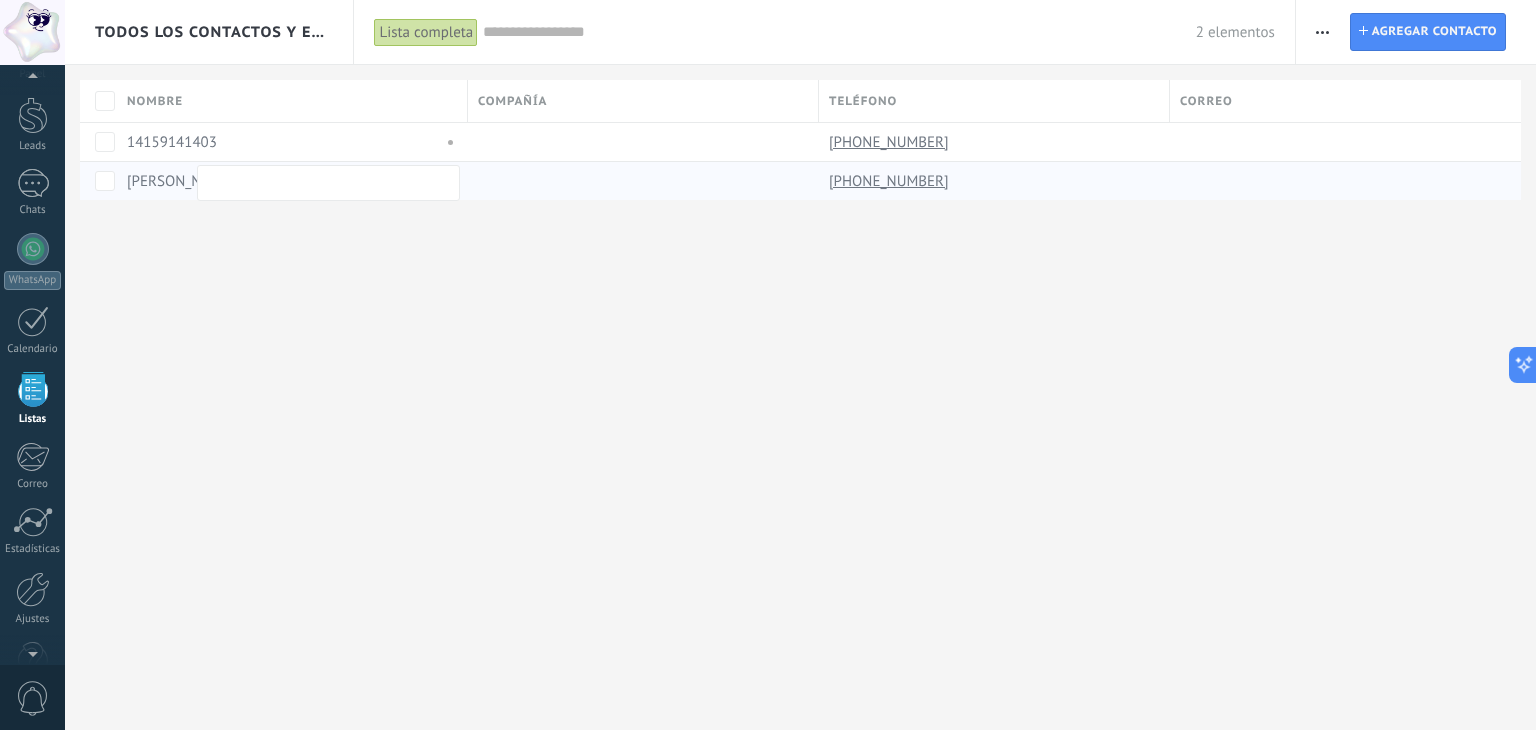 click at bounding box center [1338, 181] 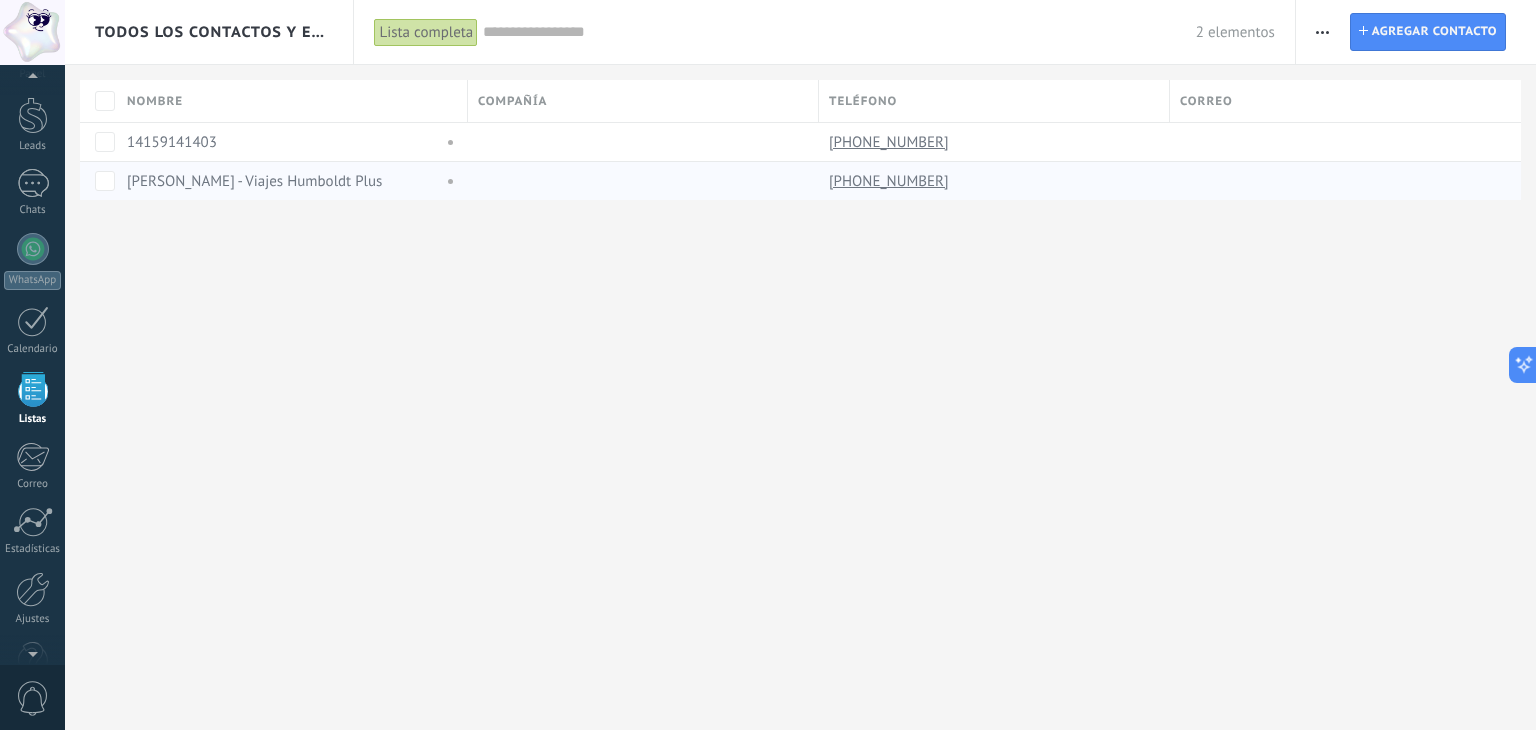 click at bounding box center [1338, 181] 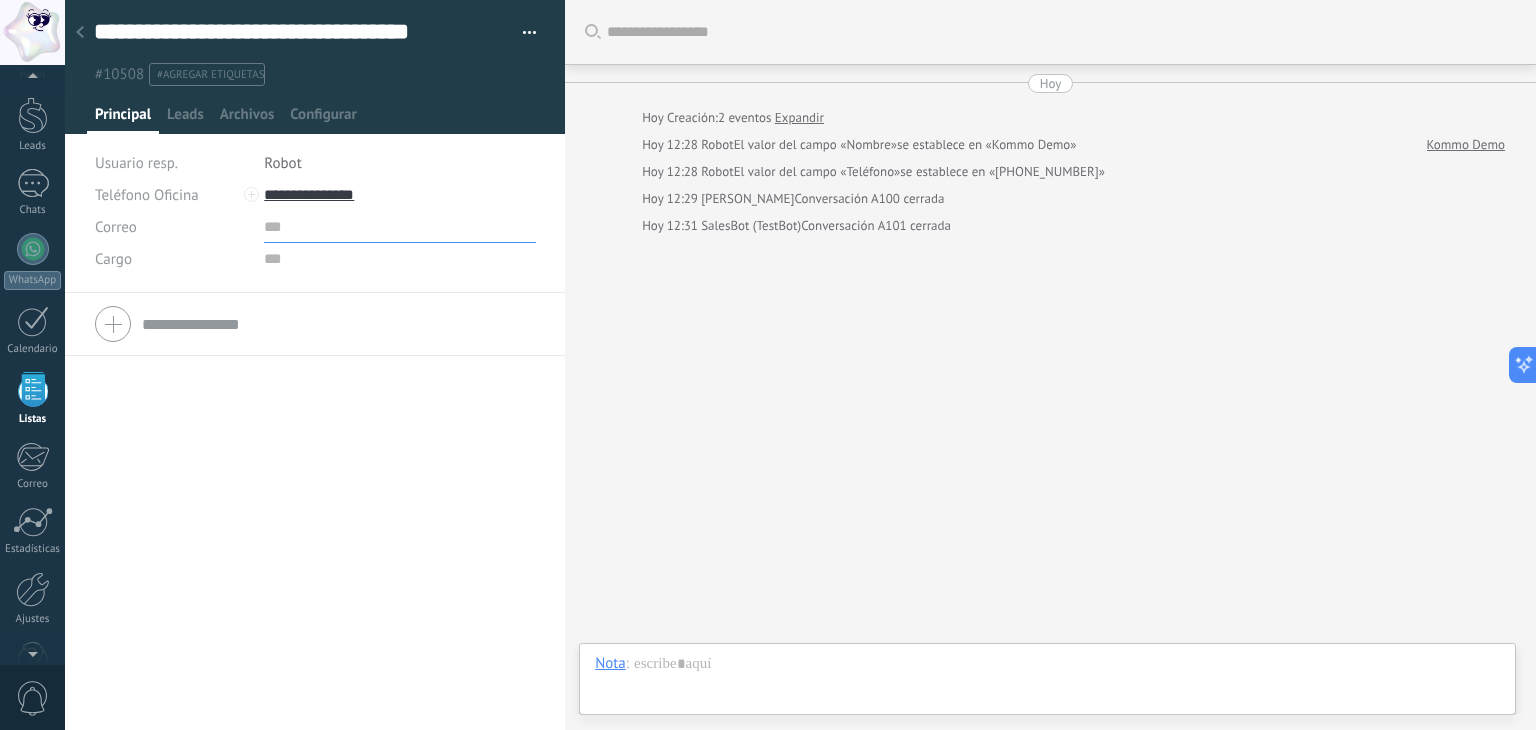 click at bounding box center [400, 227] 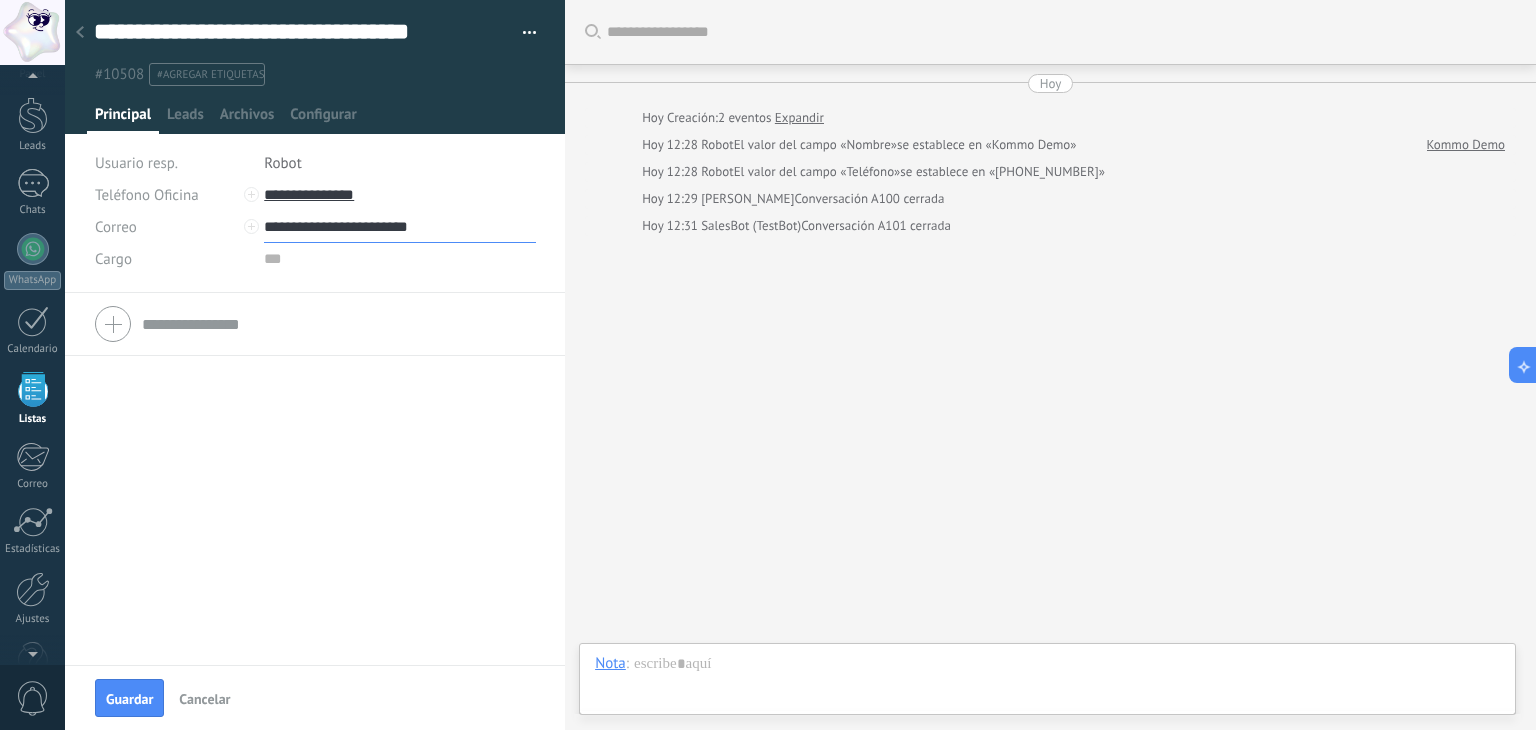 type on "**********" 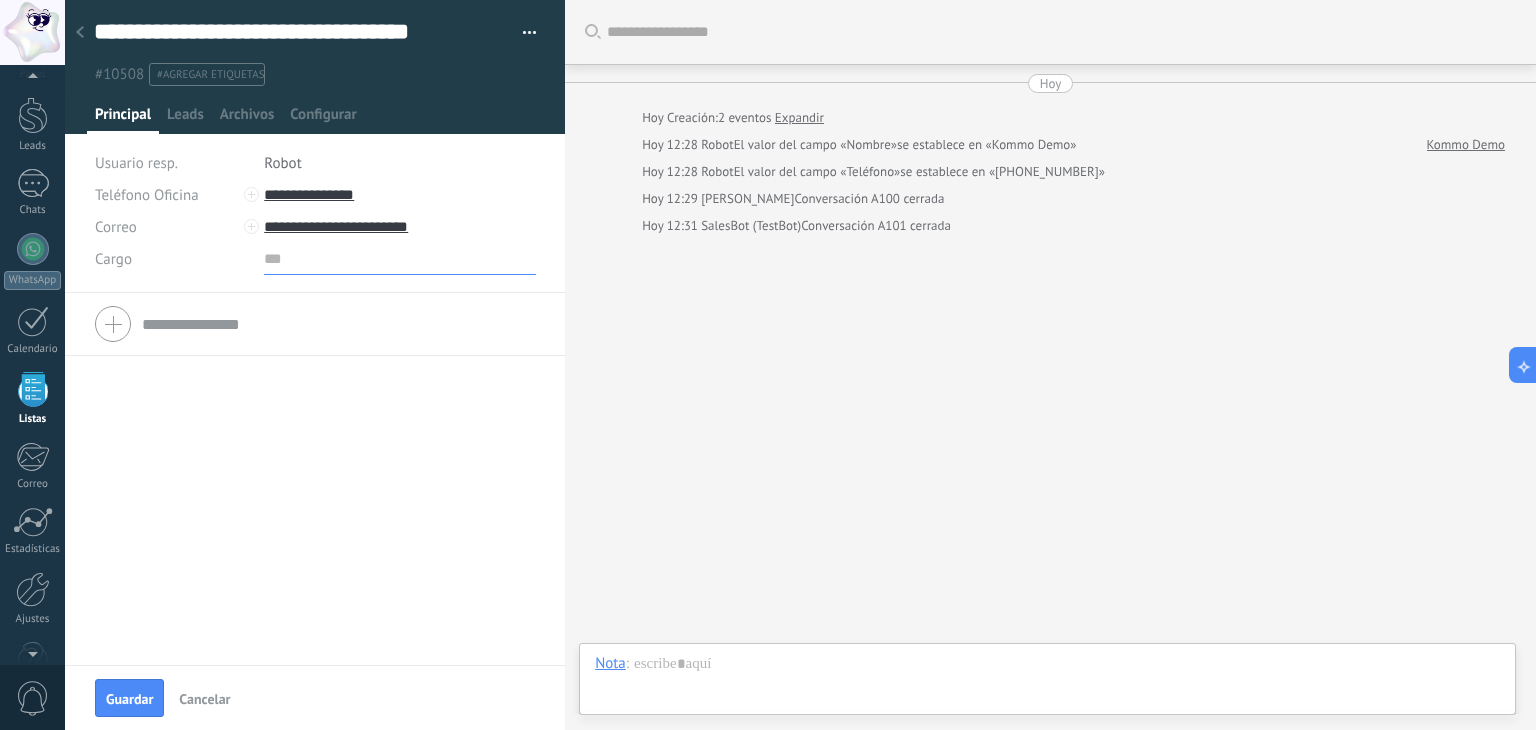 click at bounding box center [400, 259] 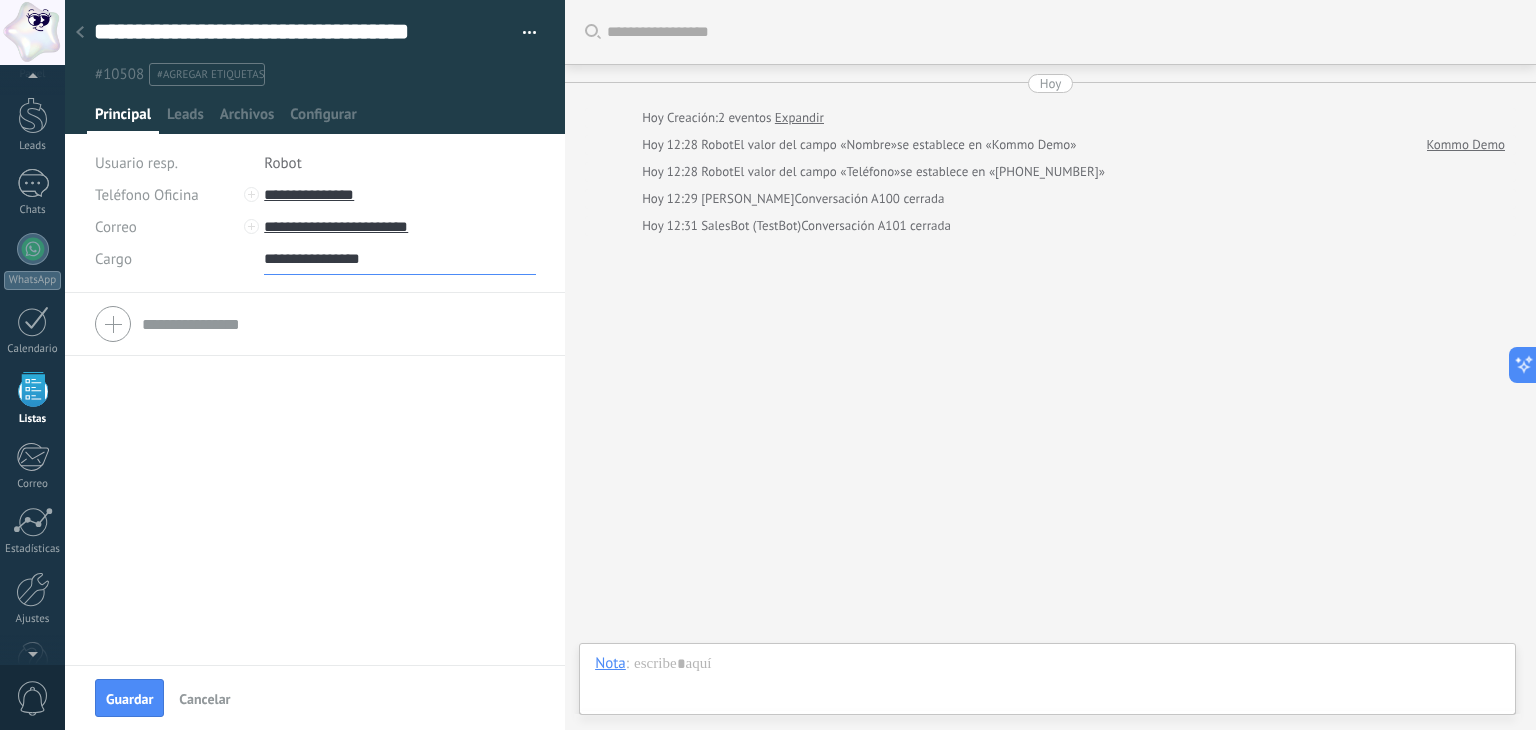 type on "**********" 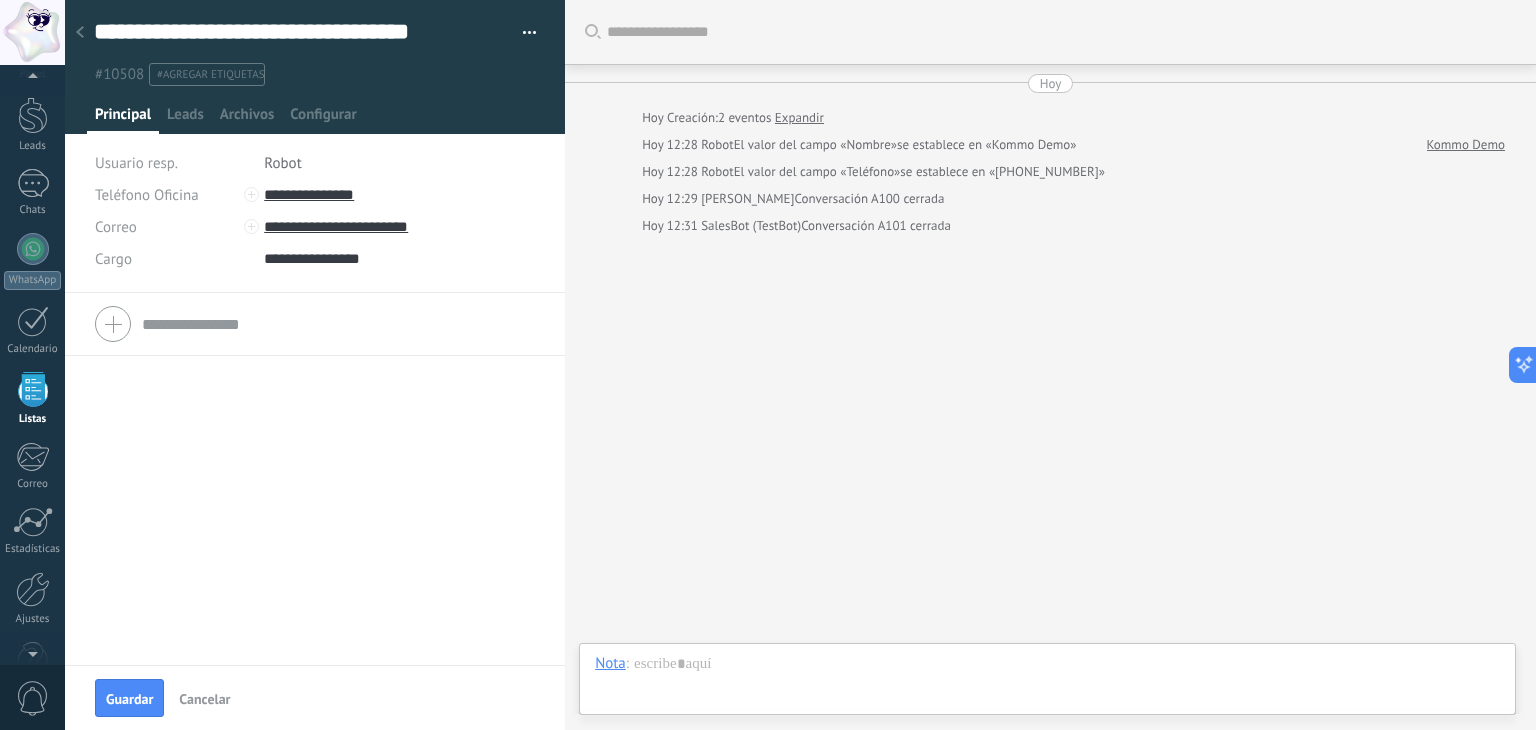 click on "Robot" at bounding box center (400, 163) 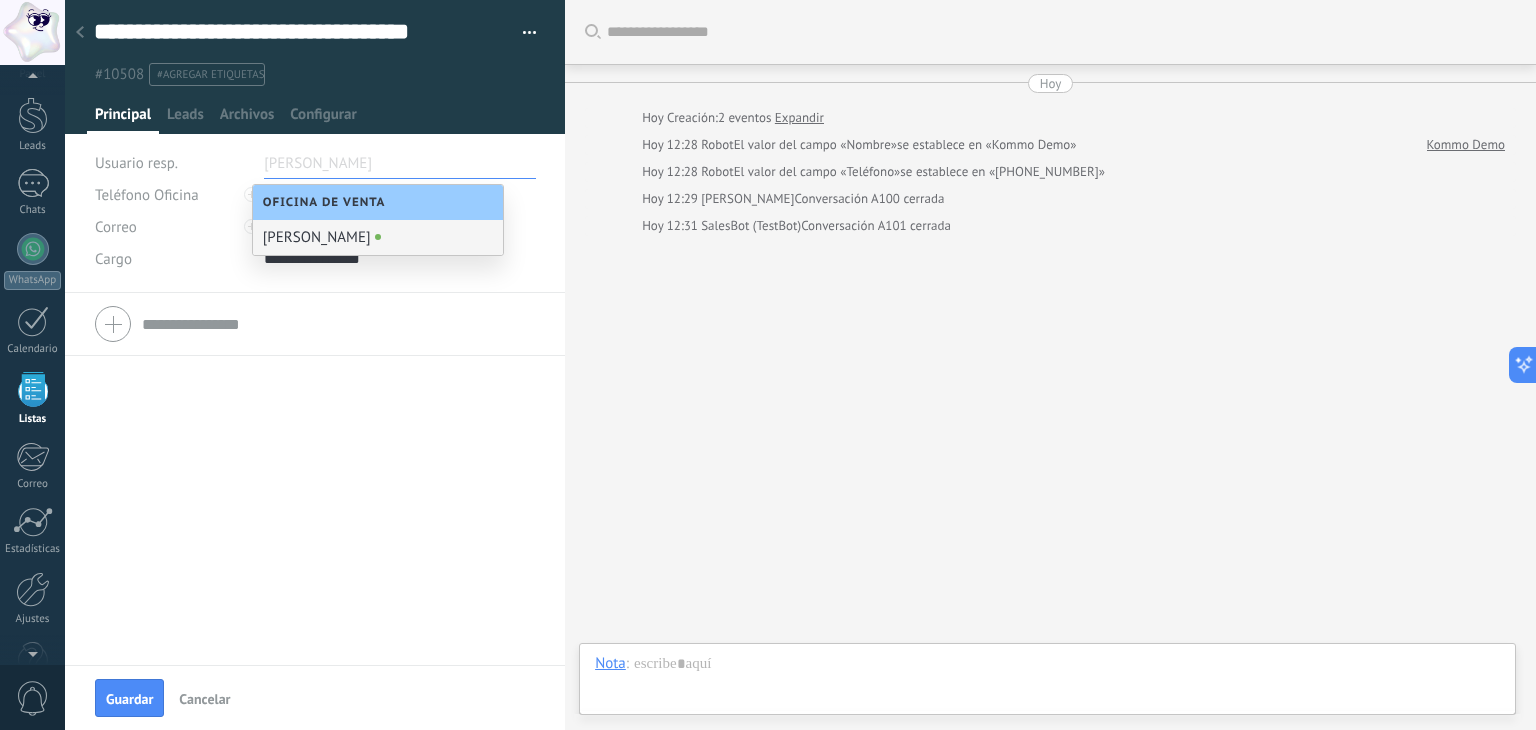 click on "[PERSON_NAME]" at bounding box center [378, 237] 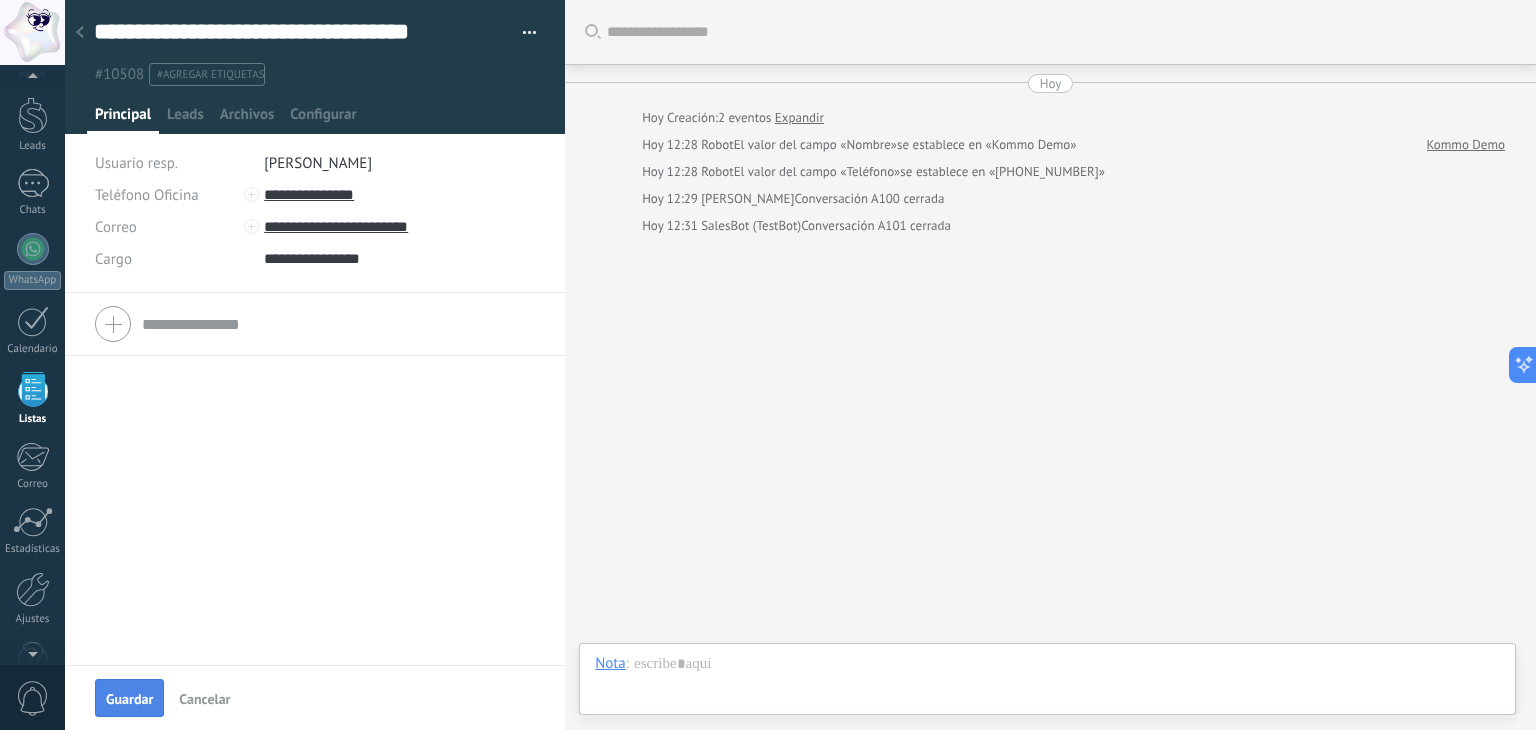 click on "Guardar" at bounding box center (129, 699) 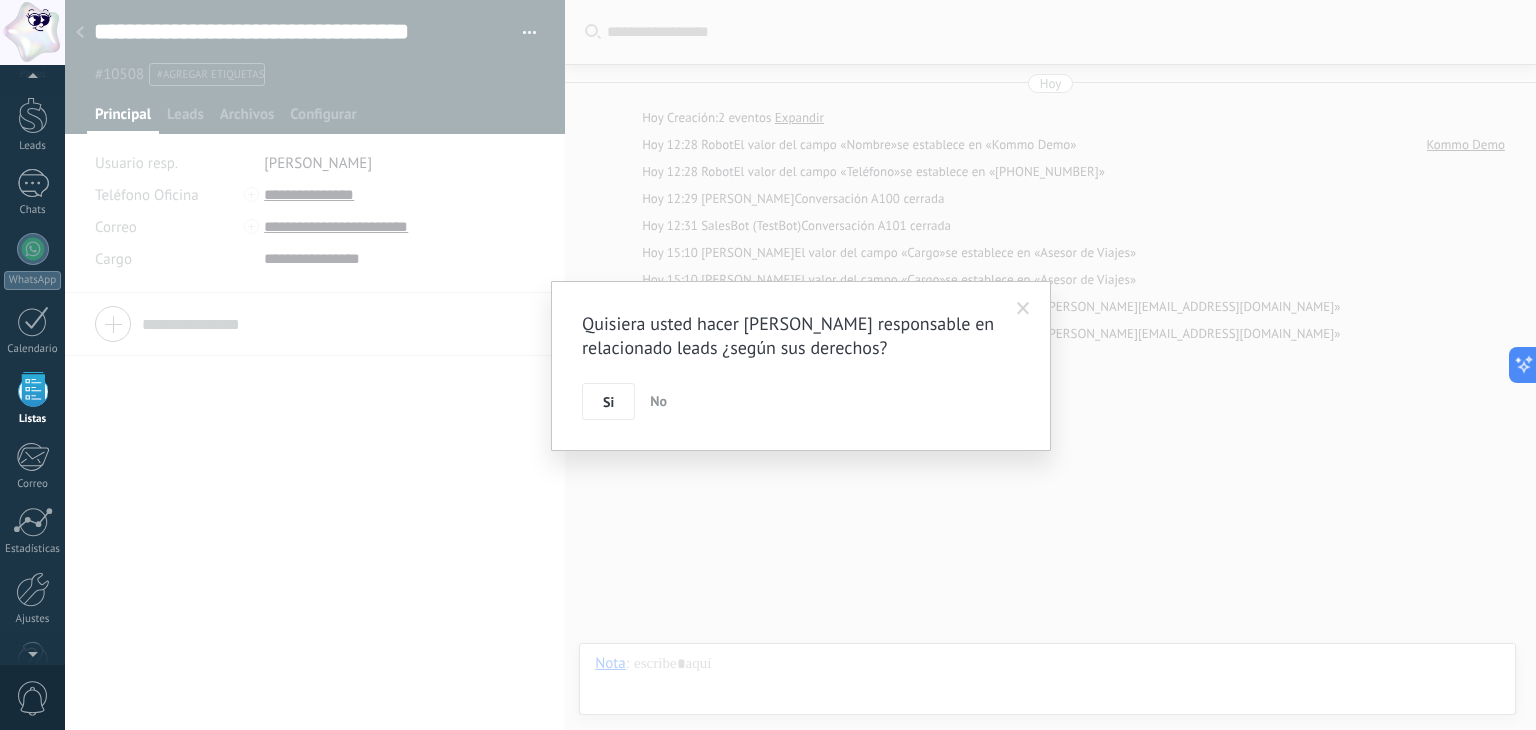 scroll, scrollTop: 16, scrollLeft: 0, axis: vertical 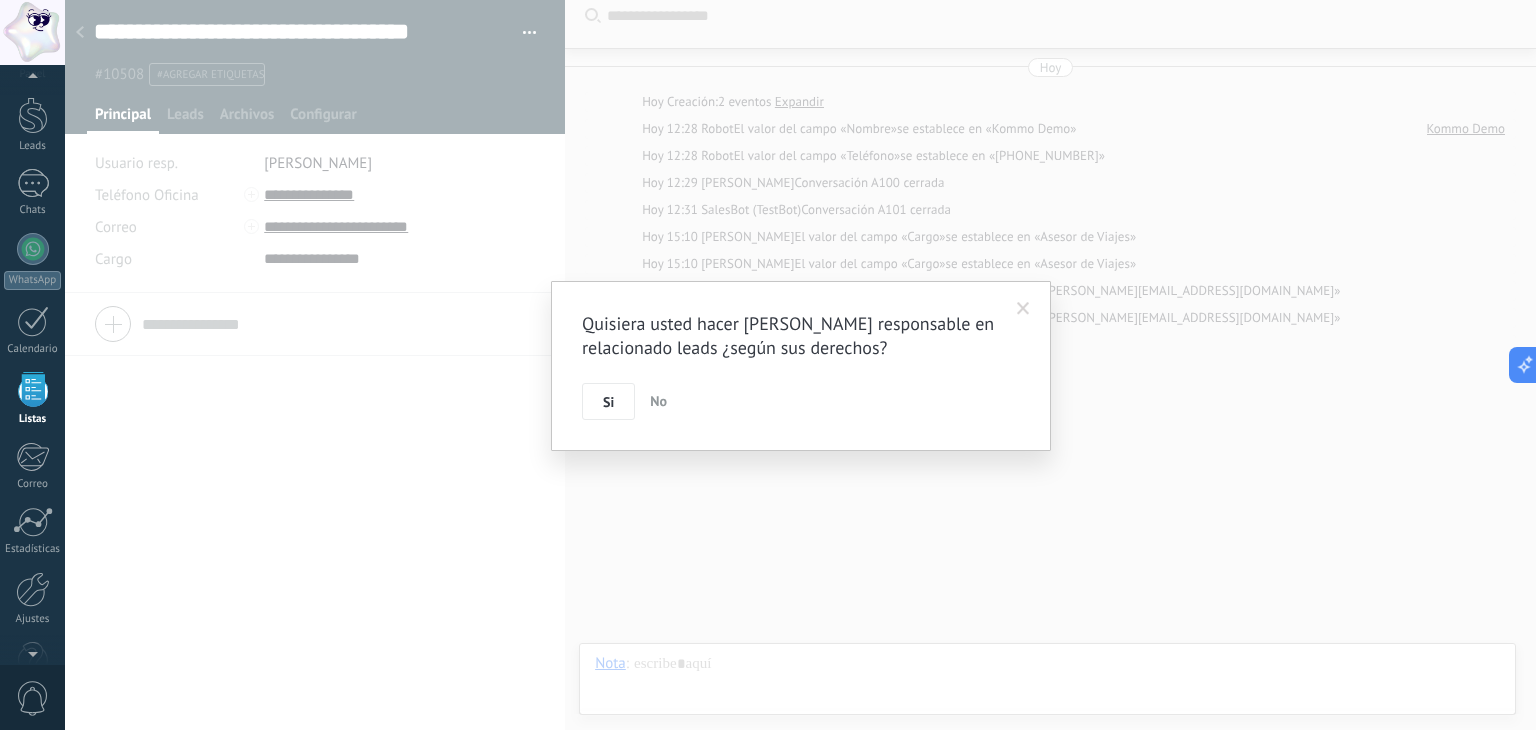 drag, startPoint x: 613, startPoint y: 407, endPoint x: 600, endPoint y: 400, distance: 14.764823 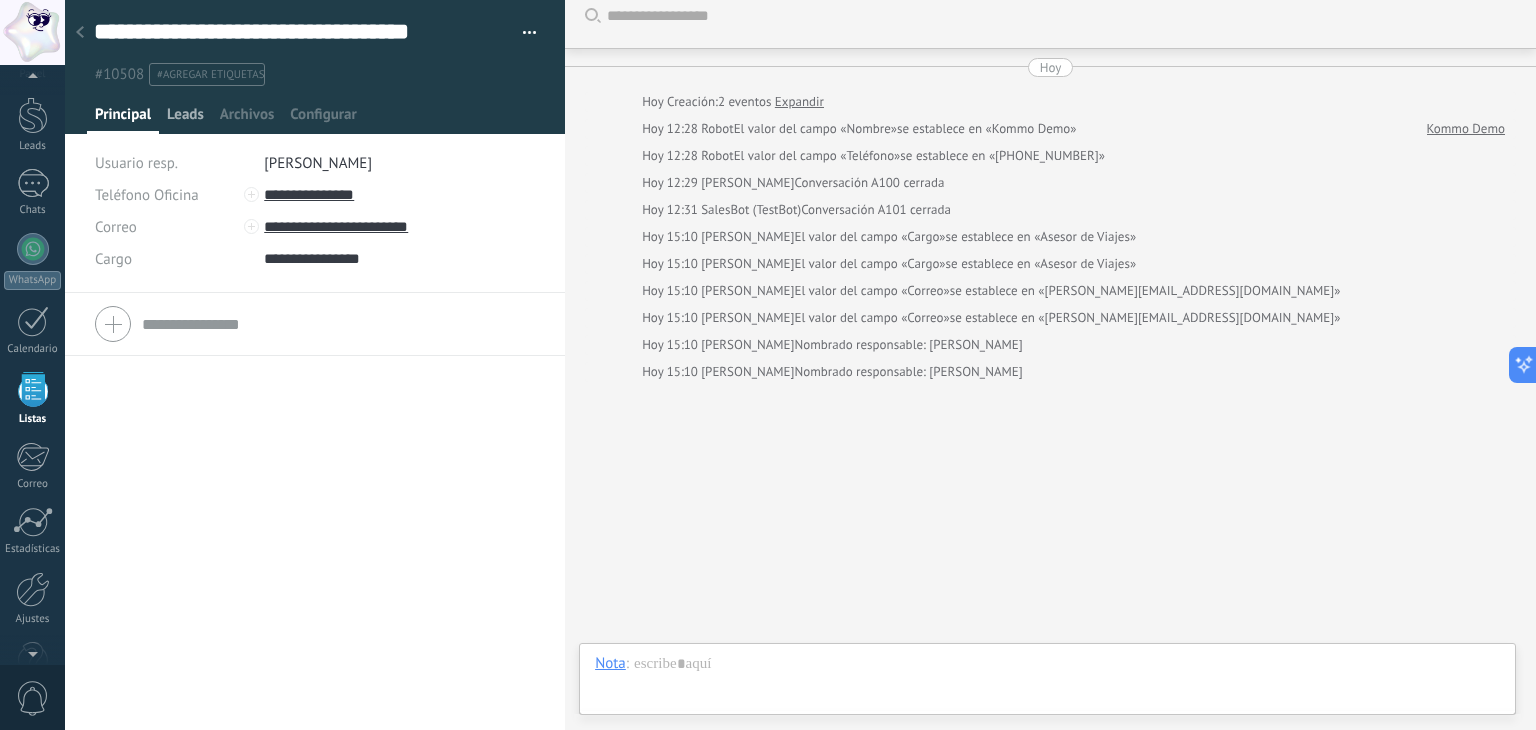 click on "Leads" at bounding box center (185, 119) 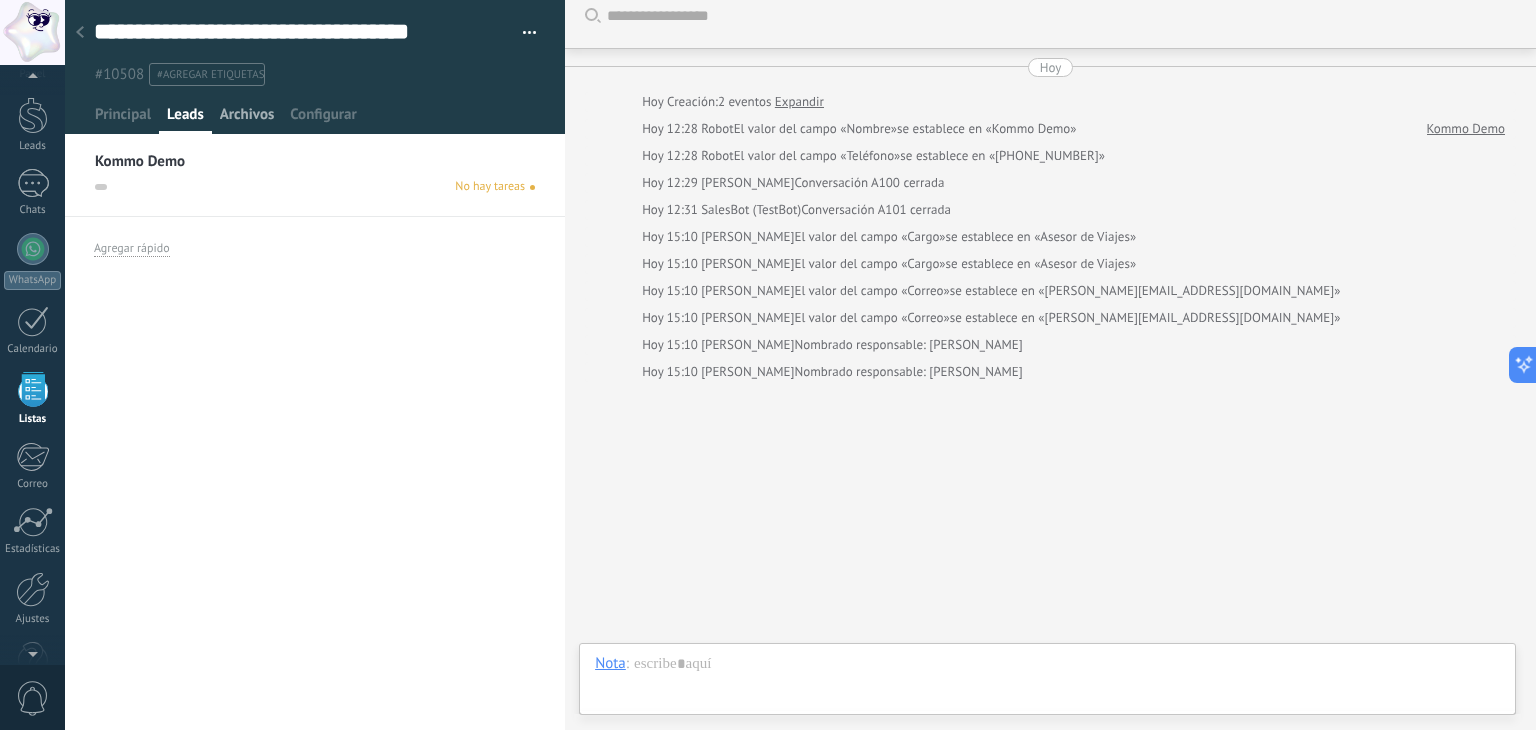 click on "Archivos" at bounding box center [247, 119] 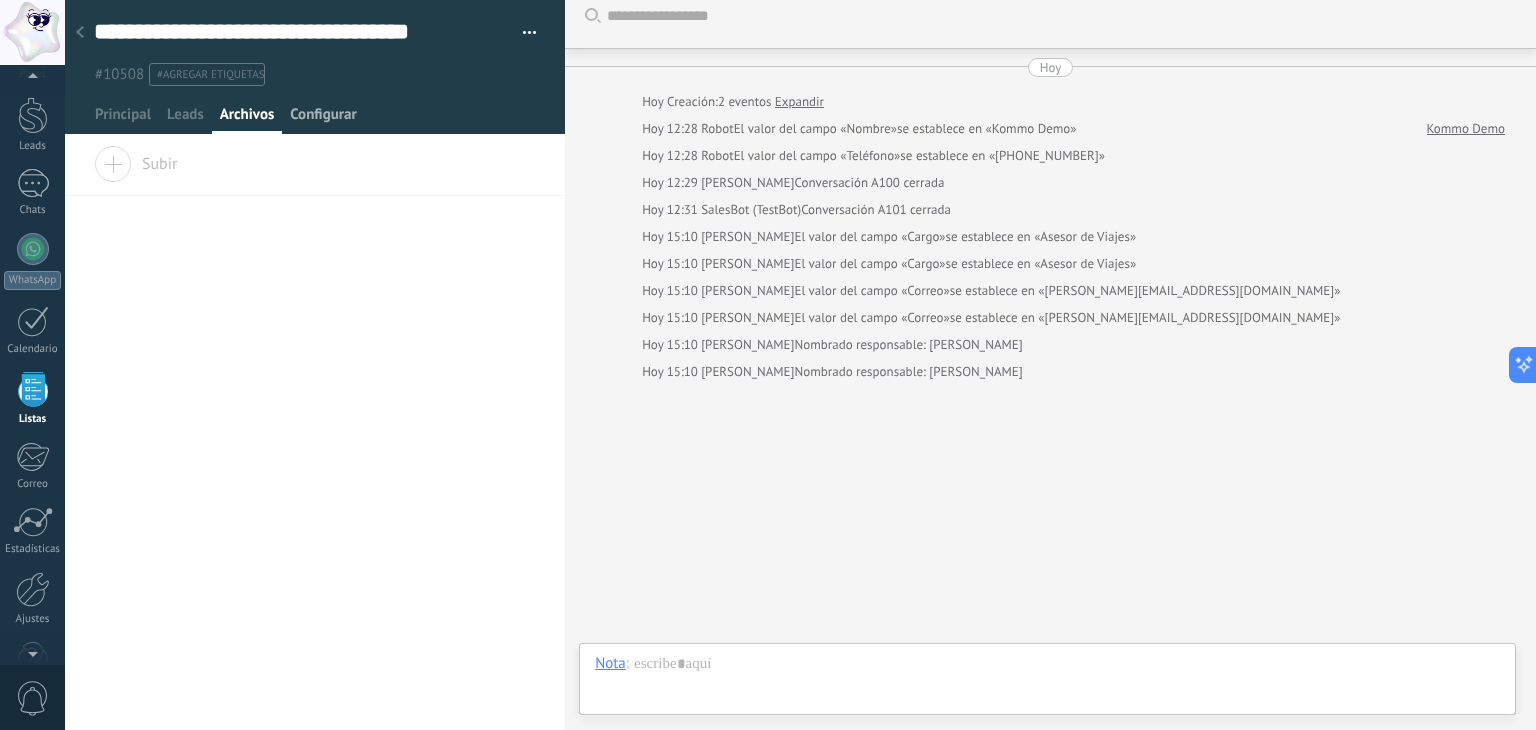 click on "Configurar" at bounding box center [323, 119] 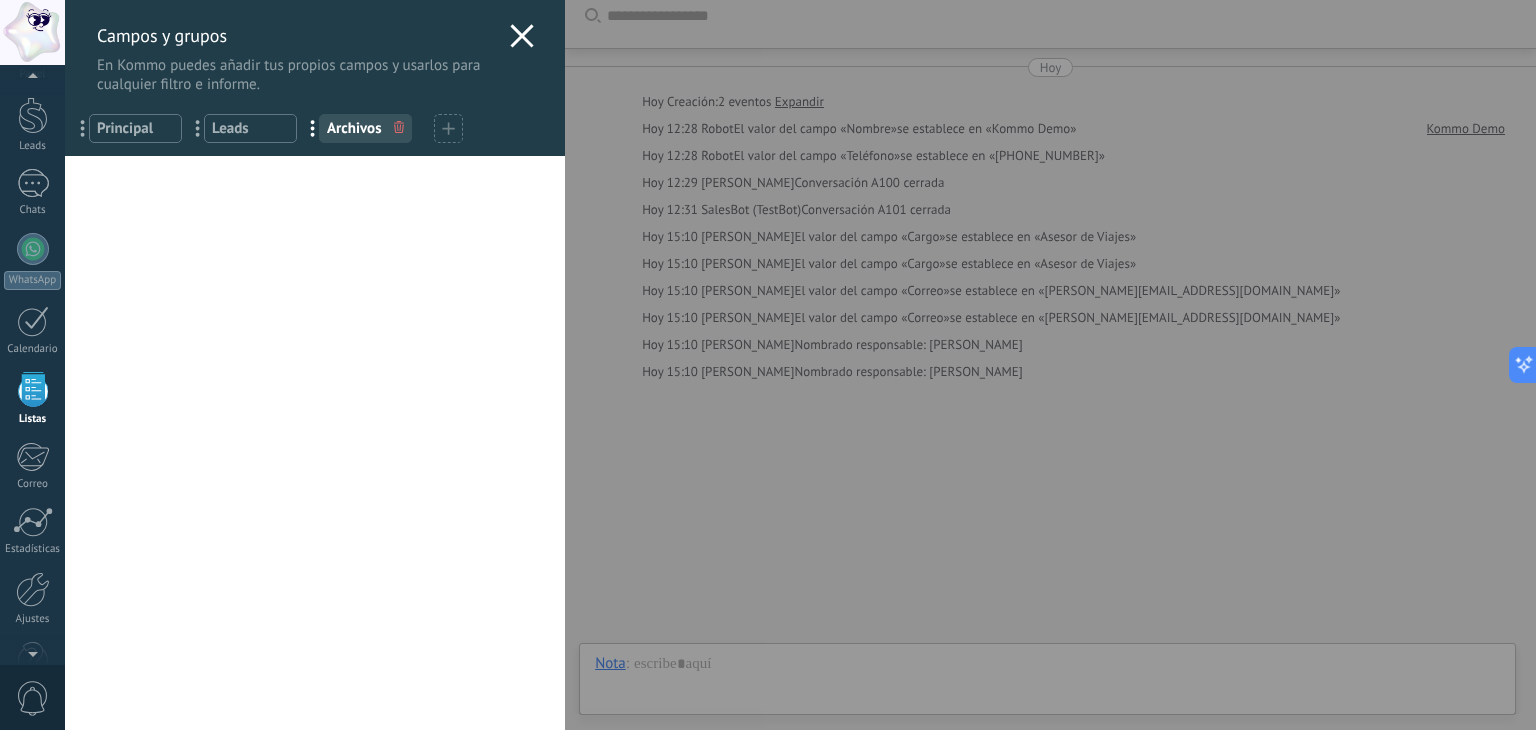 click 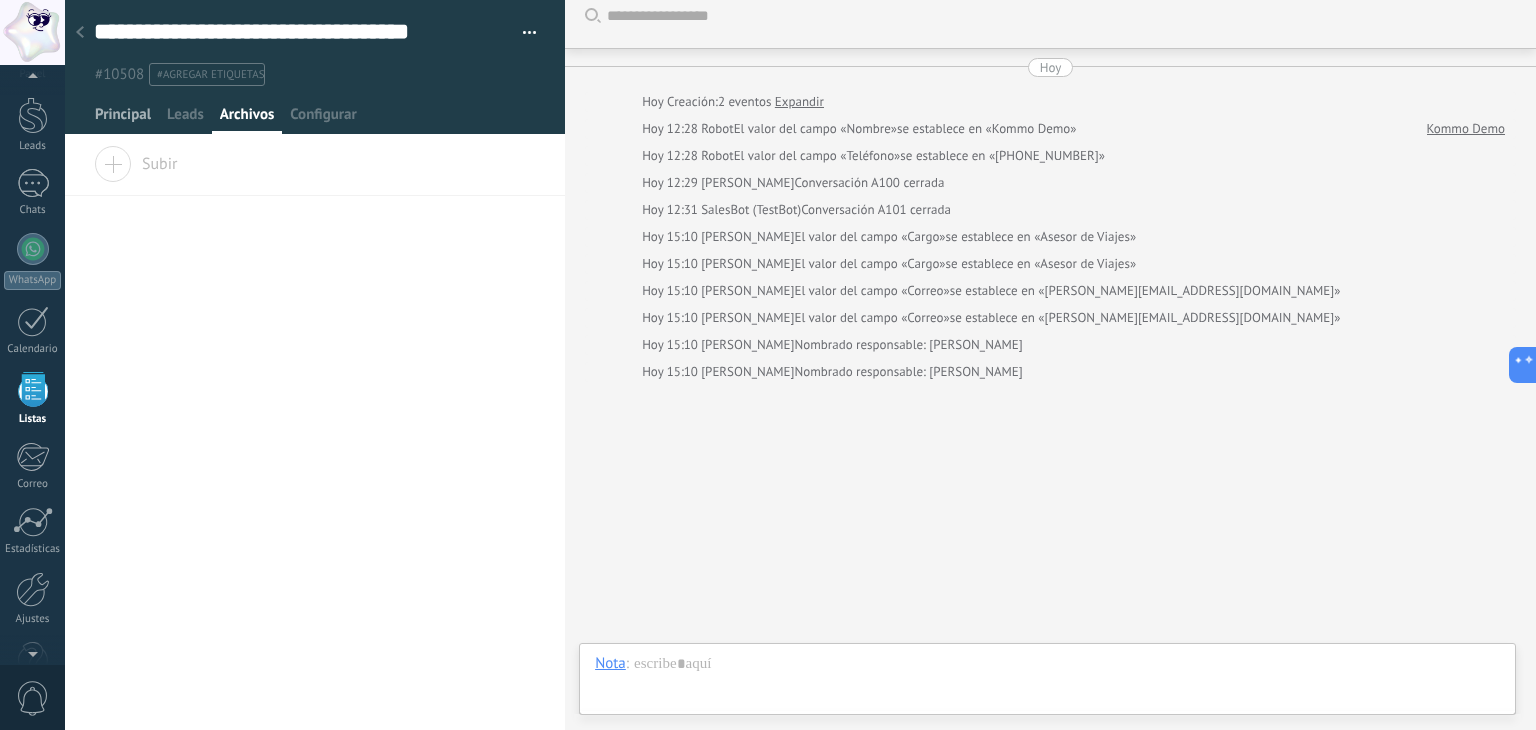 click on "Principal" at bounding box center (123, 119) 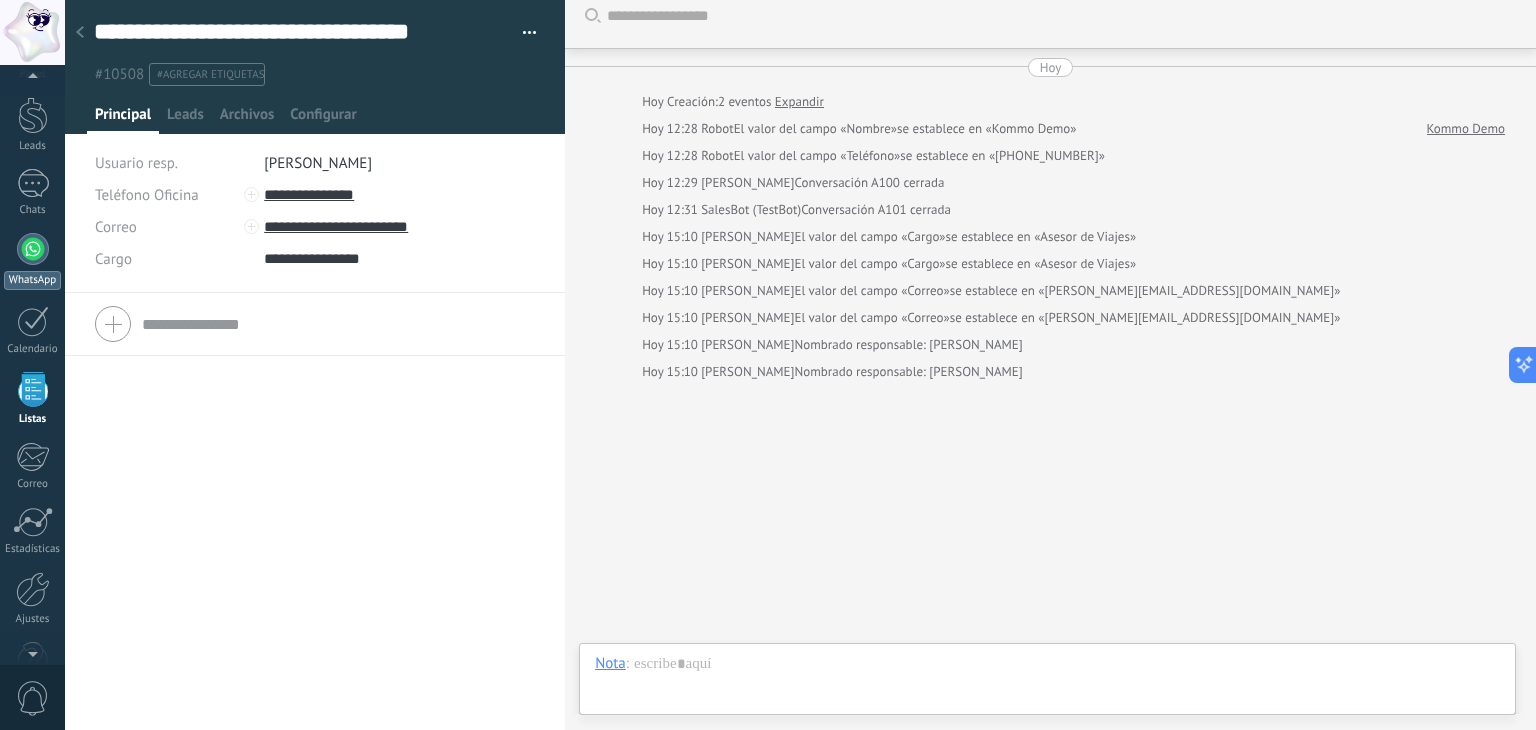 click at bounding box center [33, 249] 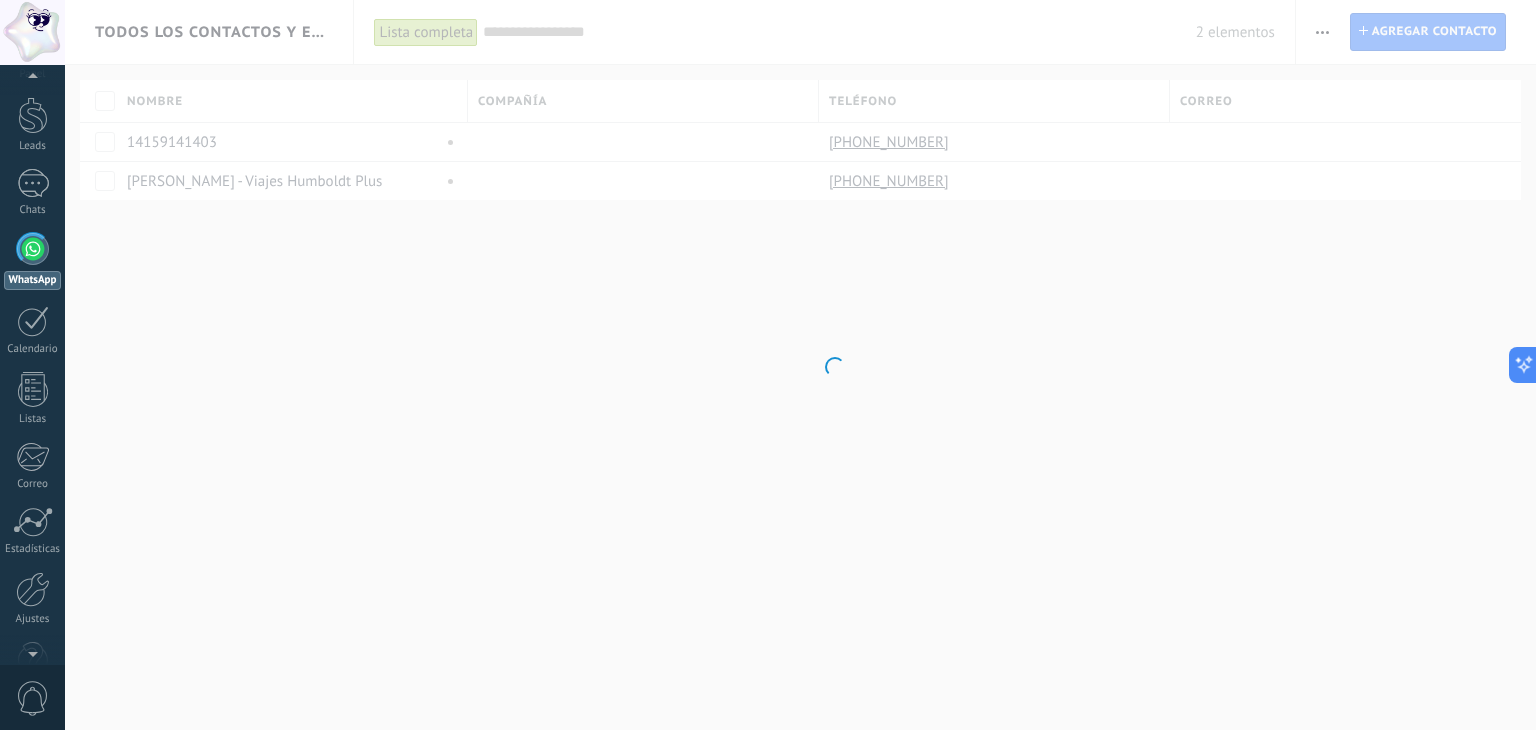 scroll, scrollTop: 0, scrollLeft: 0, axis: both 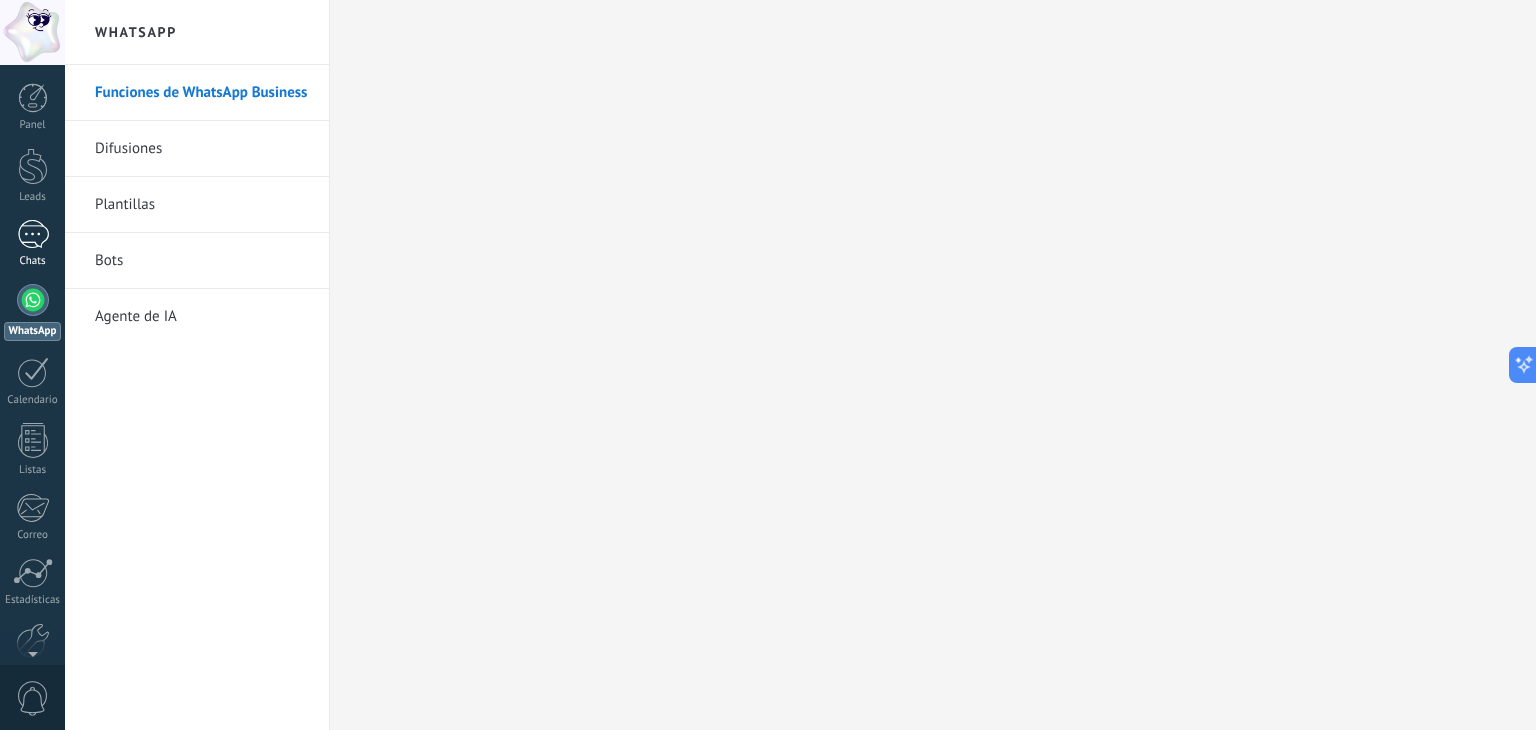 click on "1" at bounding box center (33, 234) 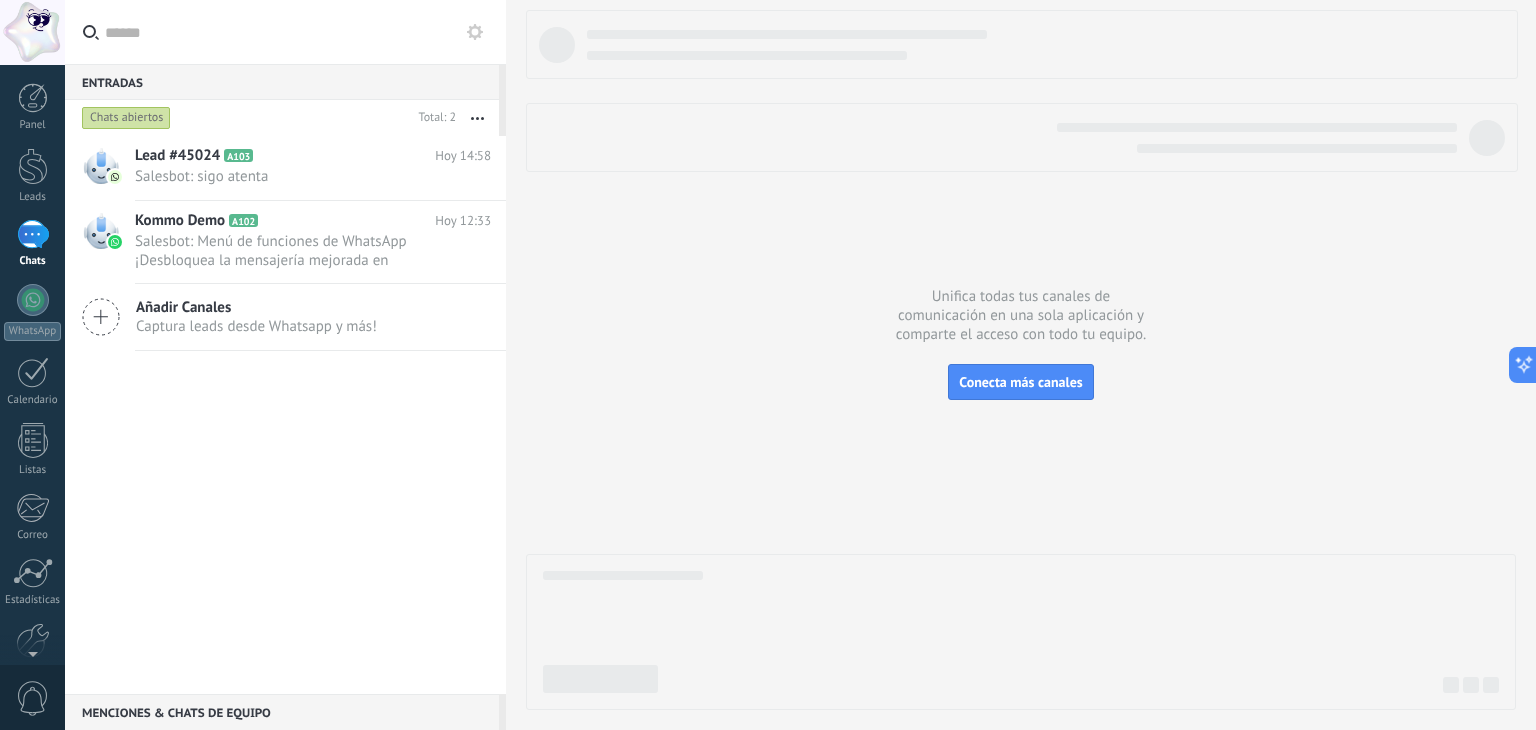 click at bounding box center (297, 32) 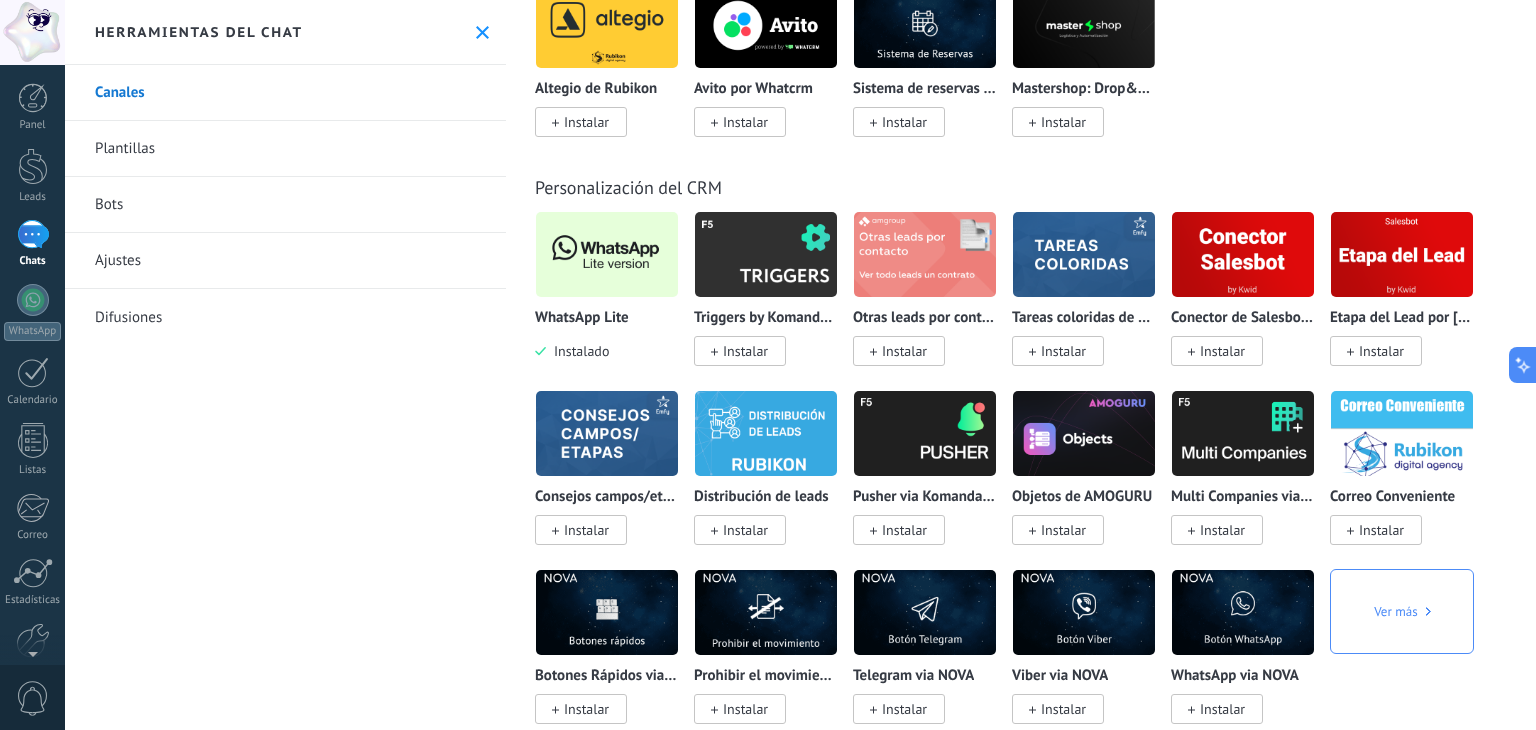 scroll, scrollTop: 4495, scrollLeft: 0, axis: vertical 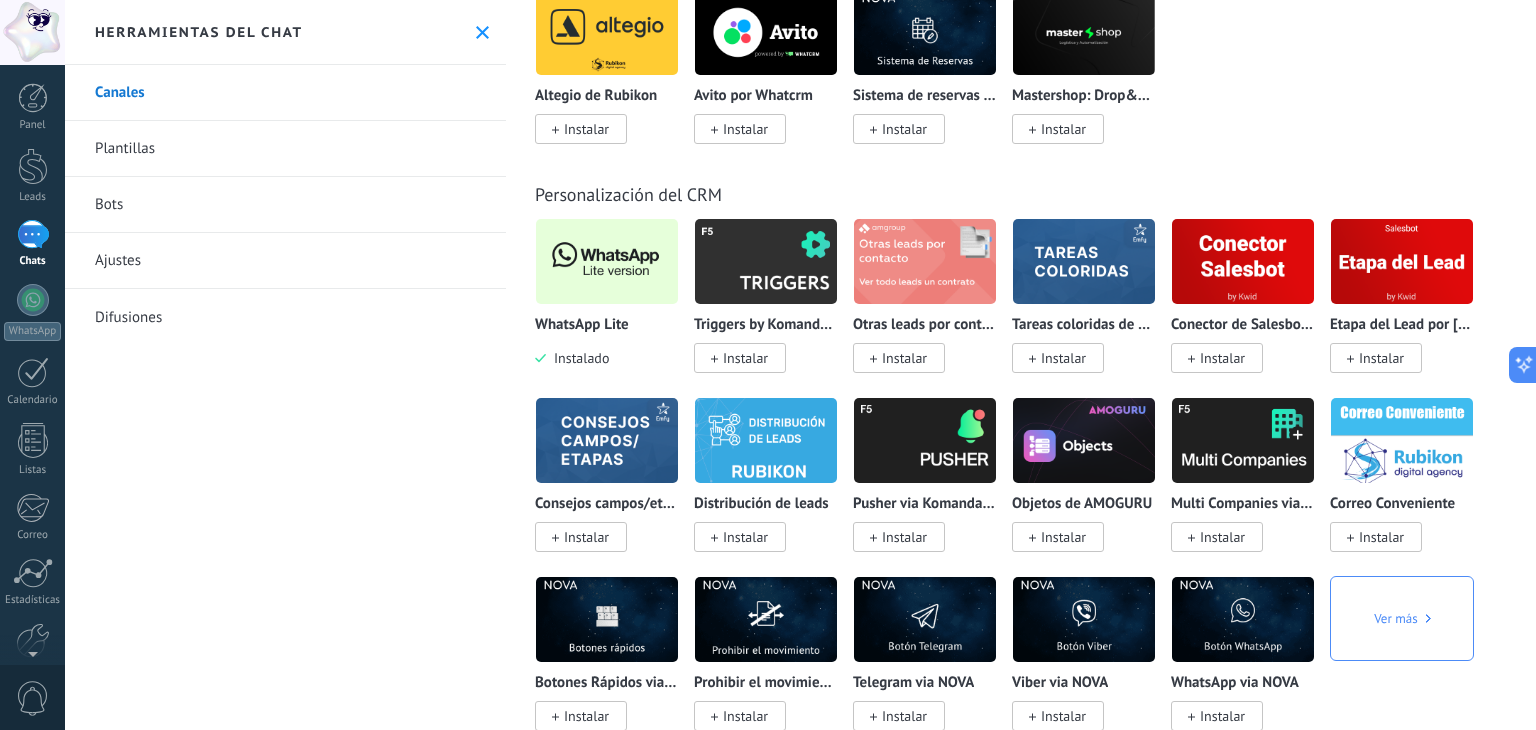 click at bounding box center (607, 261) 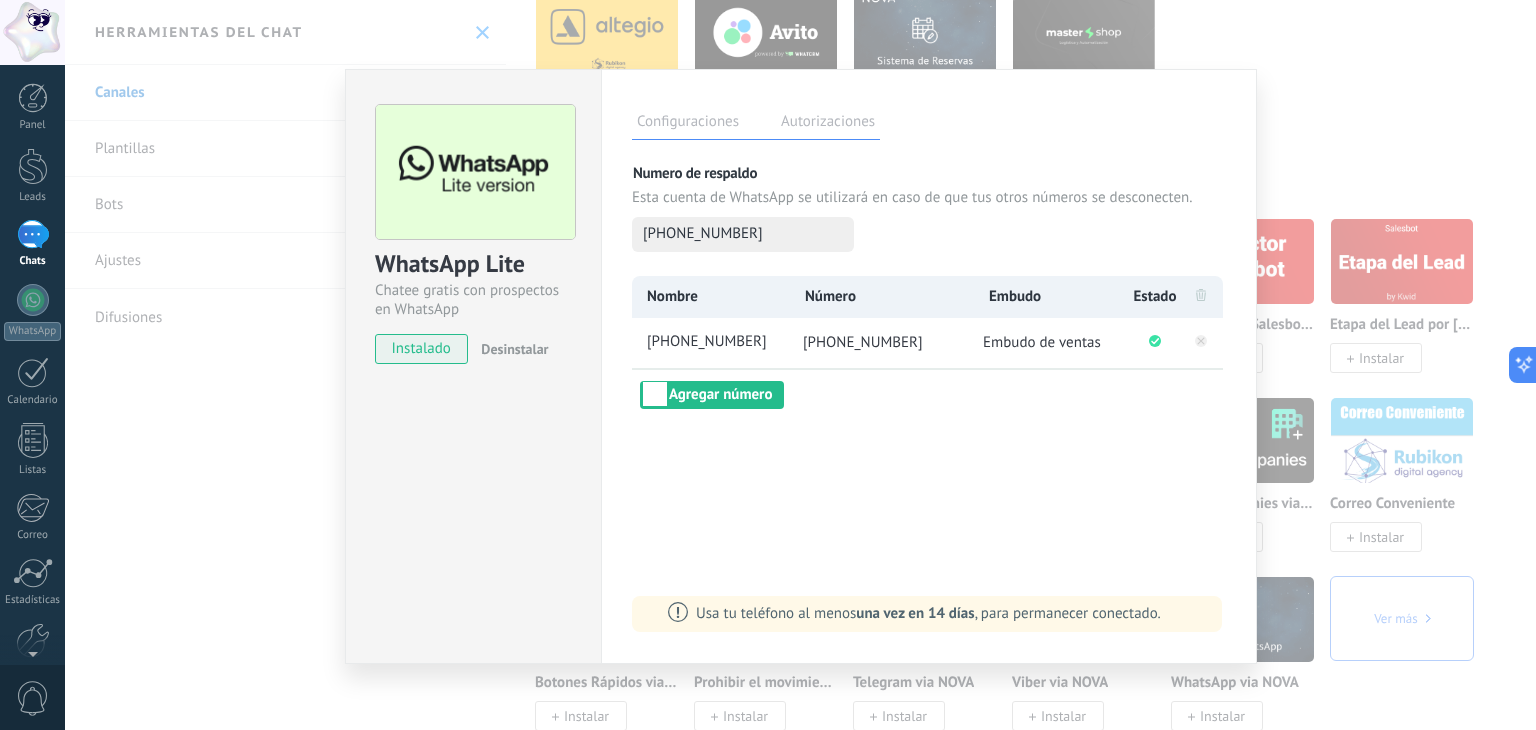 click on "Autorizaciones" at bounding box center (828, 124) 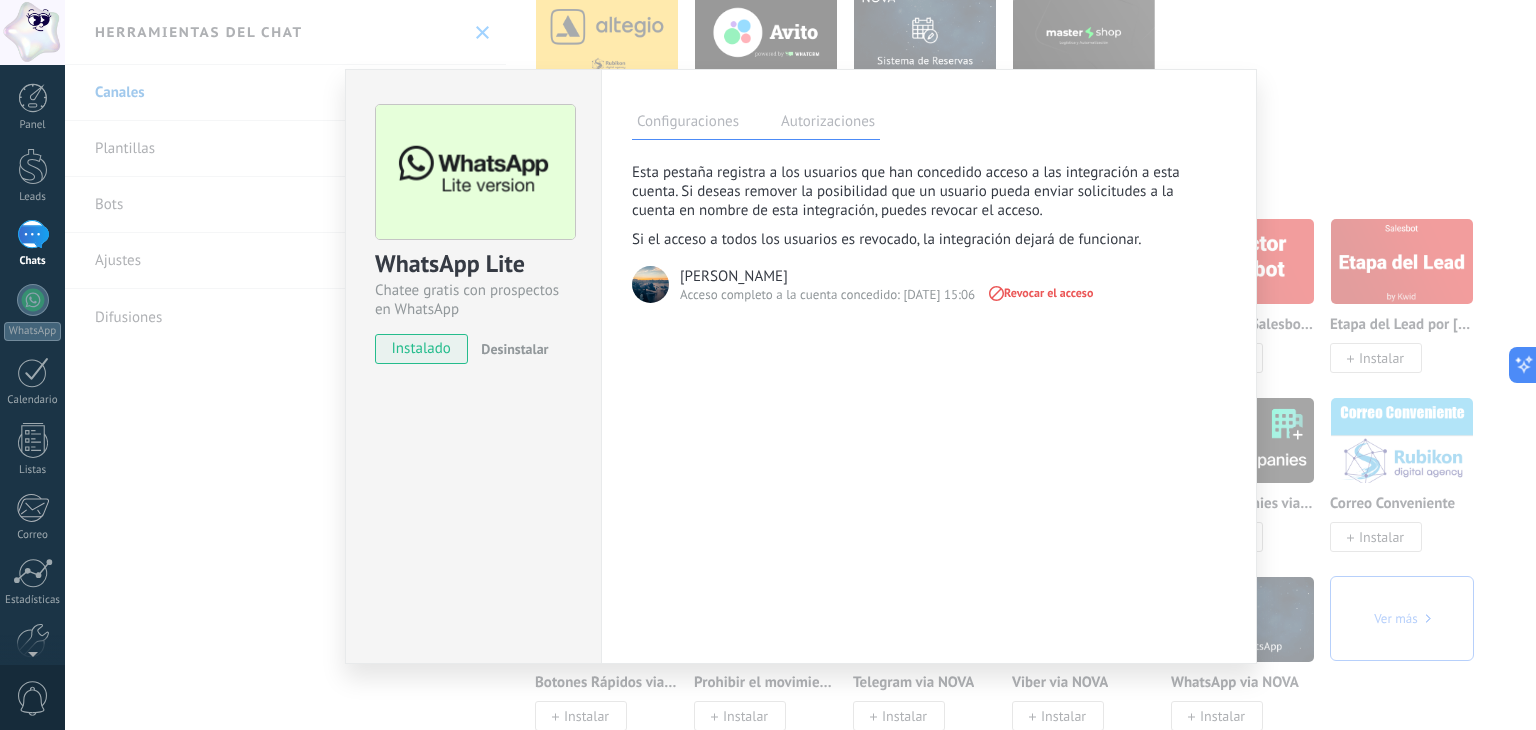 click on "Configuraciones" at bounding box center (688, 124) 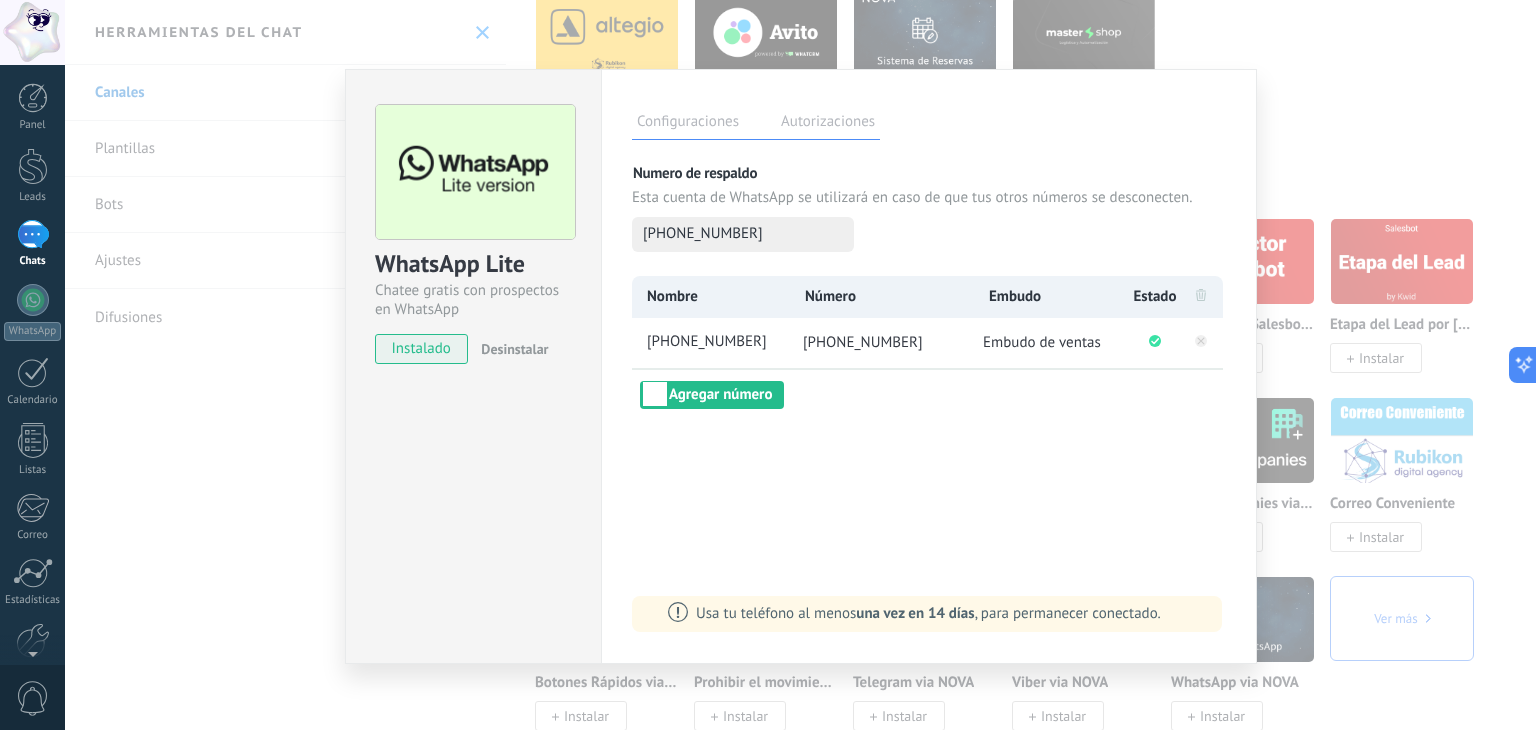 click on "WhatsApp Lite Chatee gratis con prospectos en WhatsApp instalado Desinstalar Configuraciones Autorizaciones Esta pestaña registra a los usuarios que han concedido acceso a las integración a esta cuenta. Si deseas remover la posibilidad que un usuario pueda enviar solicitudes a la cuenta en nombre de esta integración, puedes revocar el acceso. Si el acceso a todos los usuarios es revocado, la integración dejará de funcionar. Esta aplicacion está instalada, pero nadie le ha dado acceso aun. Más de 2 mil millones de personas utilizan activamente WhatsApp para conectarse con amigos, familiares y empresas. Esta integración agrega el chat más popular a tu arsenal de comunicación: captura automáticamente leads desde los mensajes entrantes, comparte el acceso al chat con todo tu equipo y potencia todo con las herramientas integradas de Kommo, como el botón de compromiso y Salesbot. más _:  Guardar Numero de respaldo Esta cuenta de WhatsApp se utilizará en caso de que tus otros números se desconecten." at bounding box center [800, 365] 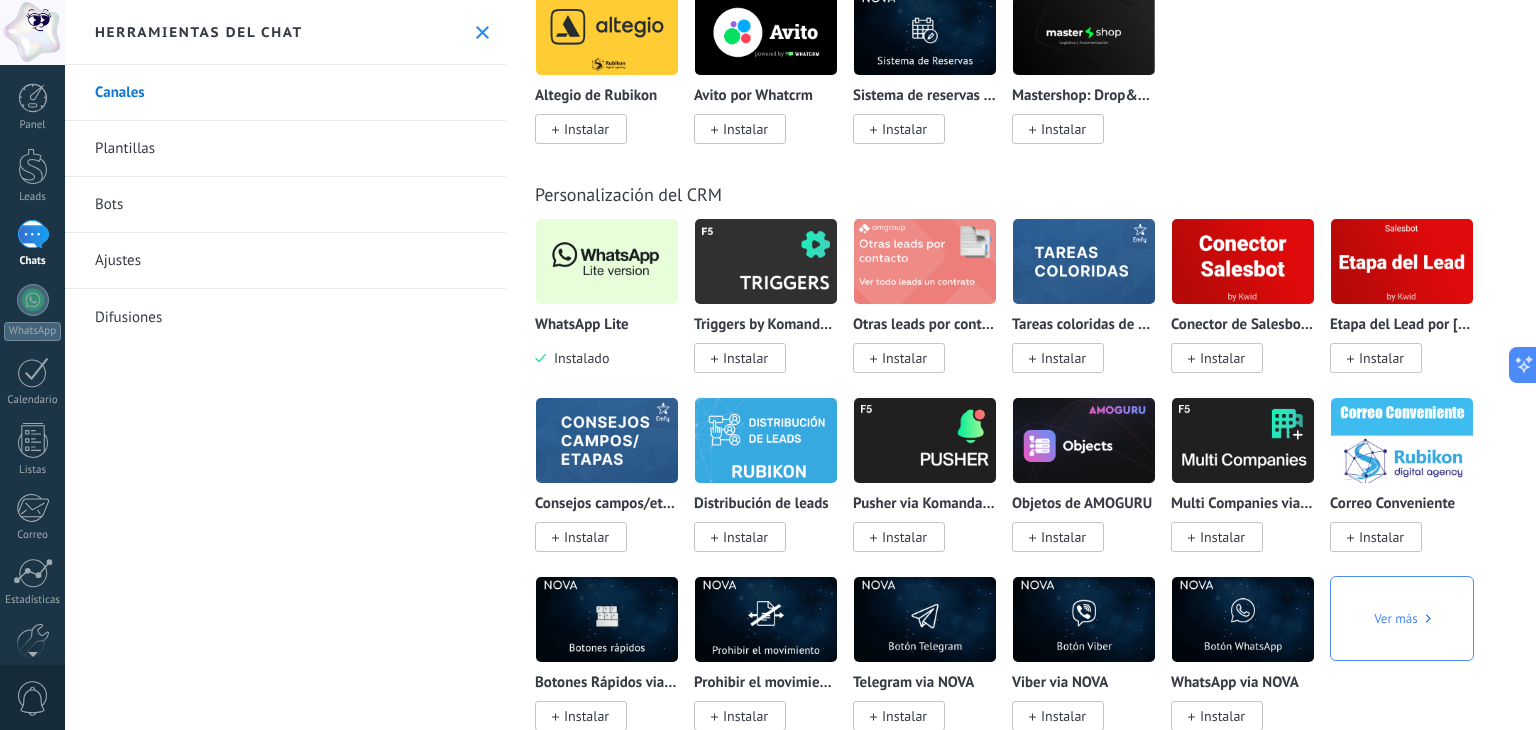 click on "1" at bounding box center (33, 234) 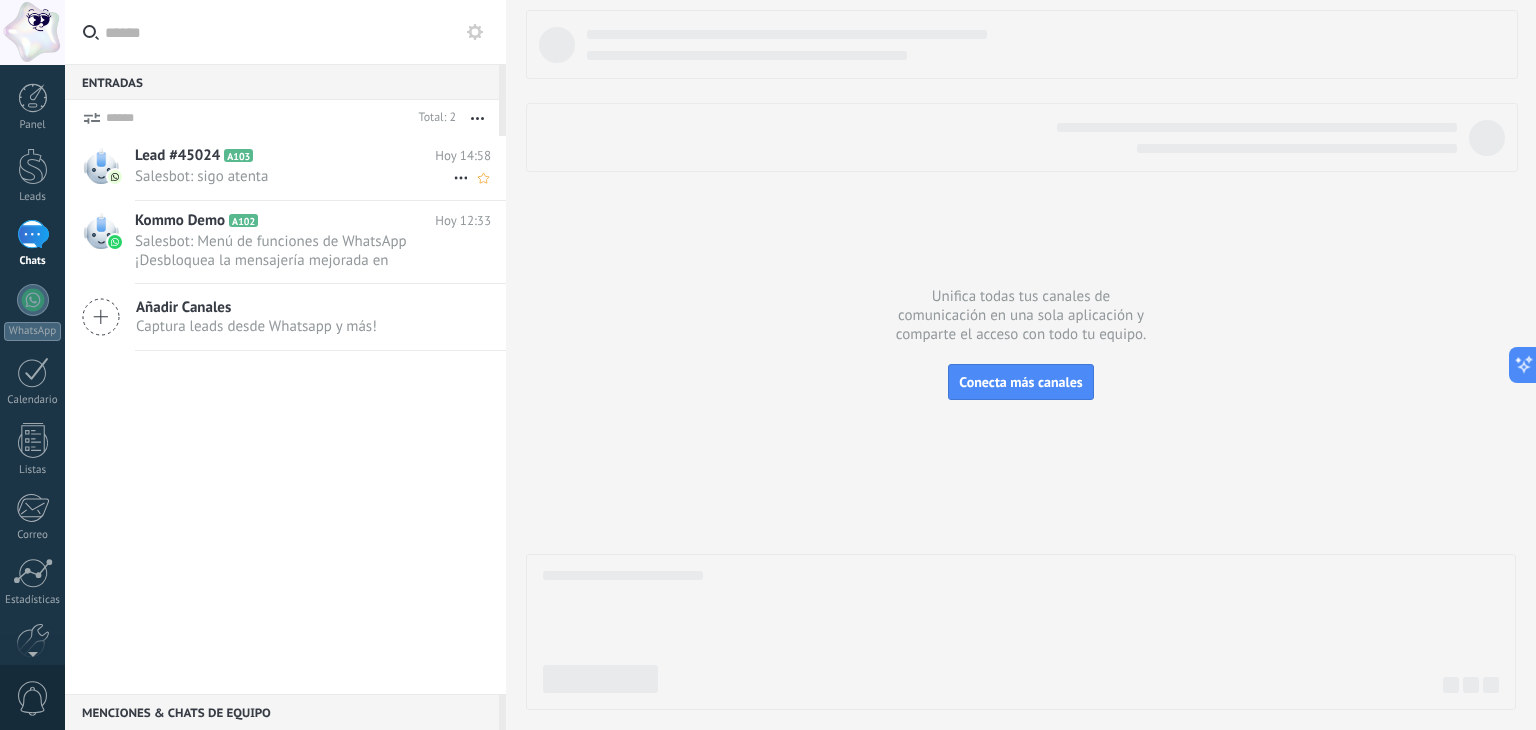 click on "Lead #45024
A103" at bounding box center [285, 156] 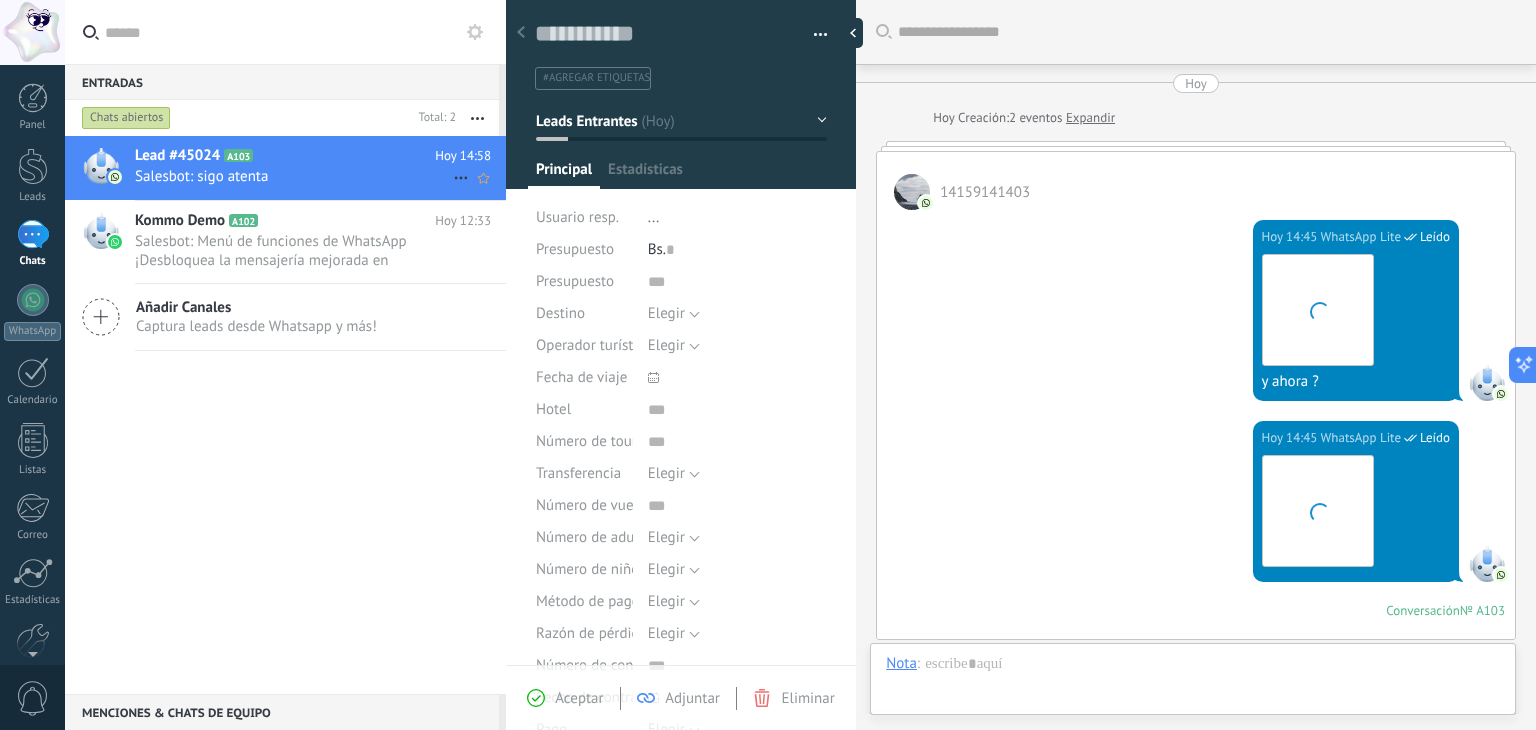 type on "**********" 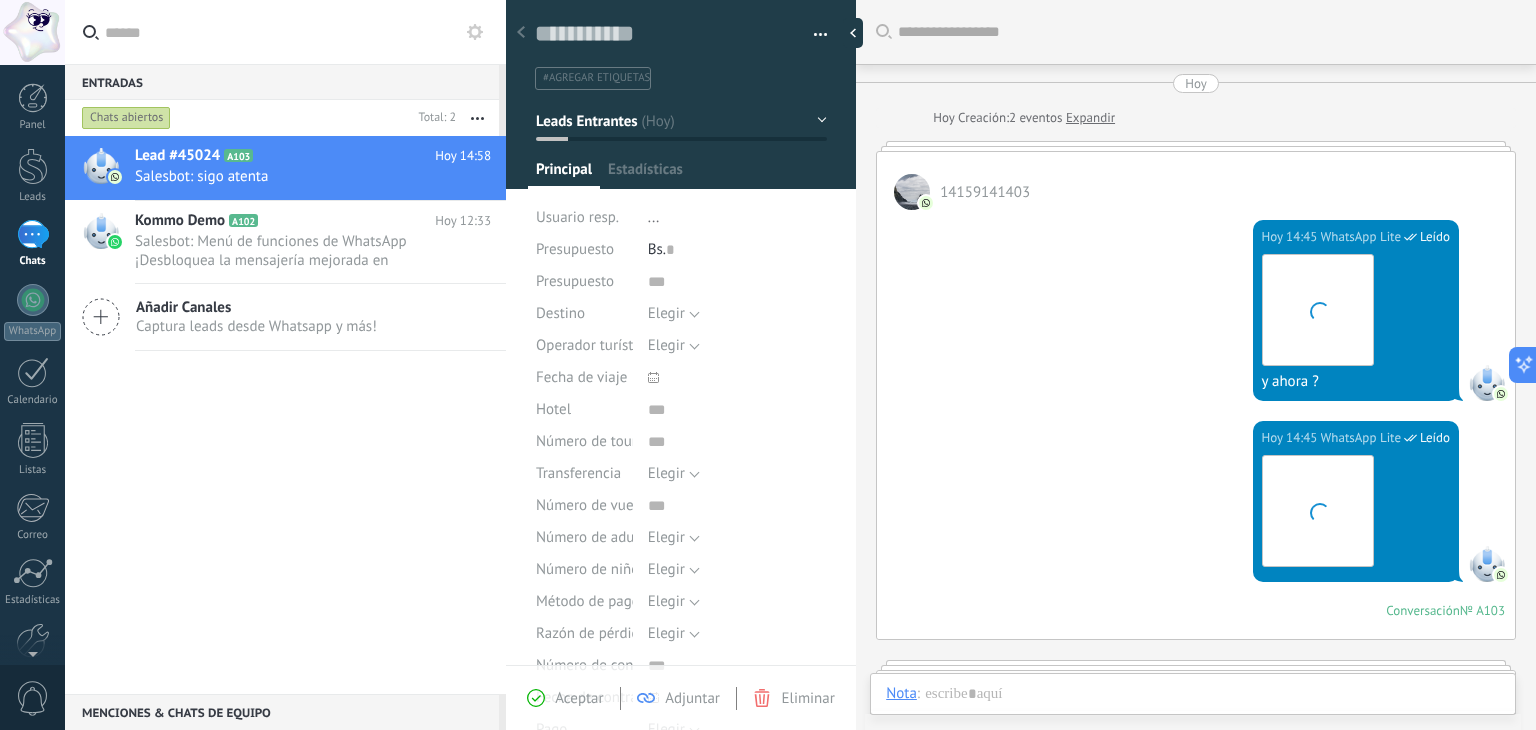 scroll, scrollTop: 29, scrollLeft: 0, axis: vertical 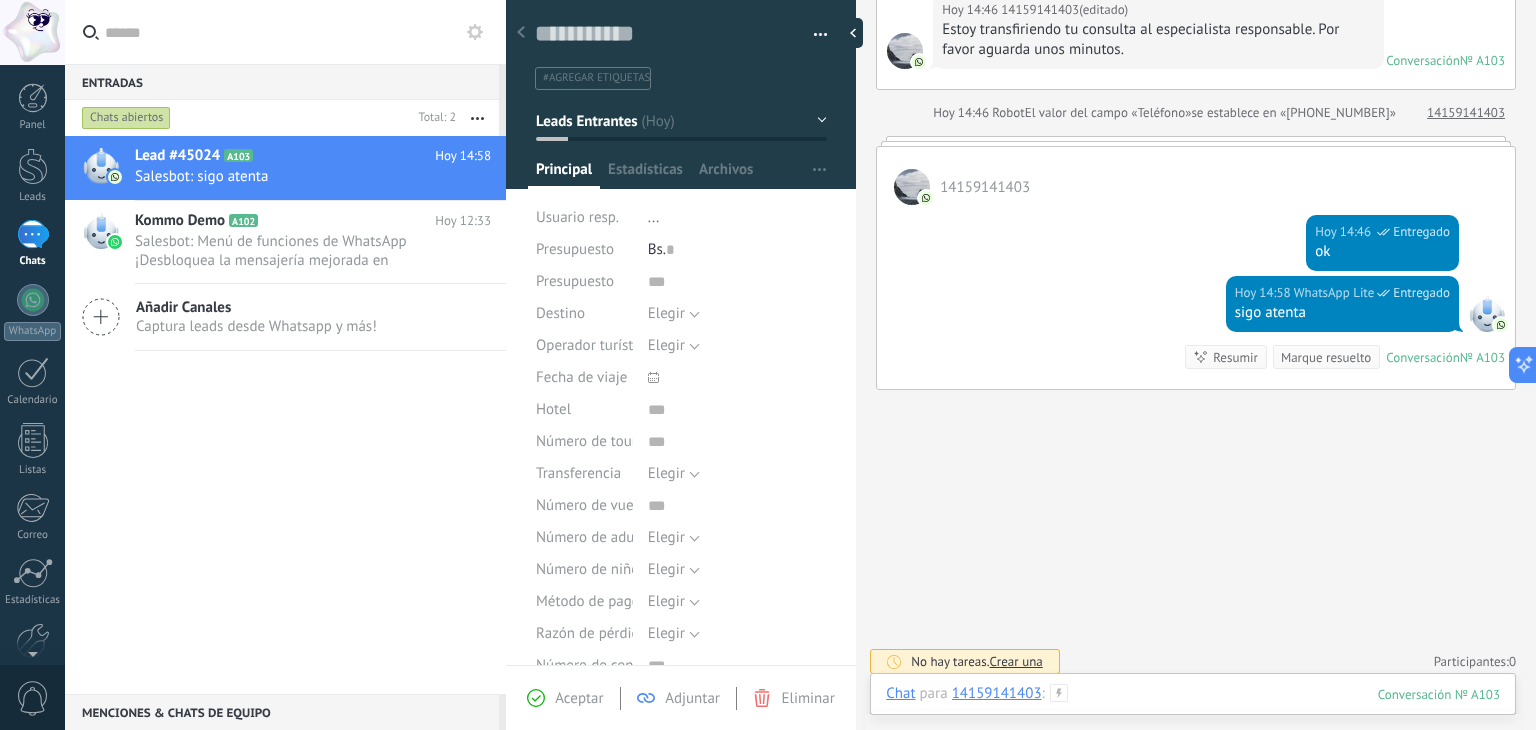 click at bounding box center (1193, 714) 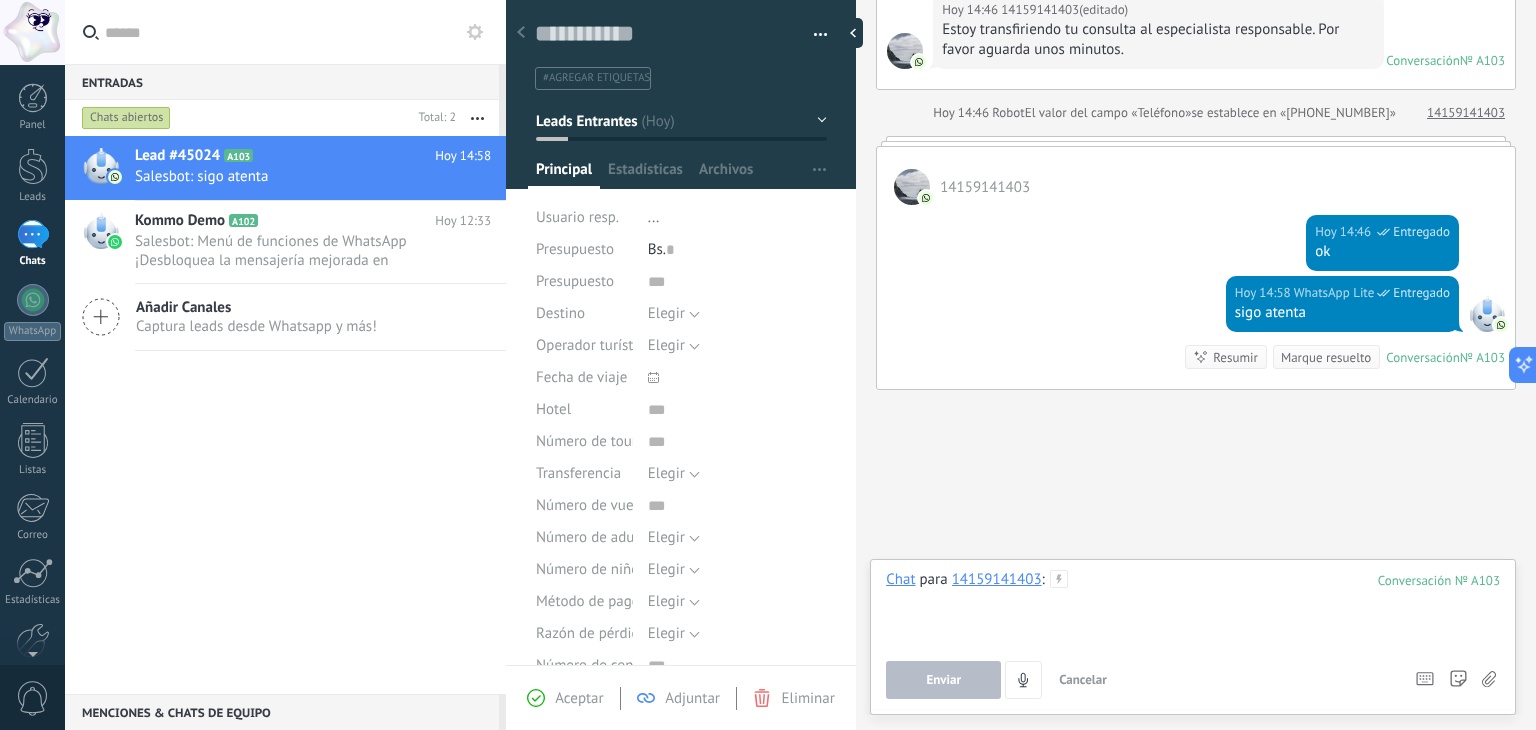 type 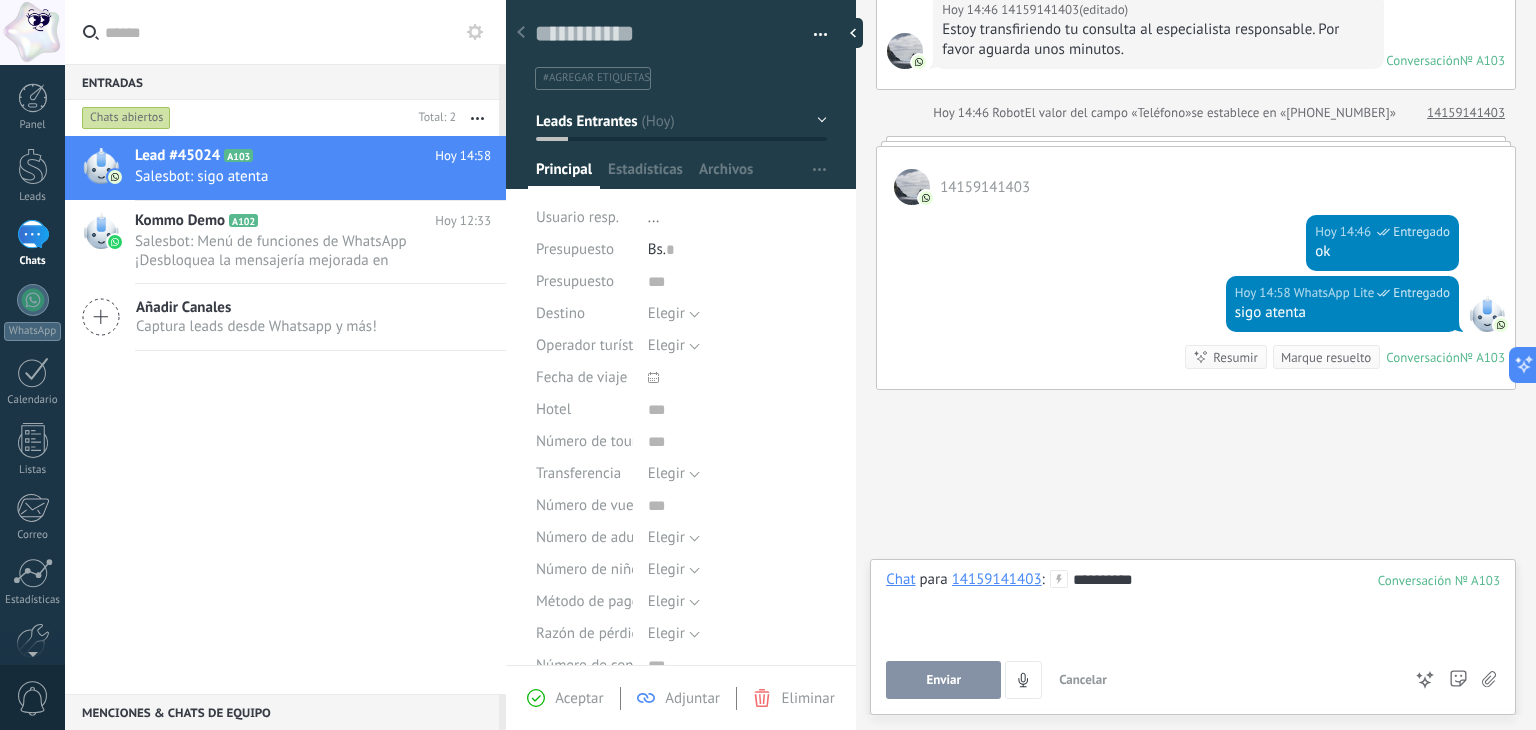 click on "Enviar" at bounding box center (943, 680) 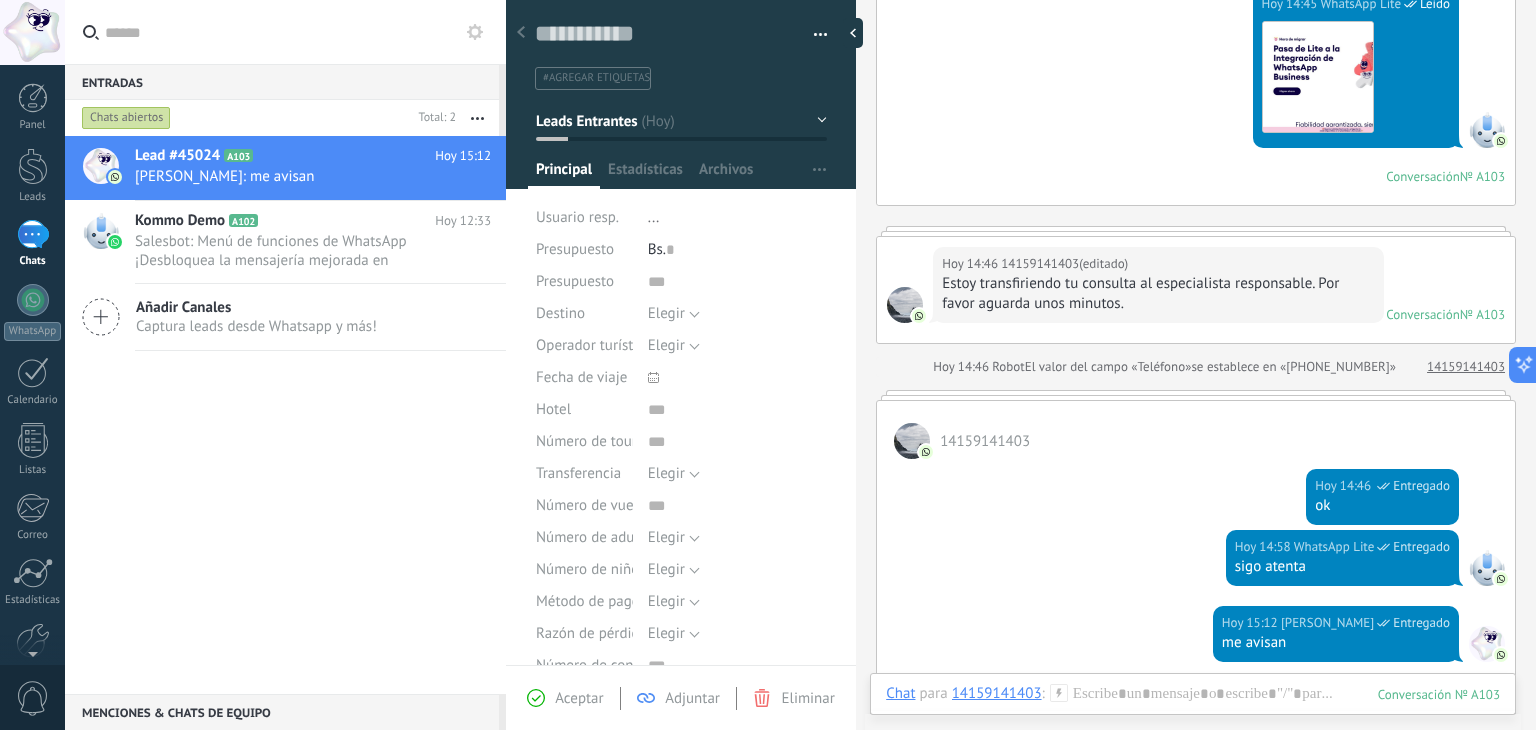 scroll, scrollTop: 426, scrollLeft: 0, axis: vertical 